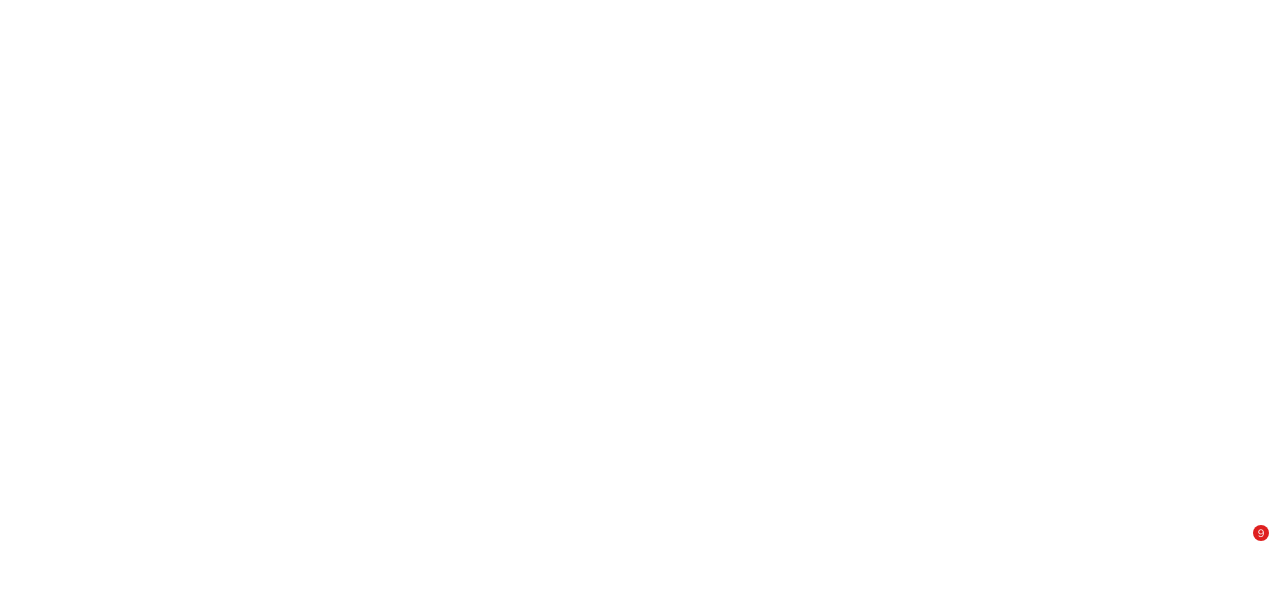 scroll, scrollTop: 0, scrollLeft: 0, axis: both 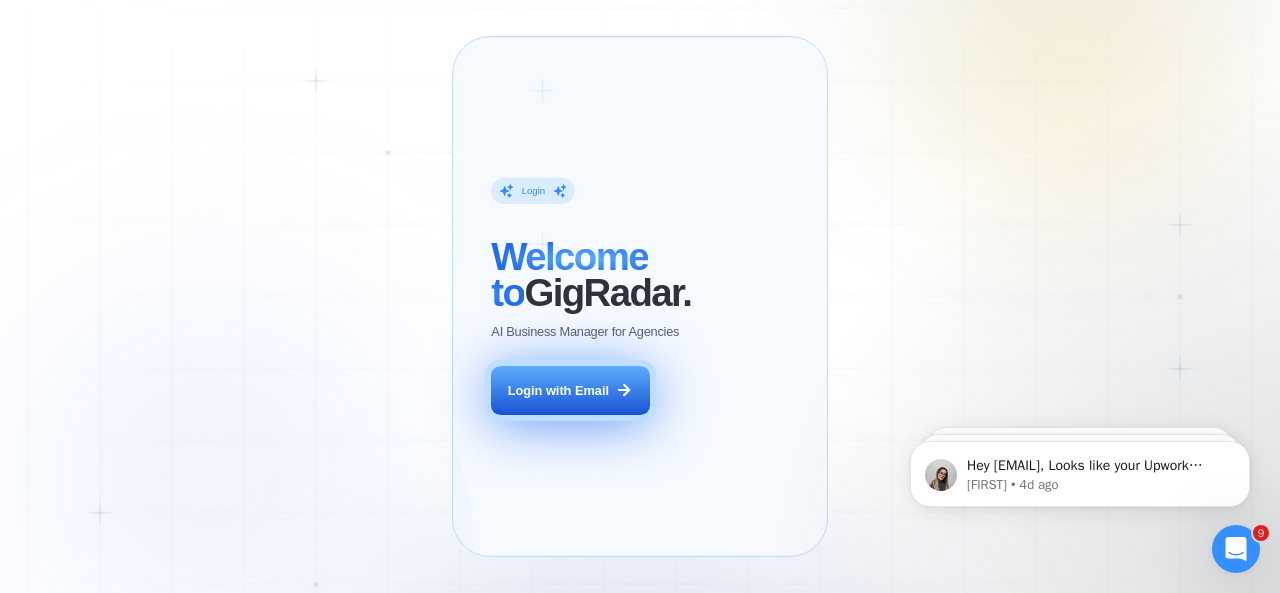 click on "Login with Email" at bounding box center (570, 391) 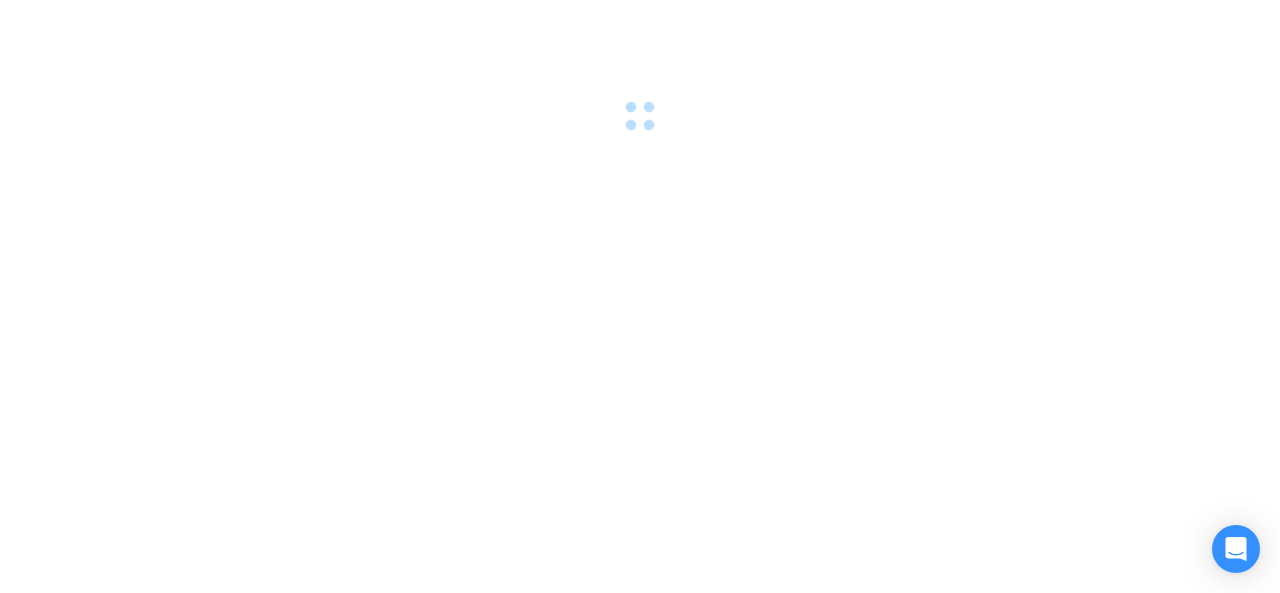 scroll, scrollTop: 0, scrollLeft: 0, axis: both 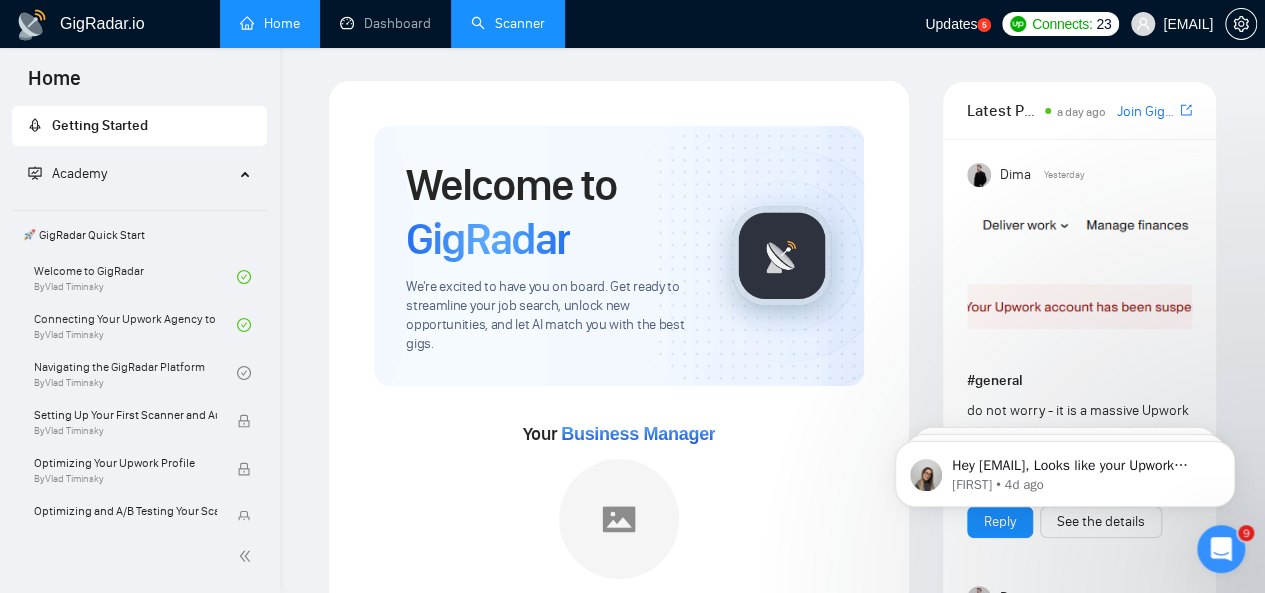 click on "Scanner" at bounding box center (508, 23) 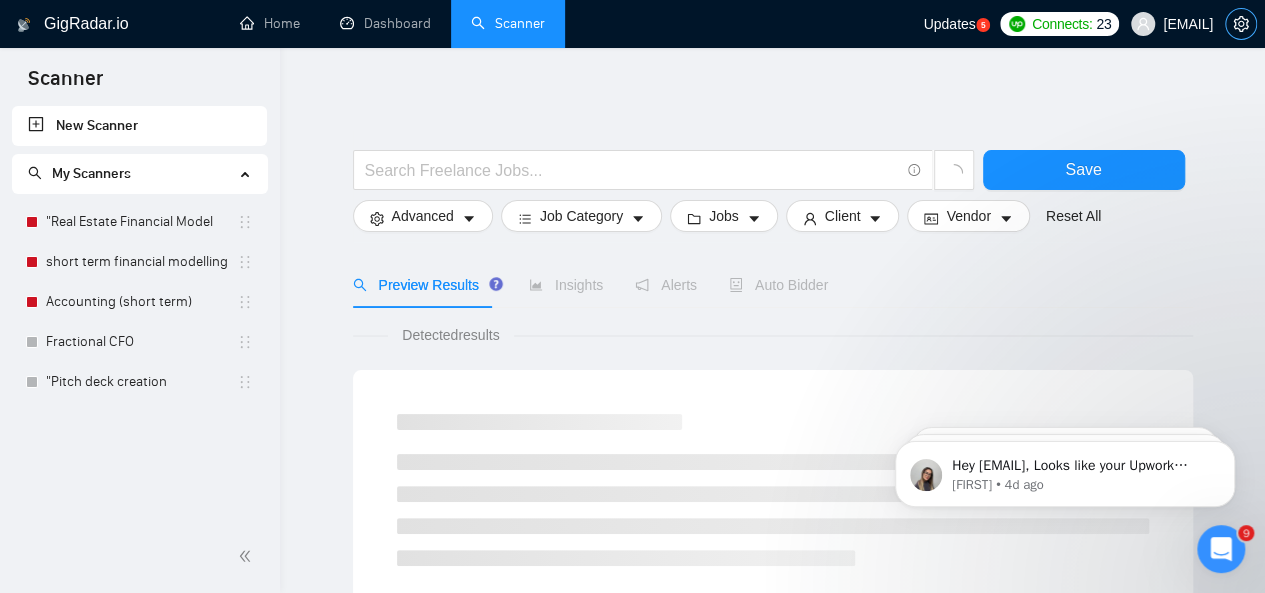 click 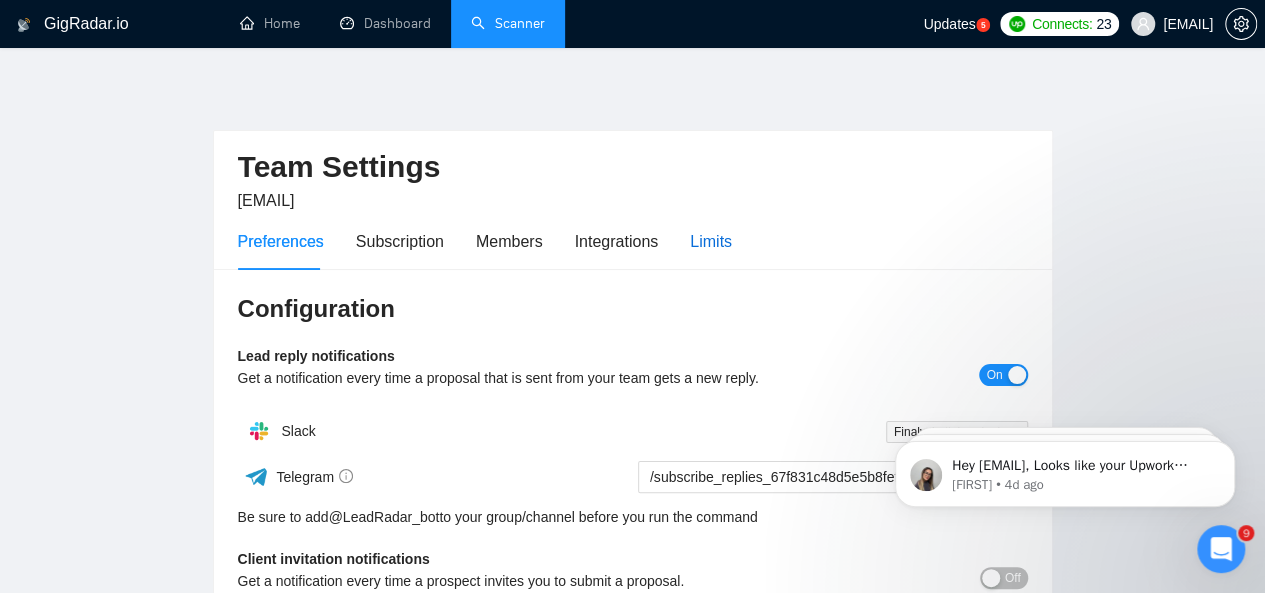 click on "Limits" at bounding box center (711, 241) 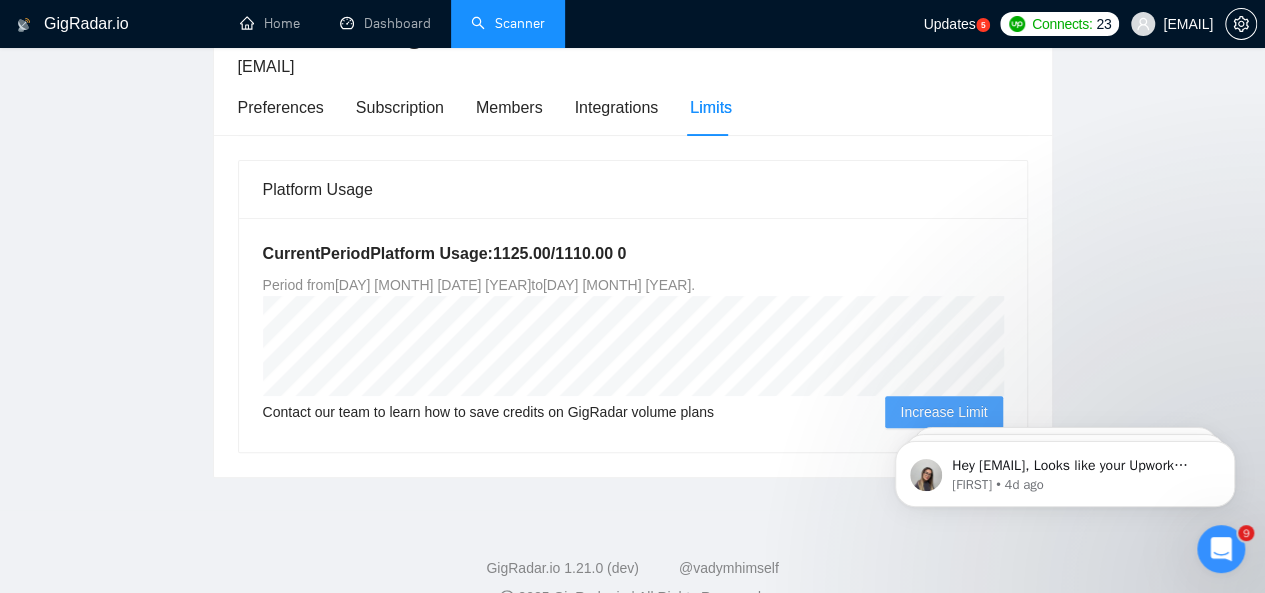 scroll, scrollTop: 0, scrollLeft: 0, axis: both 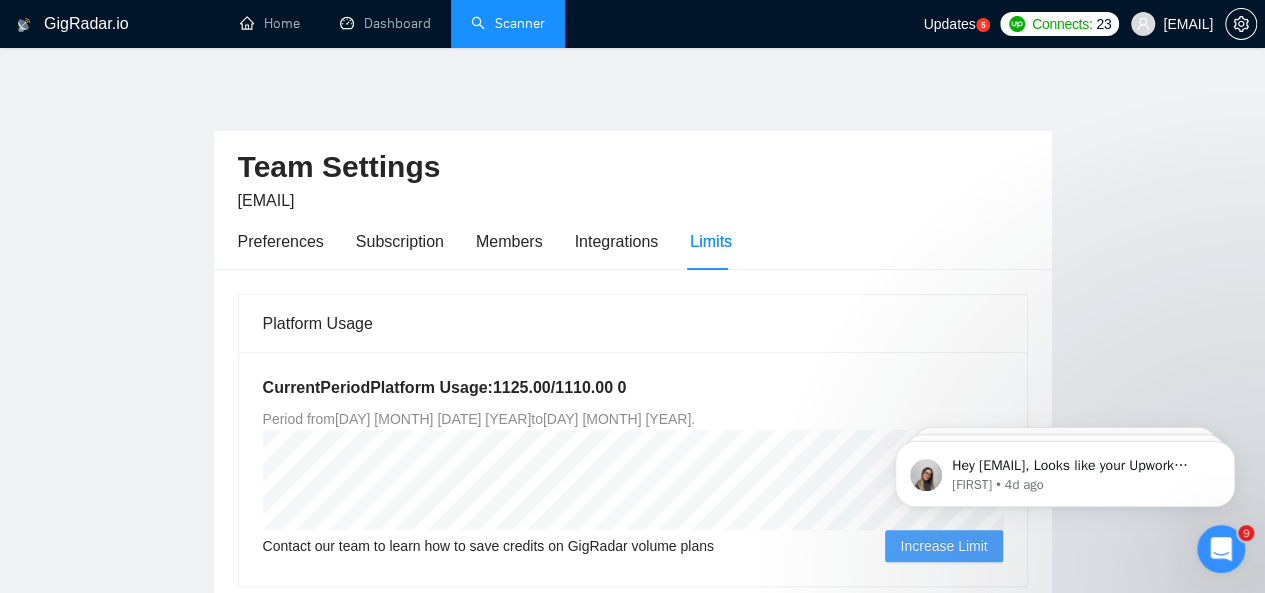 click on "Scanner" at bounding box center [508, 23] 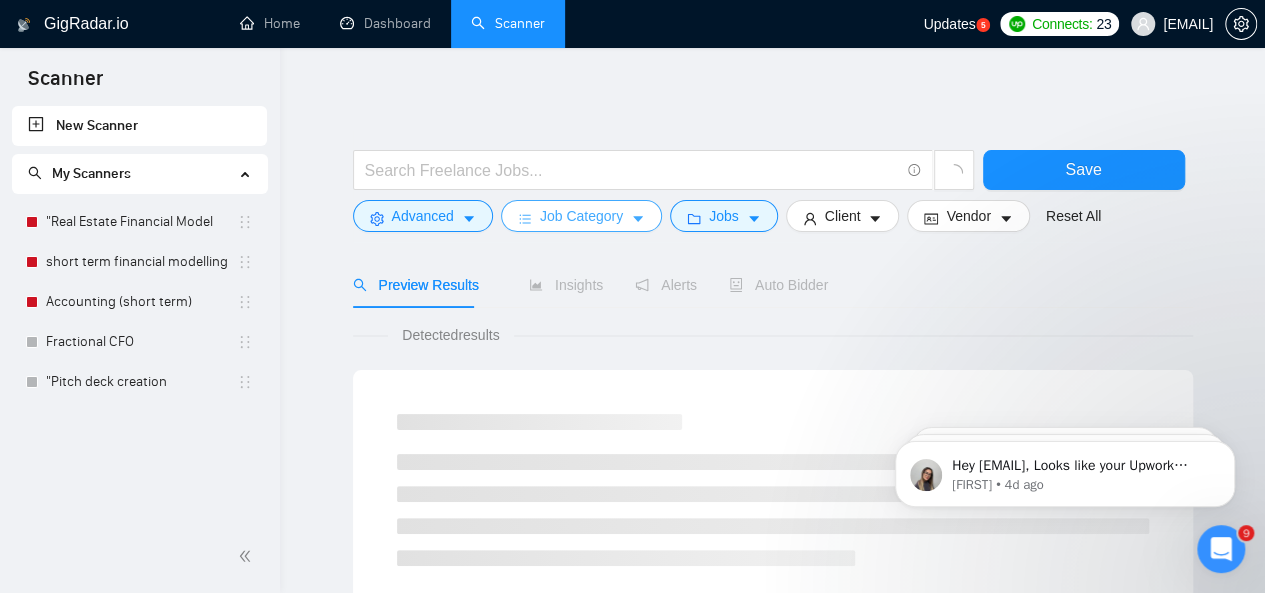 drag, startPoint x: 458, startPoint y: 291, endPoint x: 282, endPoint y: 337, distance: 181.91206 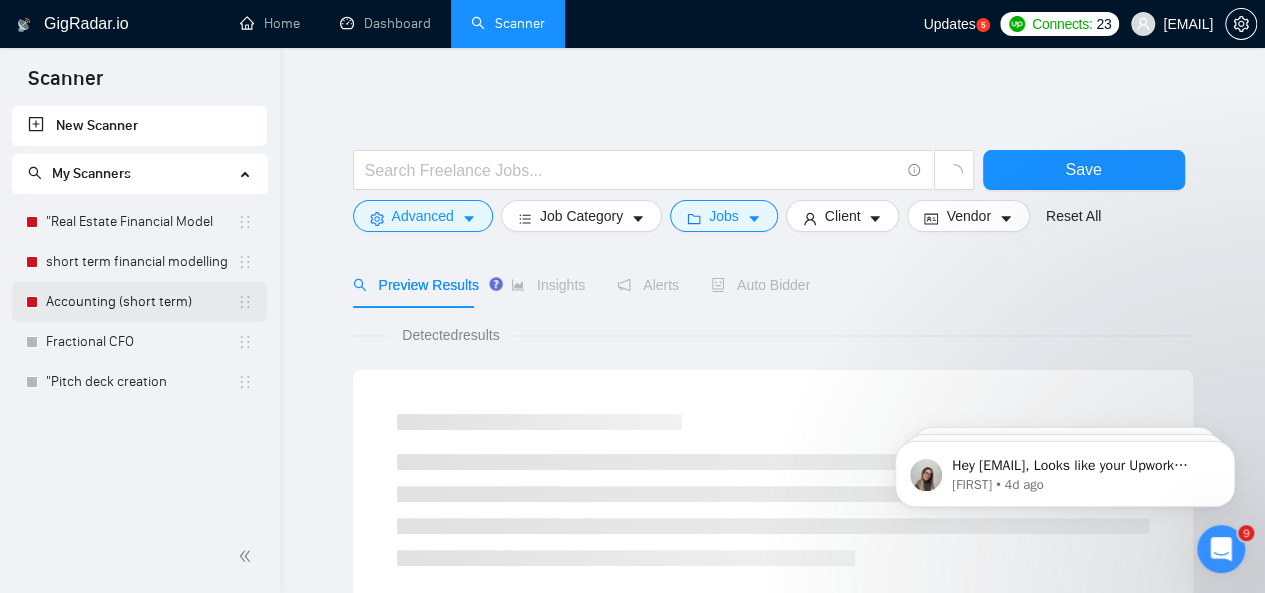 click on "Accounting (short term)" at bounding box center [141, 302] 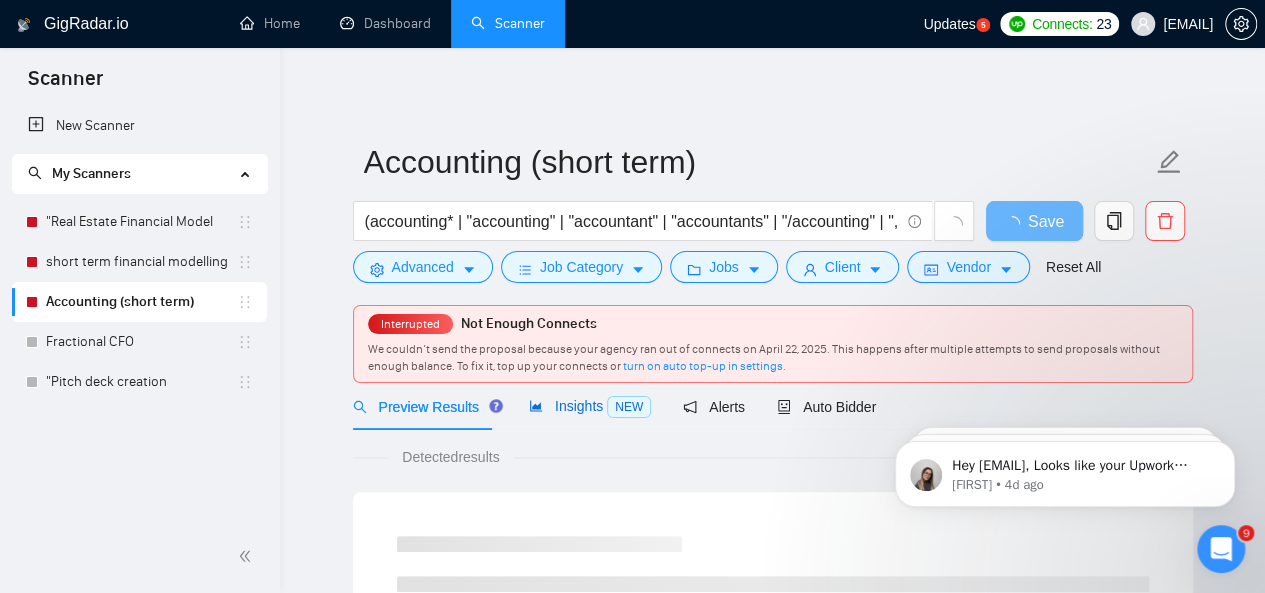 click on "Insights NEW" at bounding box center (590, 406) 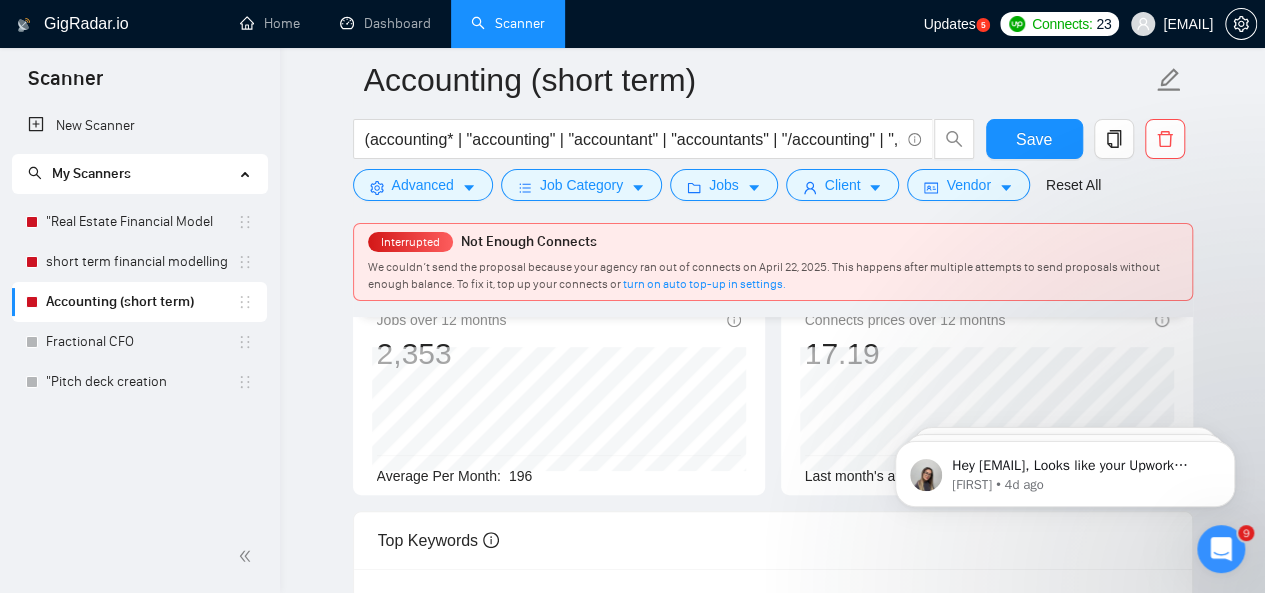 scroll, scrollTop: 50, scrollLeft: 0, axis: vertical 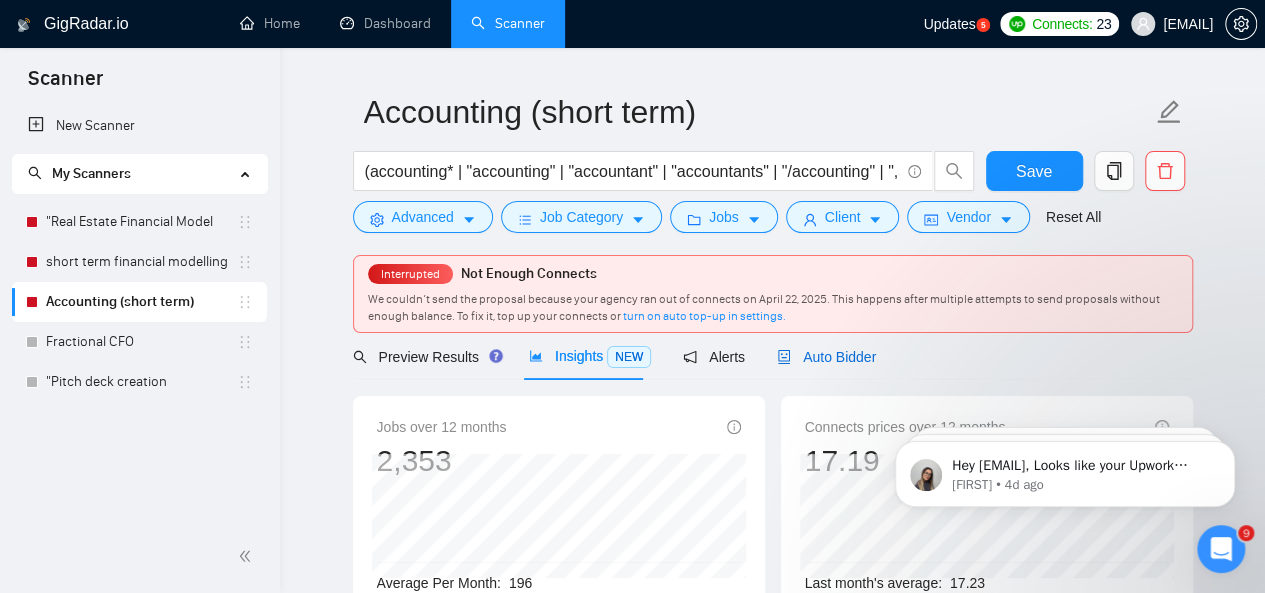 click on "Auto Bidder" at bounding box center [826, 357] 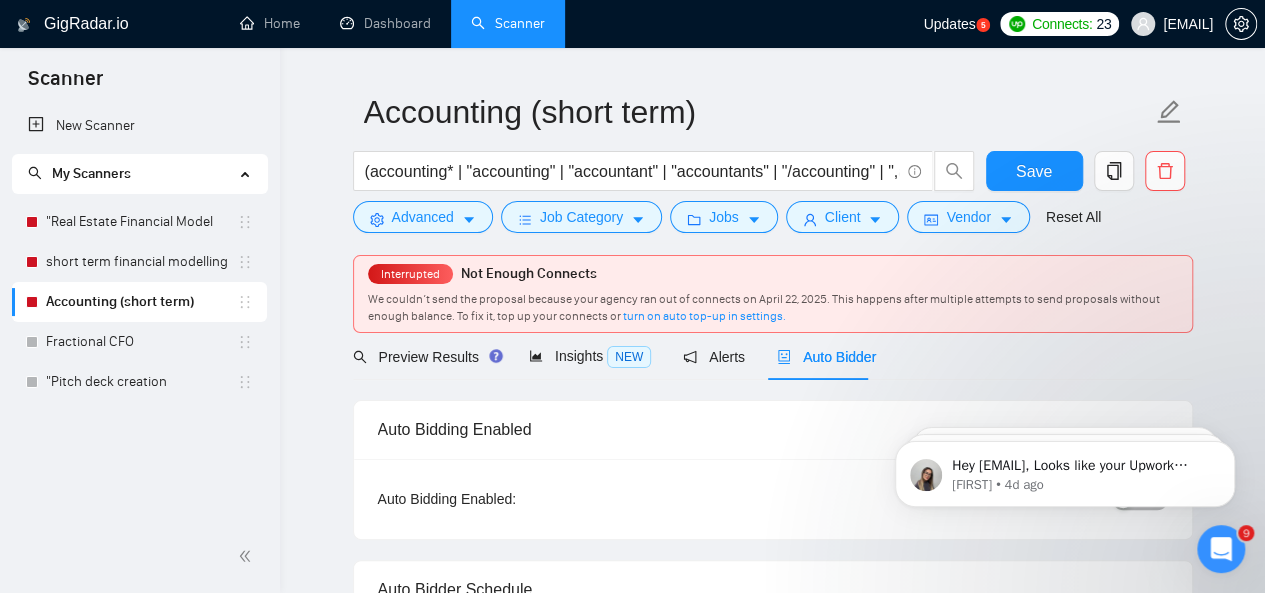 type 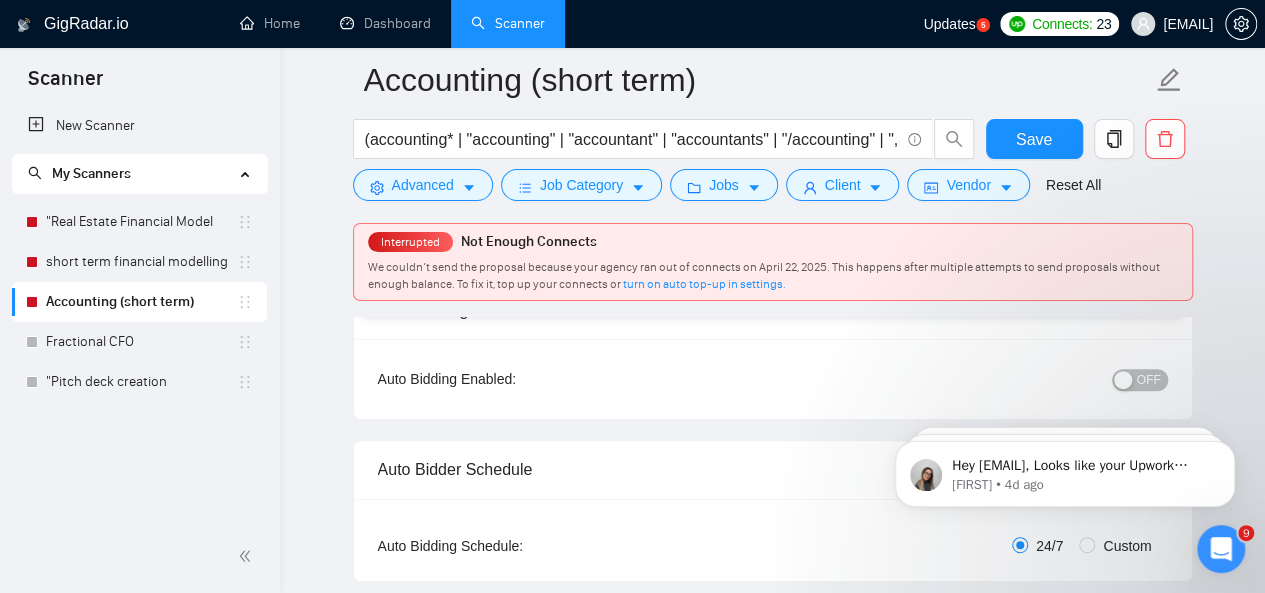 scroll, scrollTop: 187, scrollLeft: 0, axis: vertical 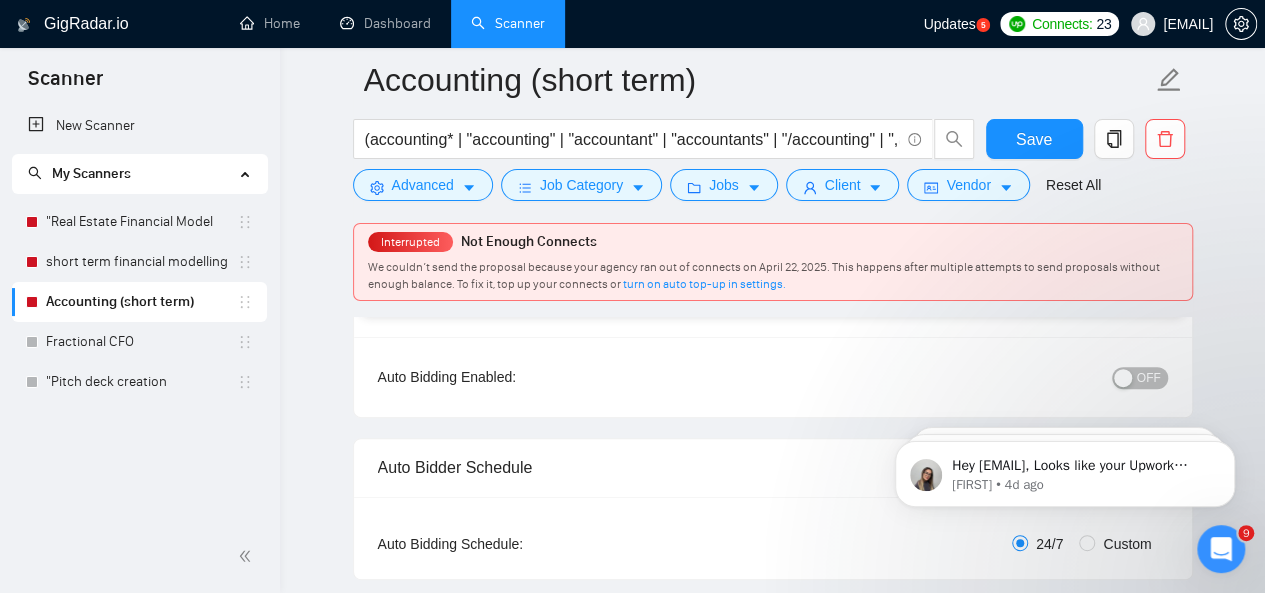 click on "OFF" at bounding box center (1149, 378) 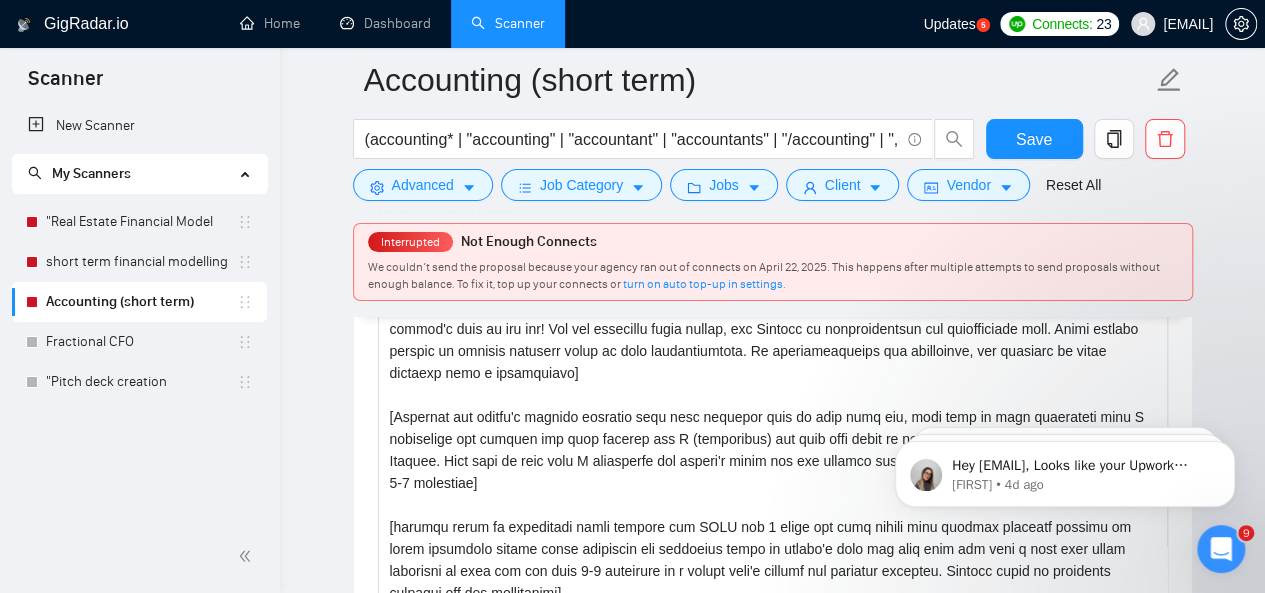 scroll, scrollTop: 1443, scrollLeft: 0, axis: vertical 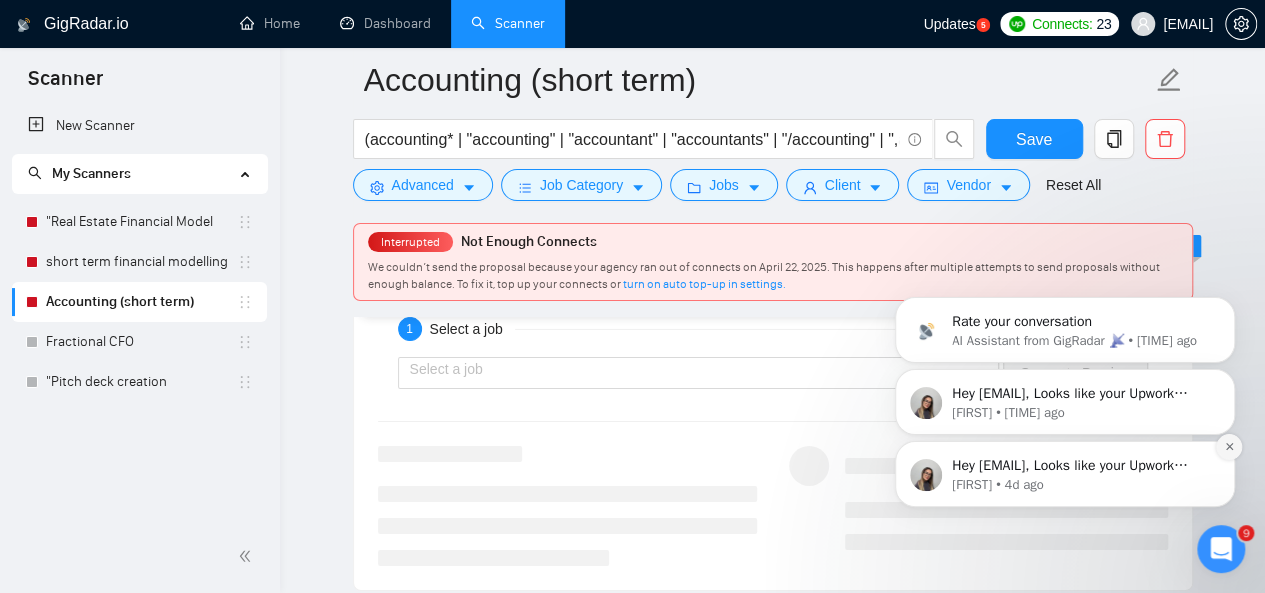 click 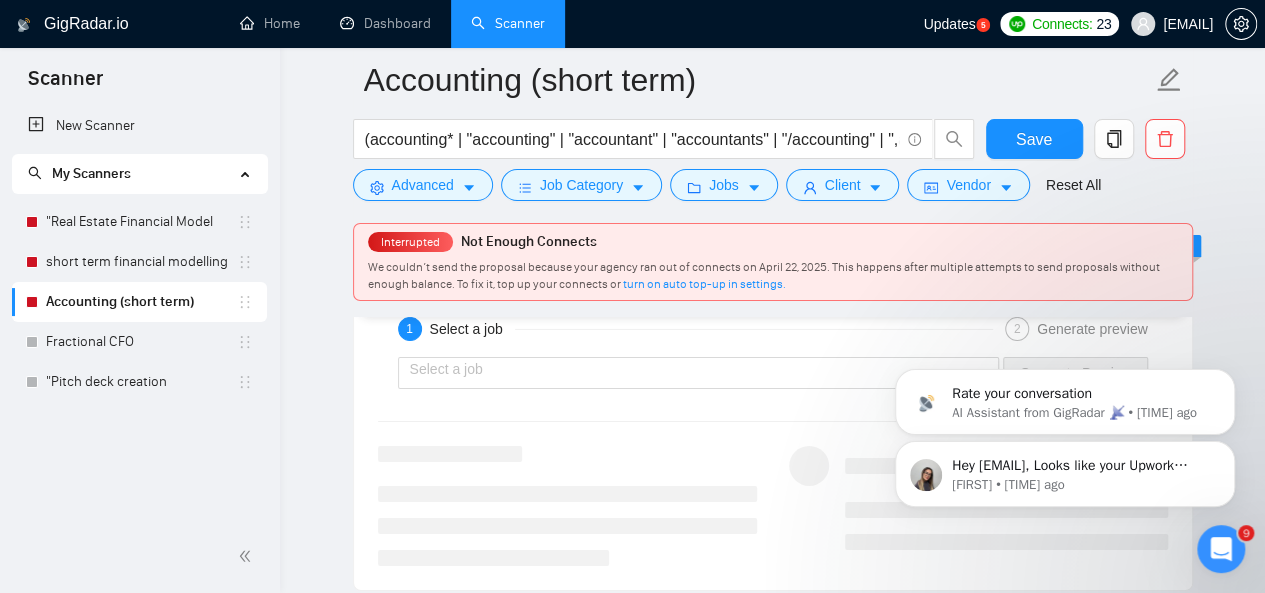 click 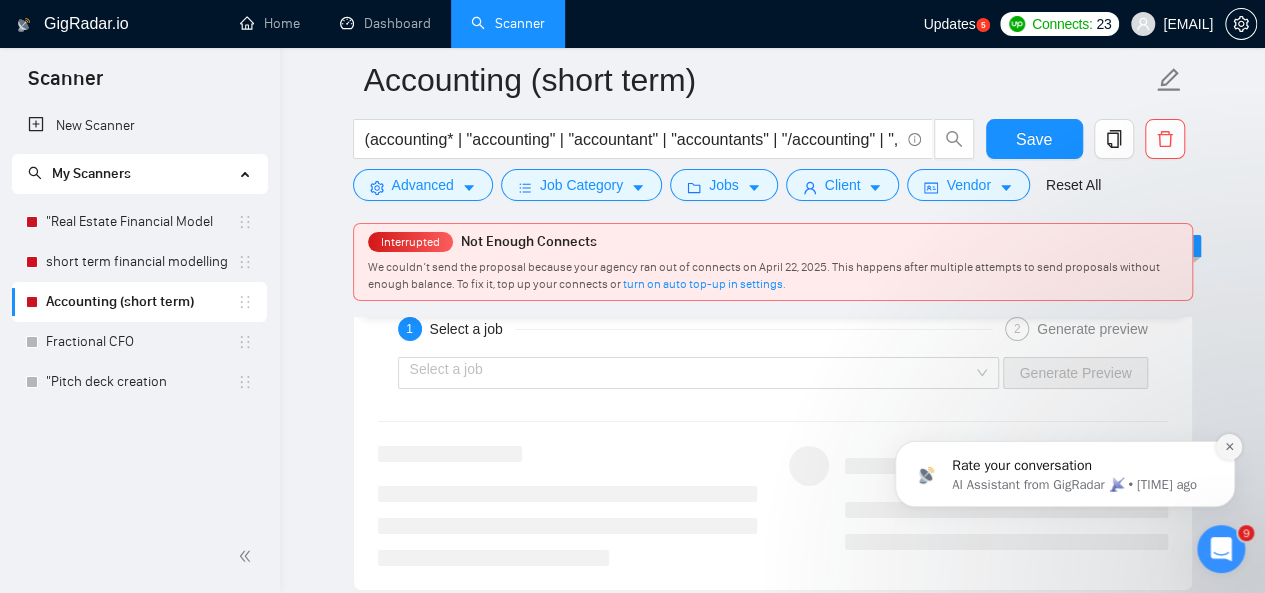 click 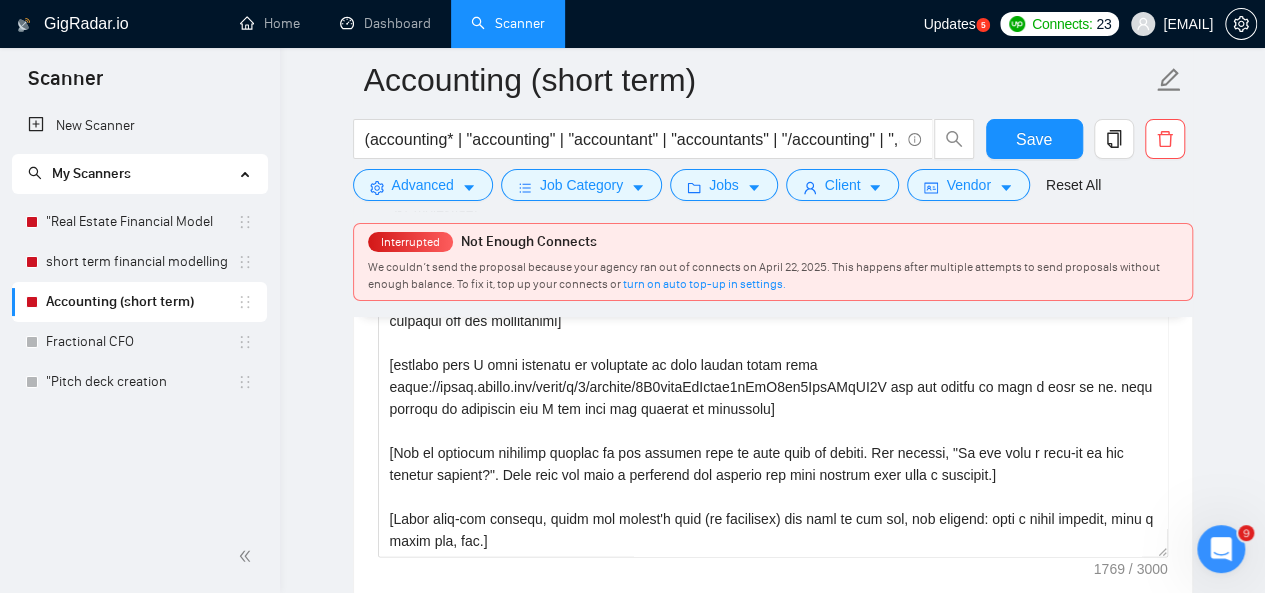 scroll, scrollTop: 1620, scrollLeft: 0, axis: vertical 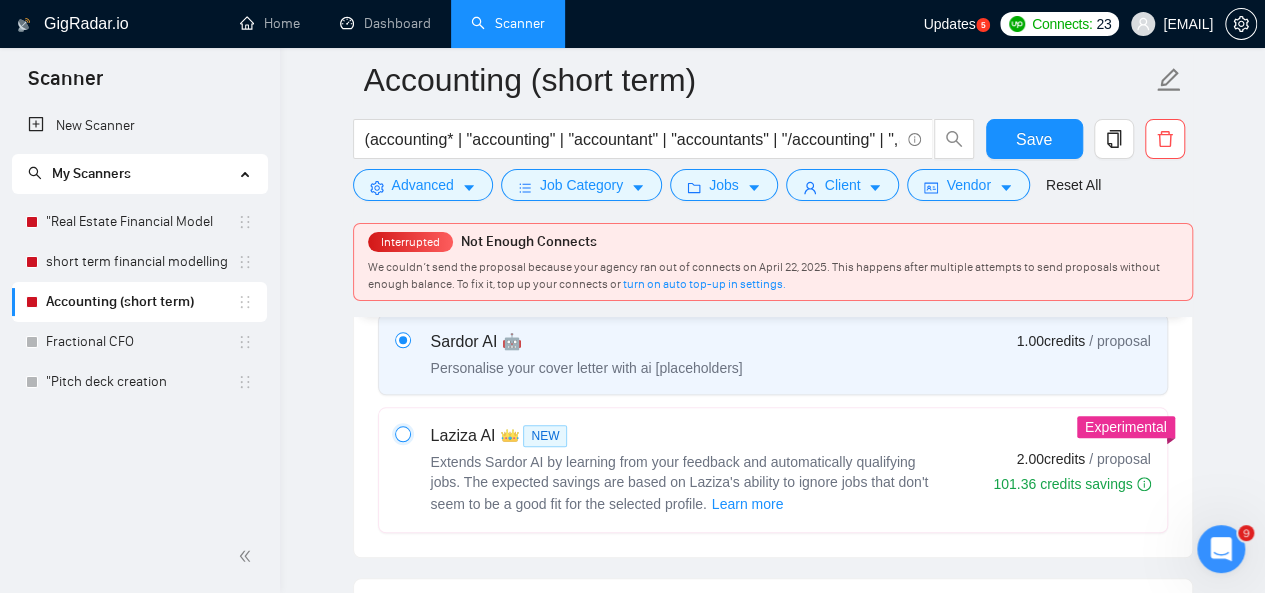 click at bounding box center [402, 433] 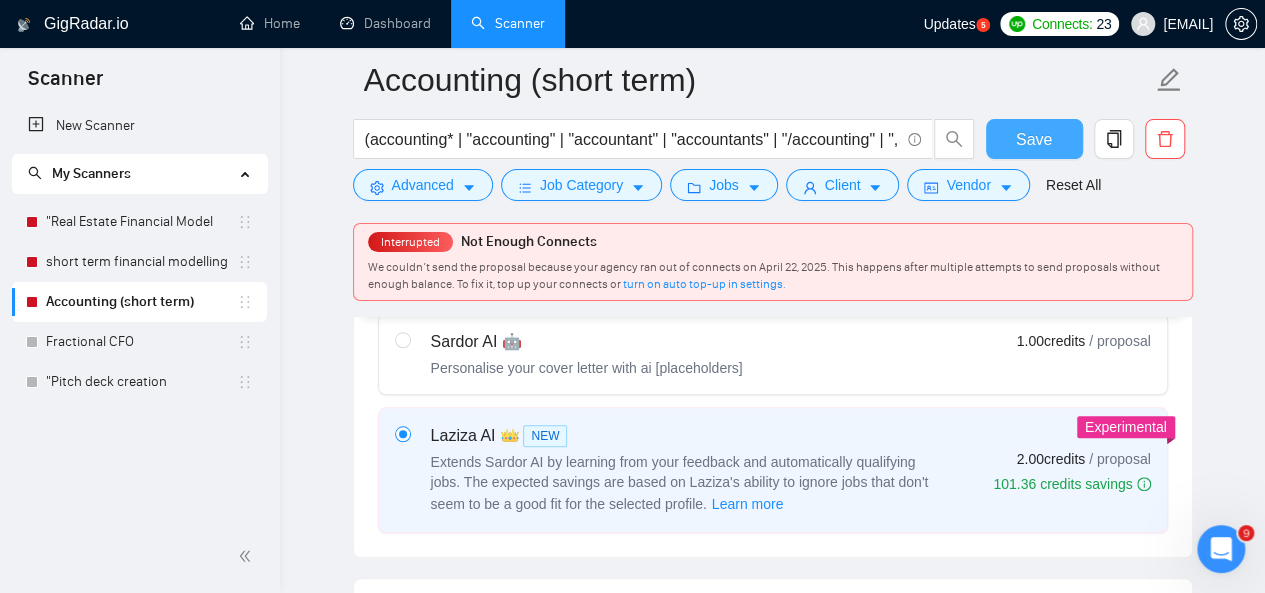 click on "Save" at bounding box center (1034, 139) 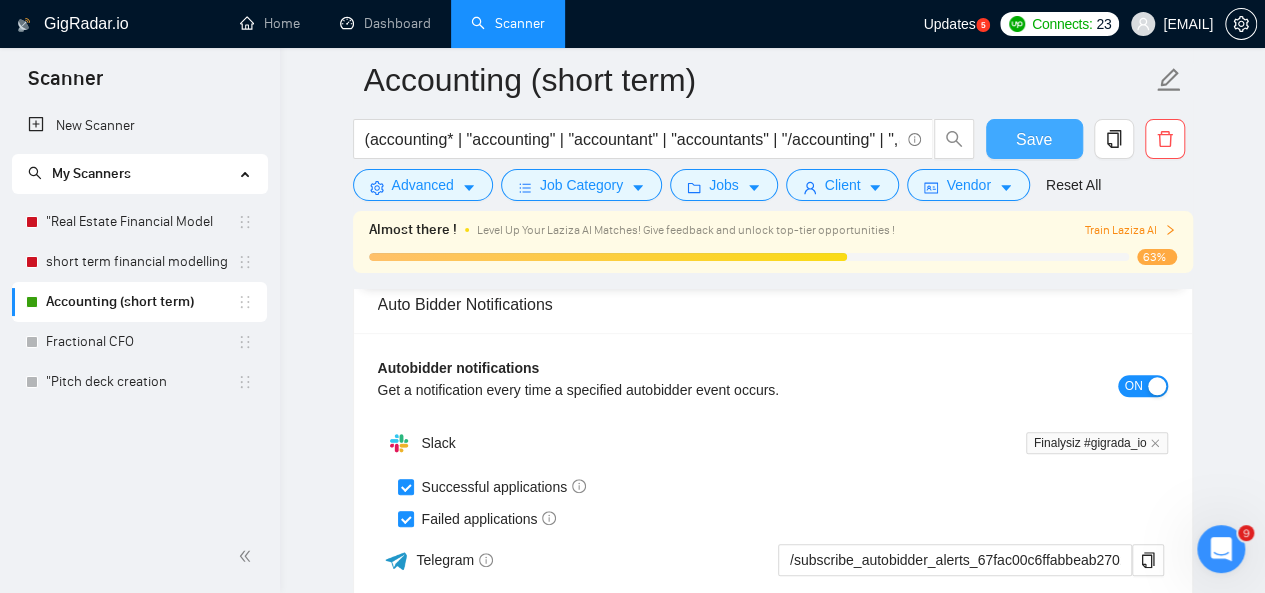 scroll, scrollTop: 4502, scrollLeft: 0, axis: vertical 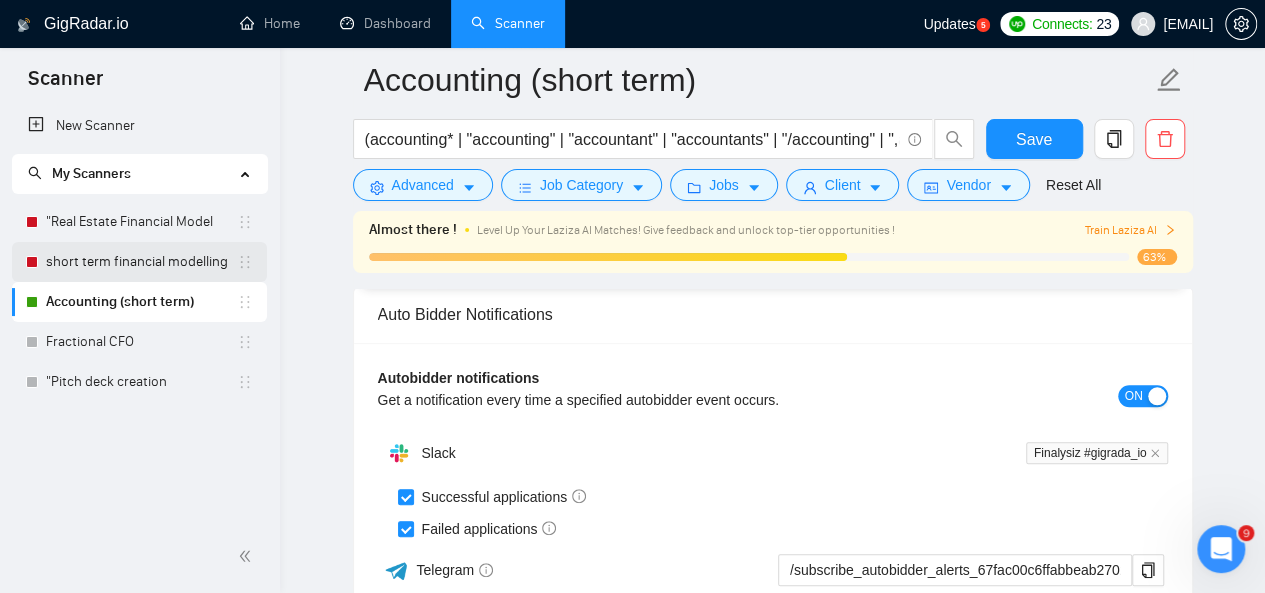 click on "short term financial modelling" at bounding box center [141, 262] 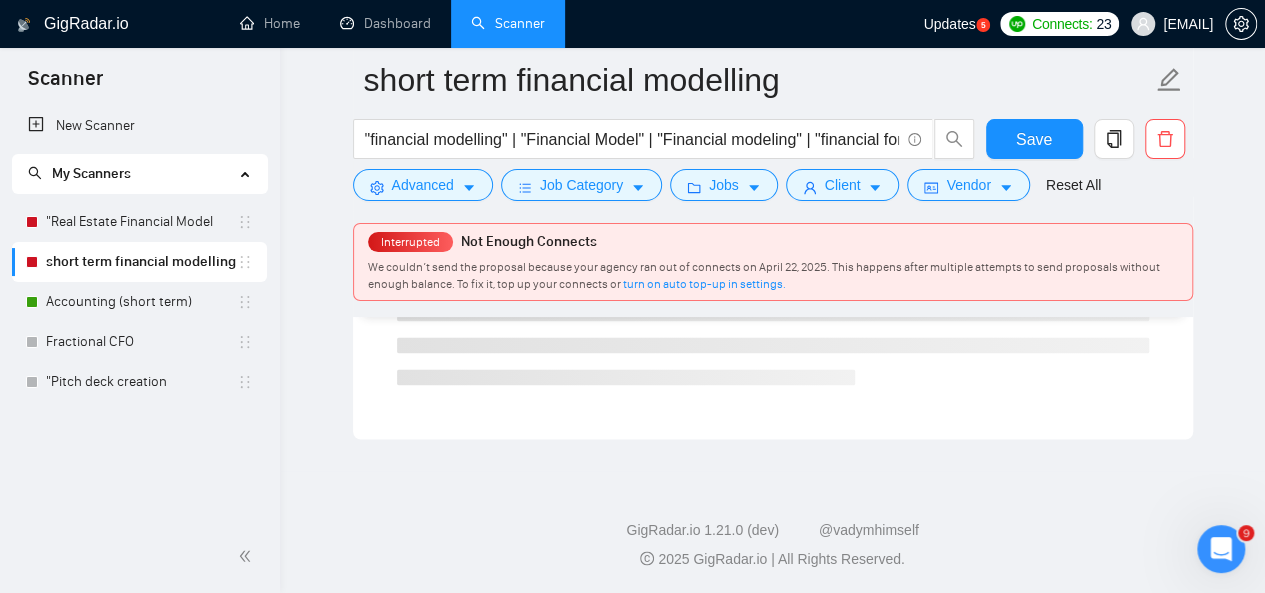 scroll, scrollTop: 1386, scrollLeft: 0, axis: vertical 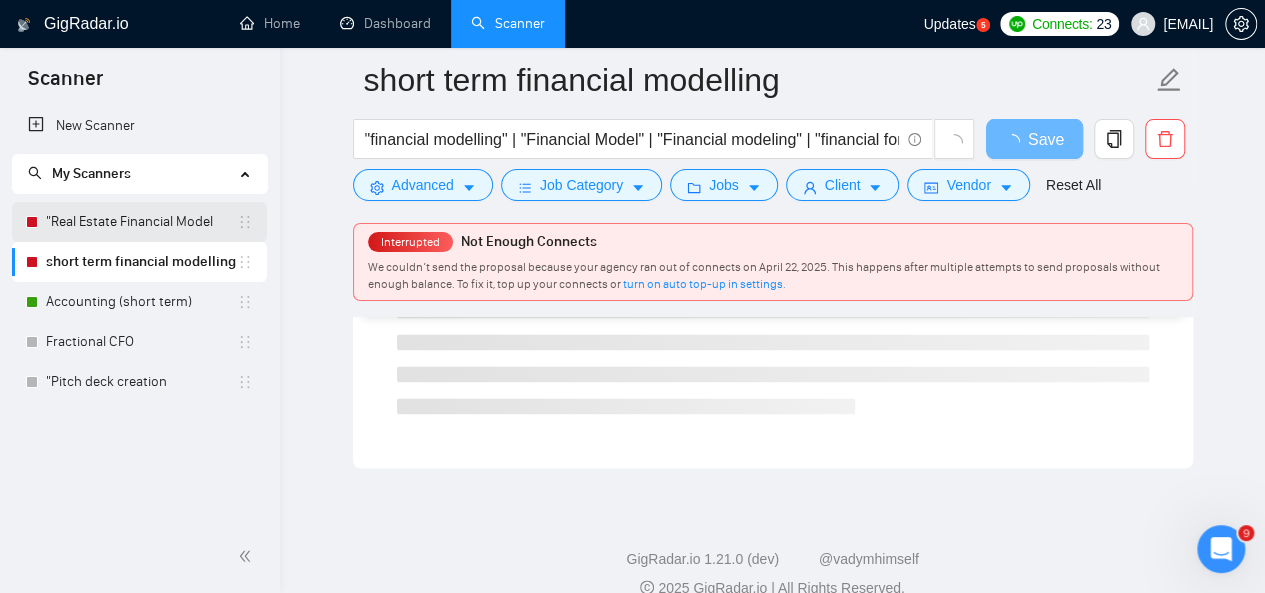 click on ""Real Estate Financial Model" at bounding box center (141, 222) 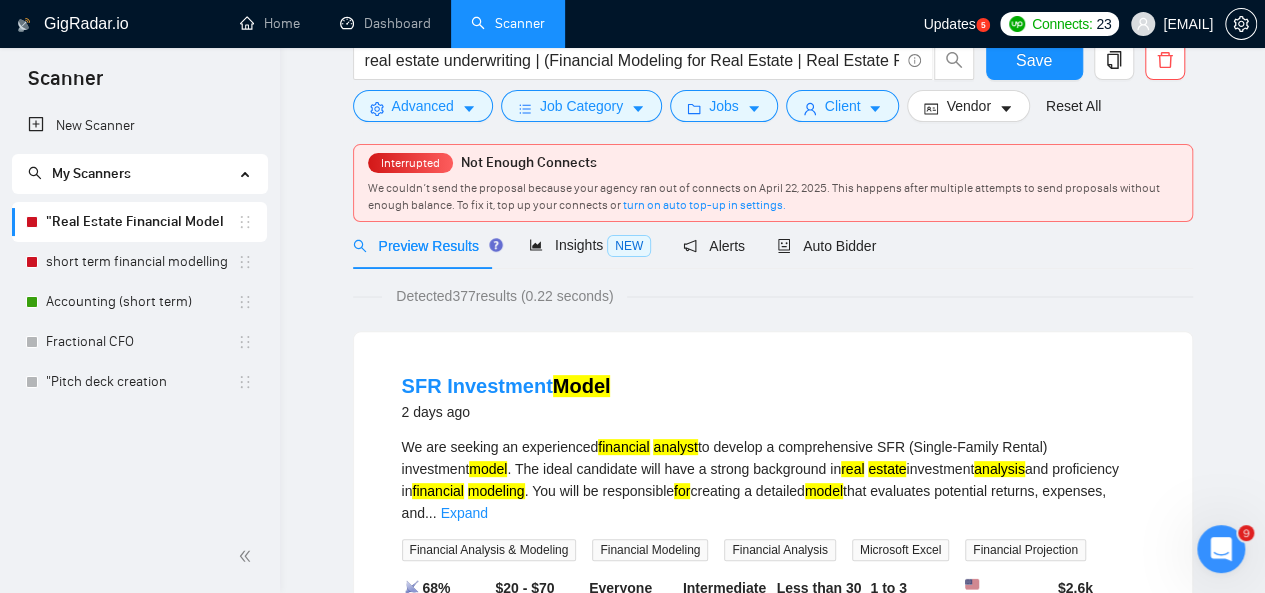 scroll, scrollTop: 0, scrollLeft: 0, axis: both 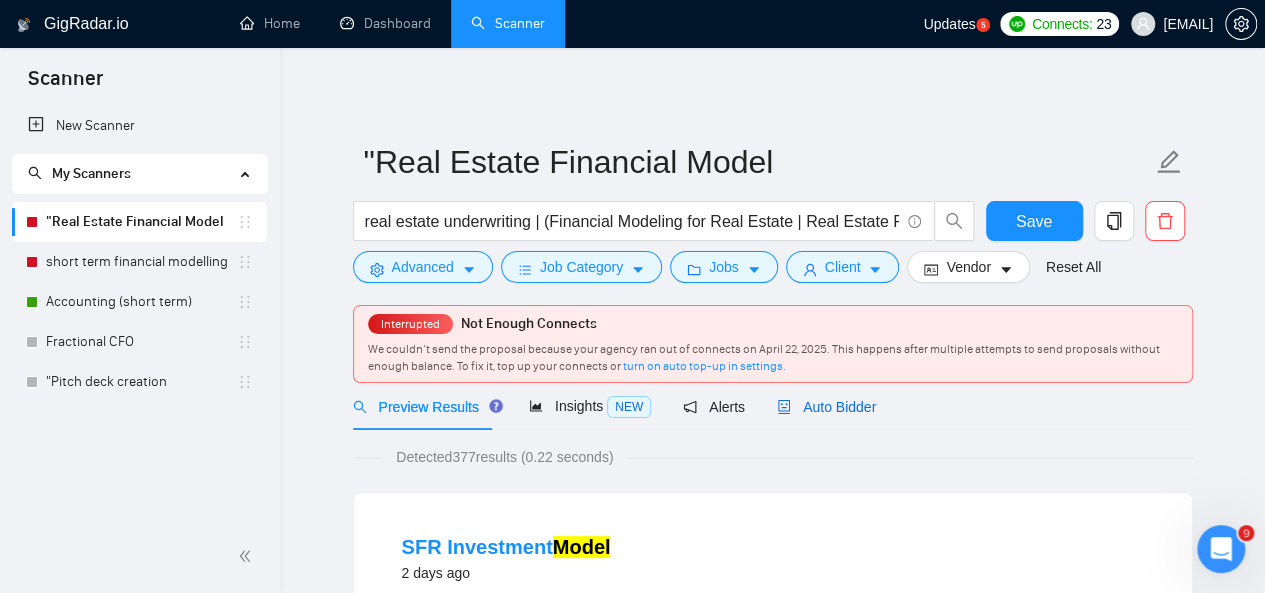 click on "Auto Bidder" at bounding box center (826, 407) 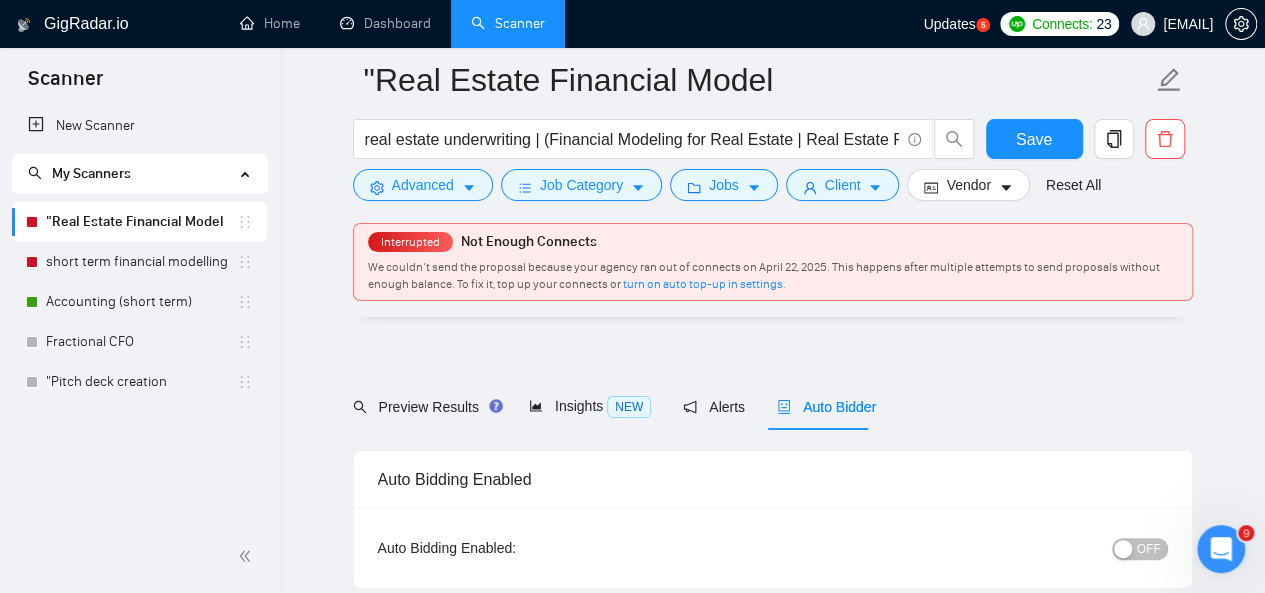 scroll, scrollTop: 102, scrollLeft: 0, axis: vertical 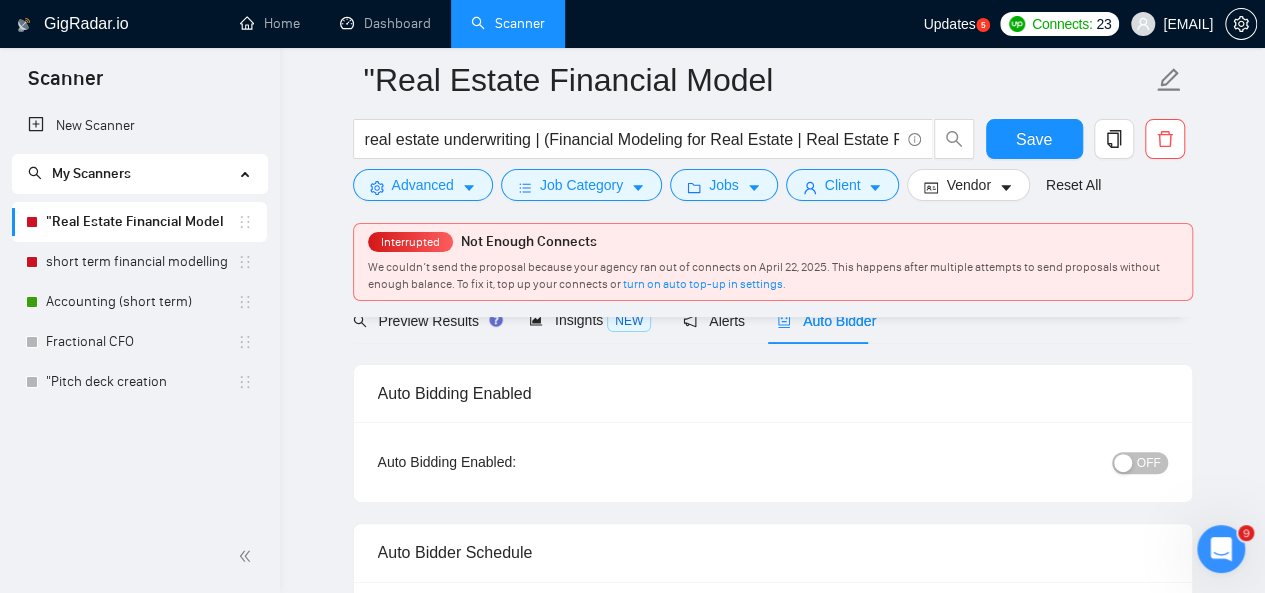 click on "OFF" at bounding box center (1149, 463) 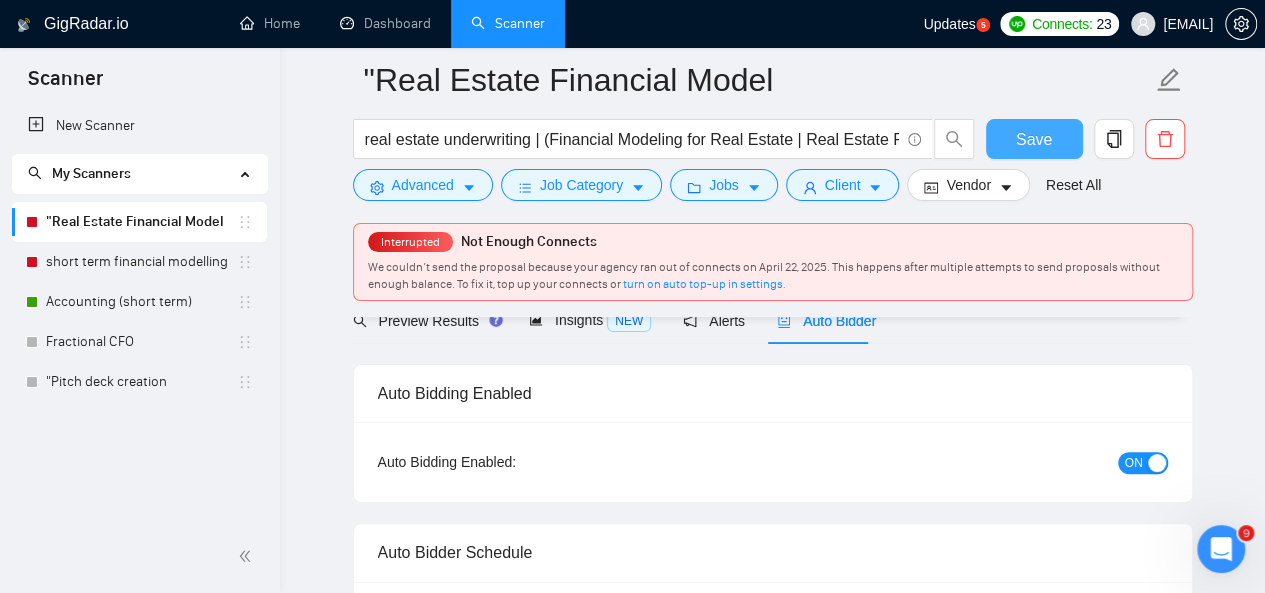 click on "Save" at bounding box center [1034, 139] 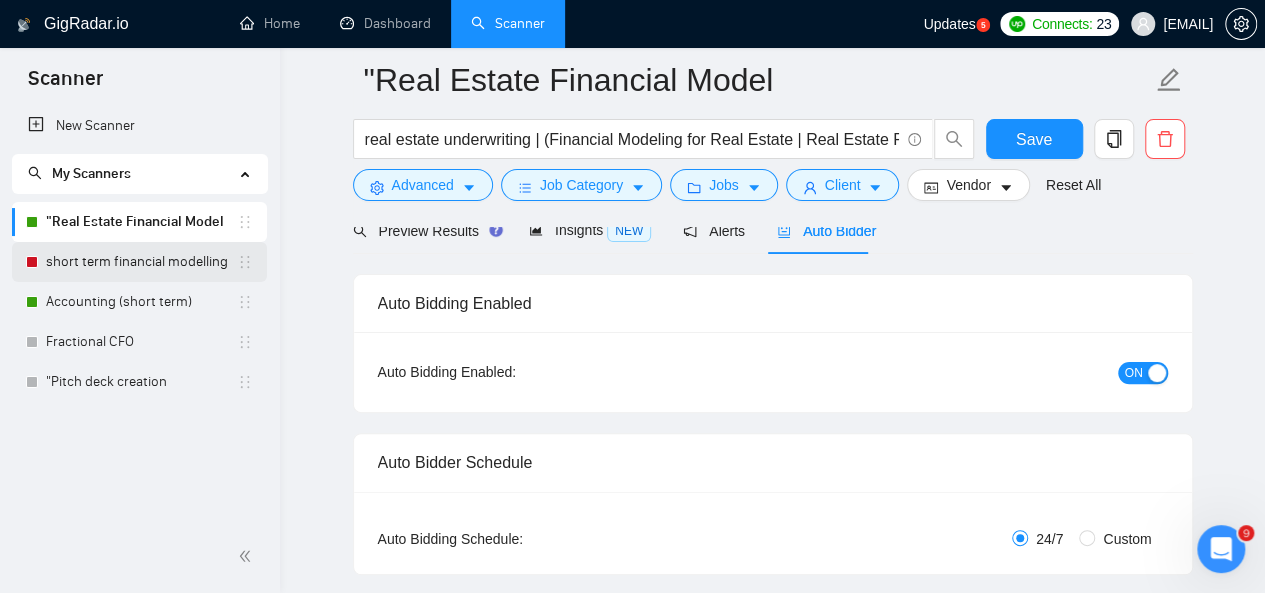 click on "short term financial modelling" at bounding box center [141, 262] 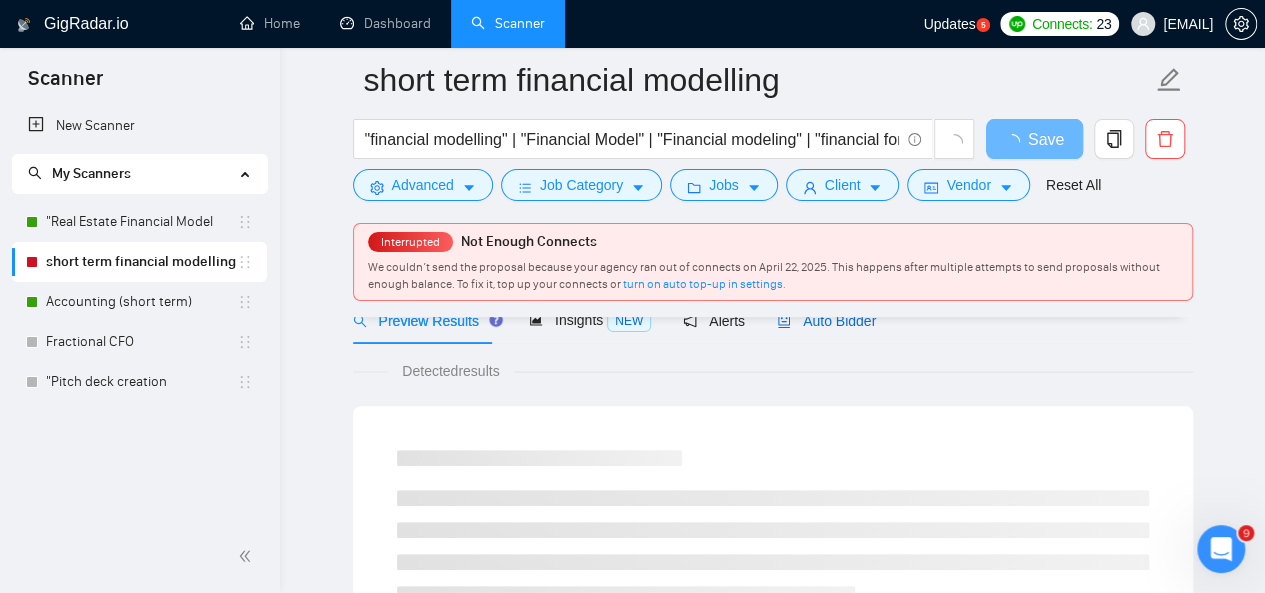 click on "Auto Bidder" at bounding box center (826, 321) 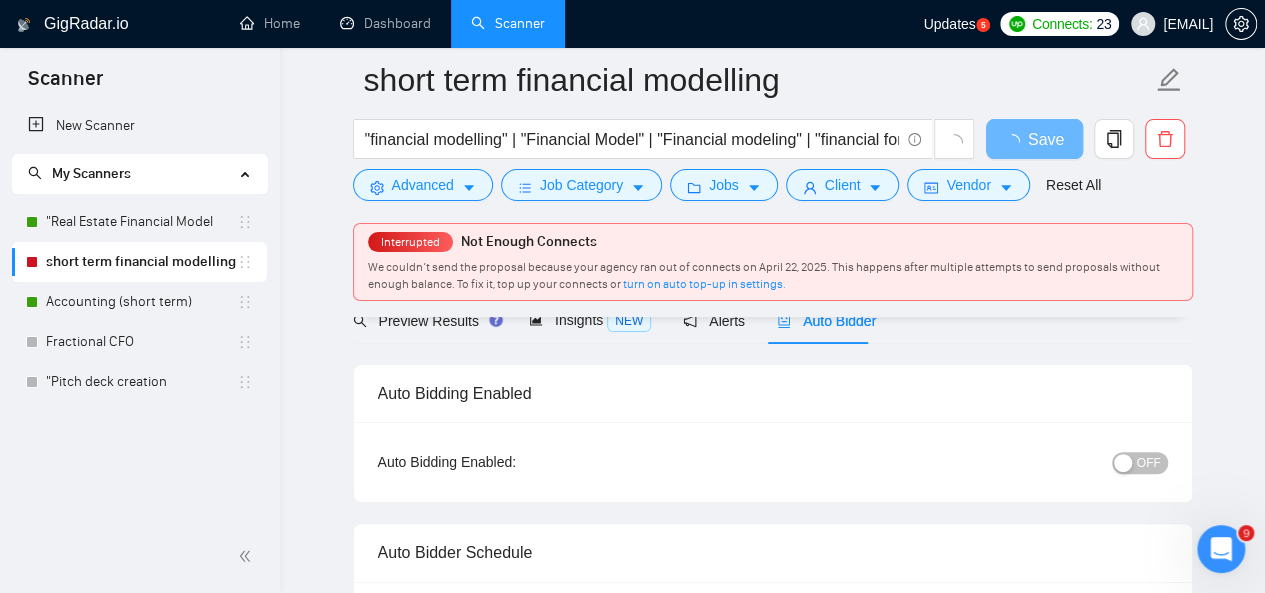 click at bounding box center (1123, 463) 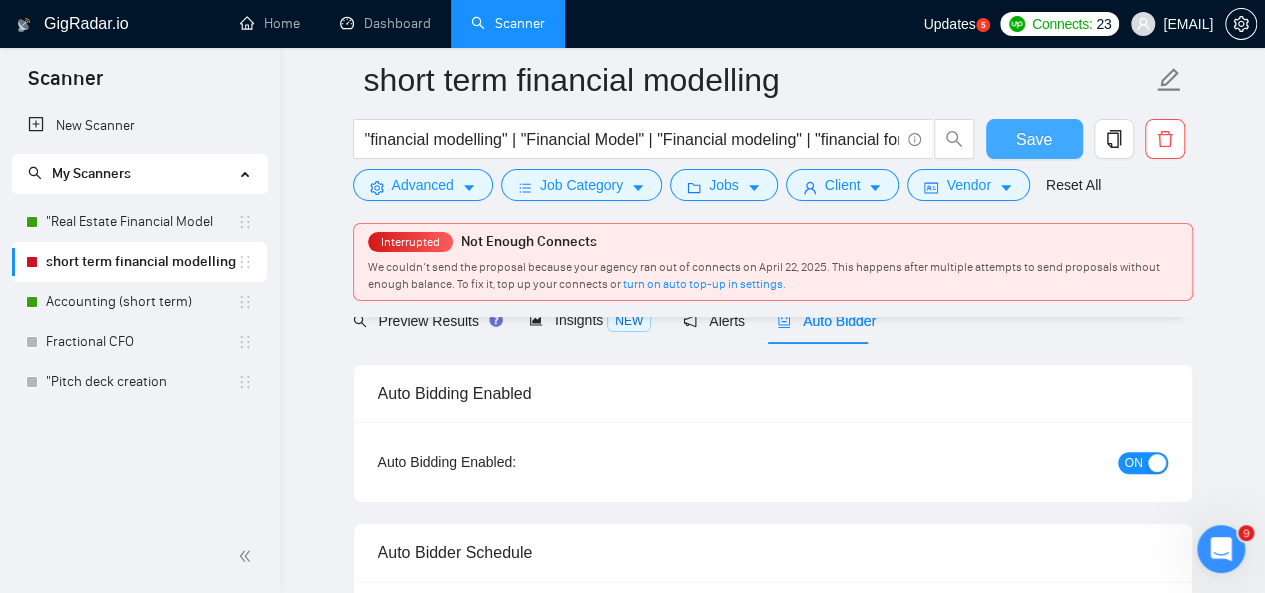 click on "Save" at bounding box center (1034, 139) 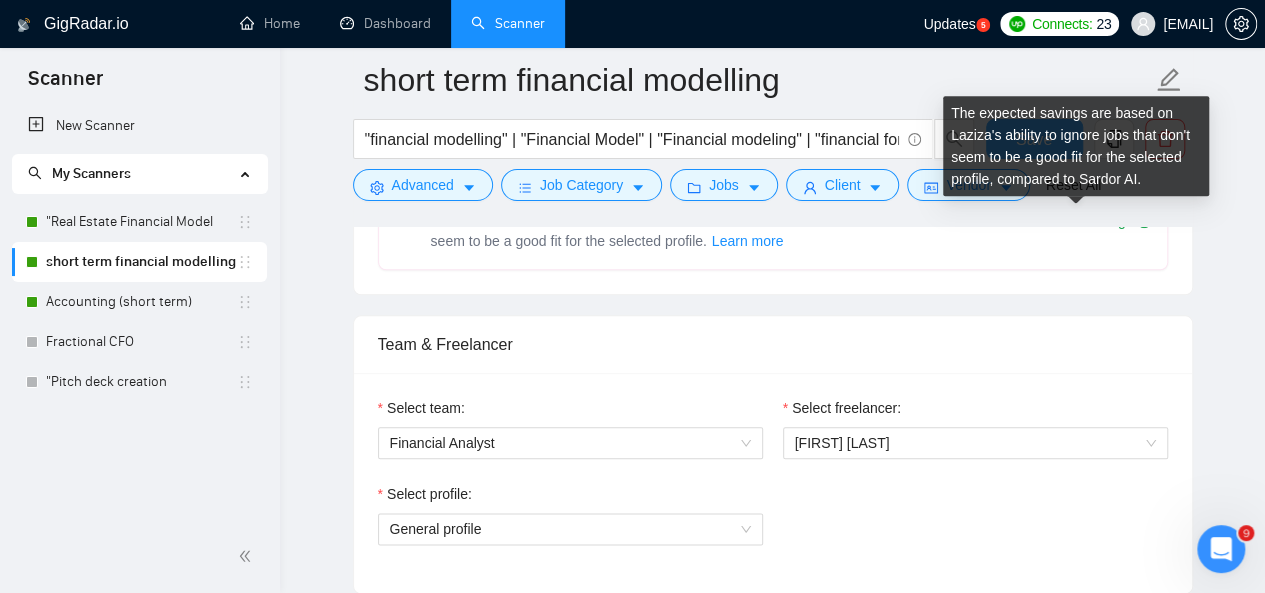 scroll, scrollTop: 916, scrollLeft: 0, axis: vertical 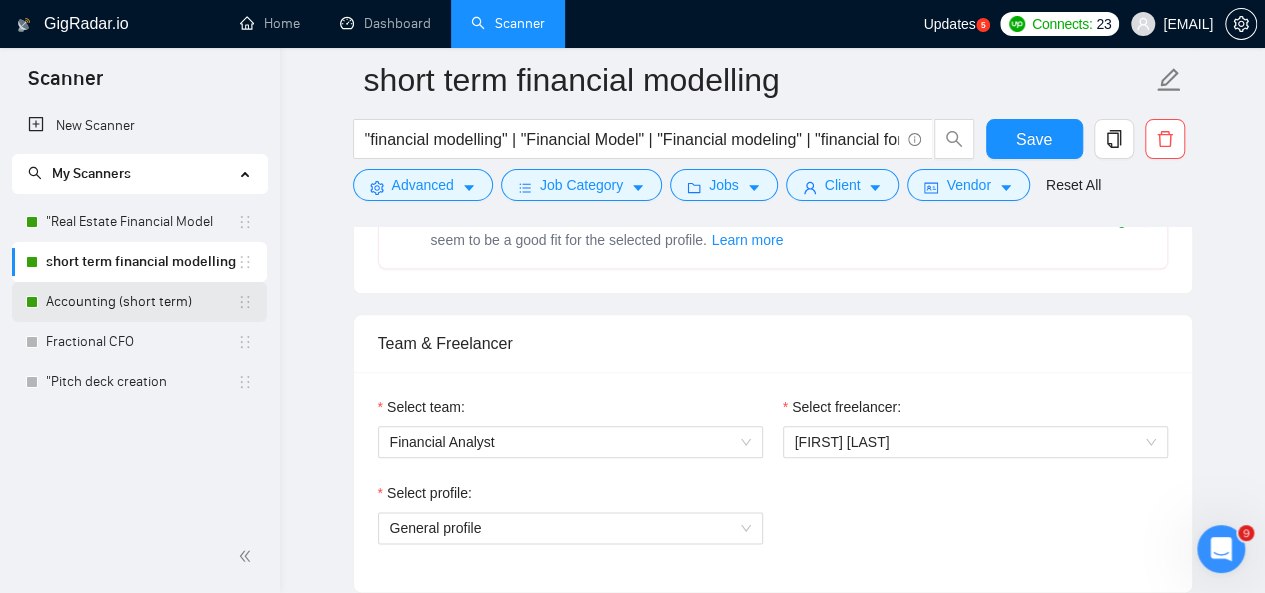 click on "Accounting (short term)" at bounding box center (141, 302) 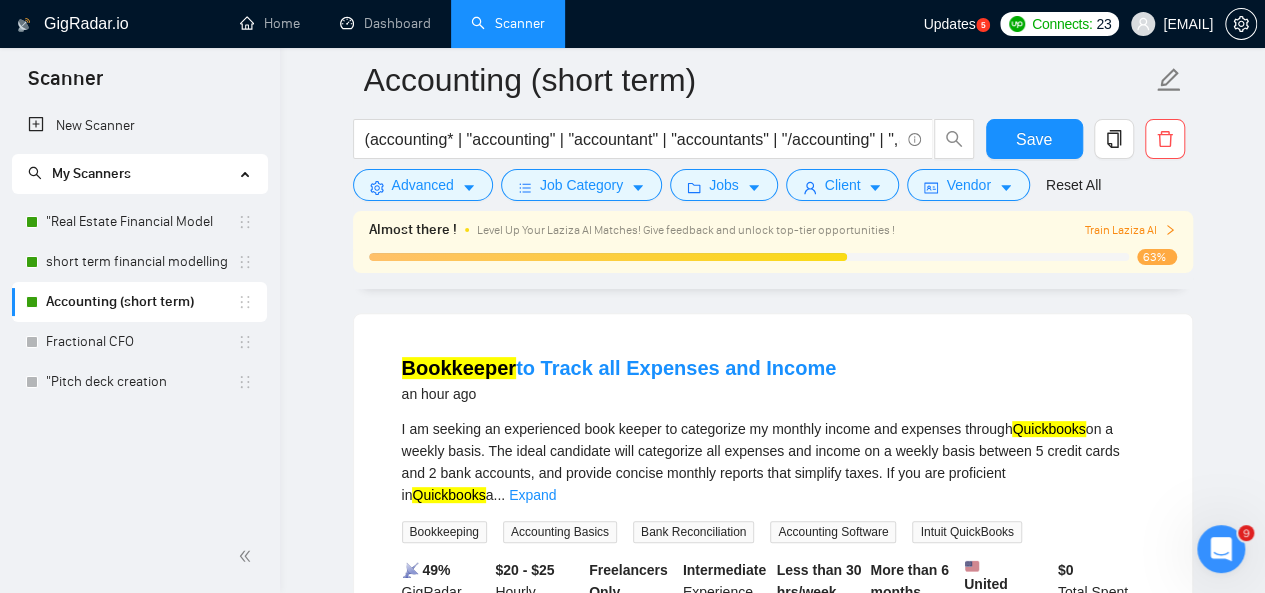 scroll, scrollTop: 0, scrollLeft: 0, axis: both 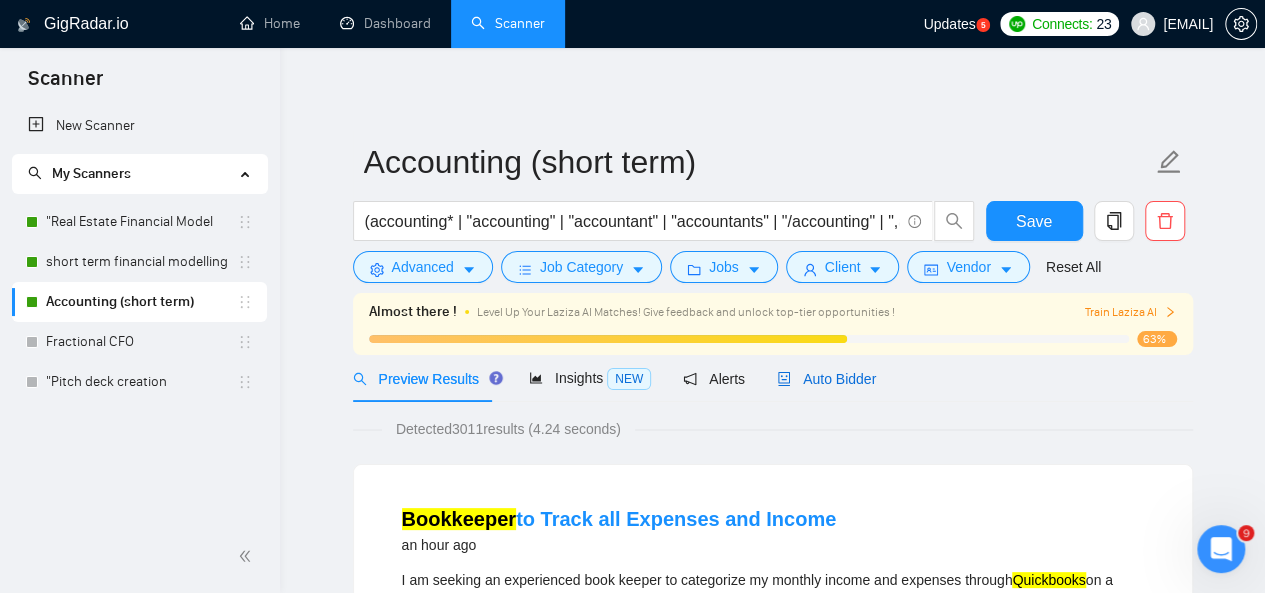 click on "Auto Bidder" at bounding box center [826, 379] 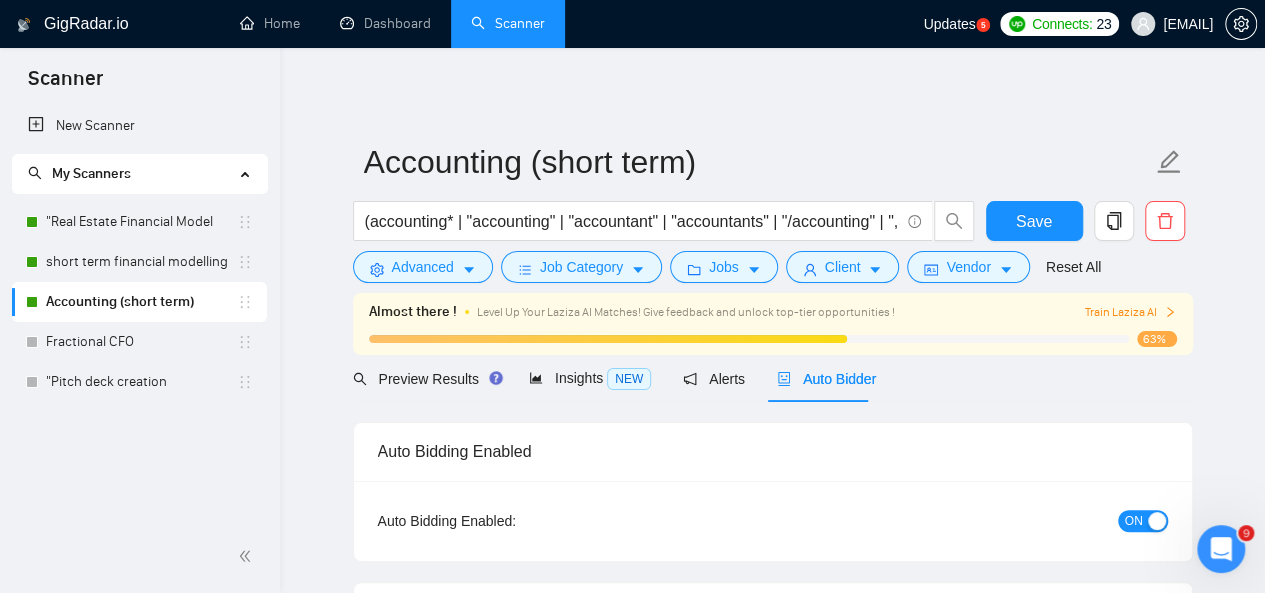 type 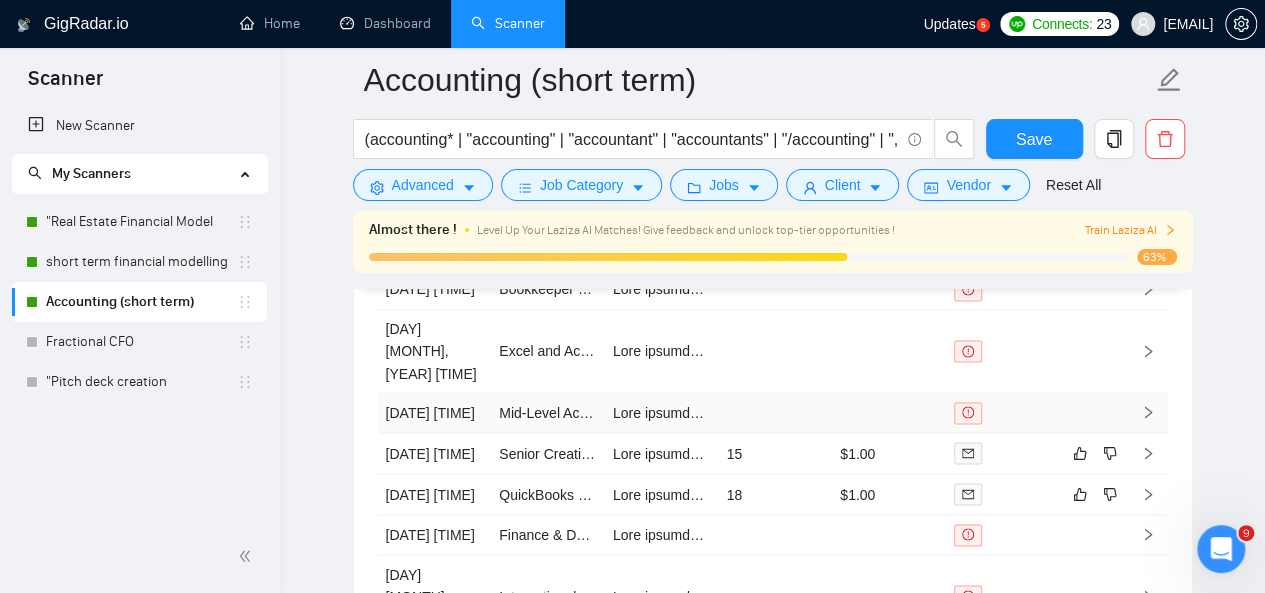 scroll, scrollTop: 5166, scrollLeft: 0, axis: vertical 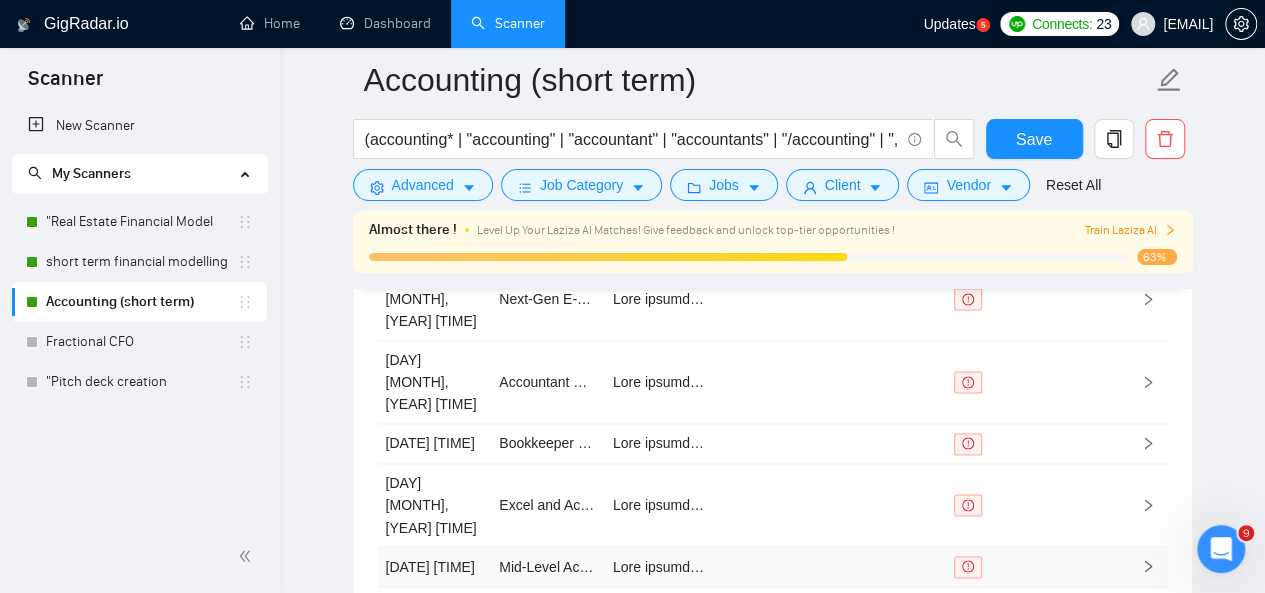 click at bounding box center (775, 567) 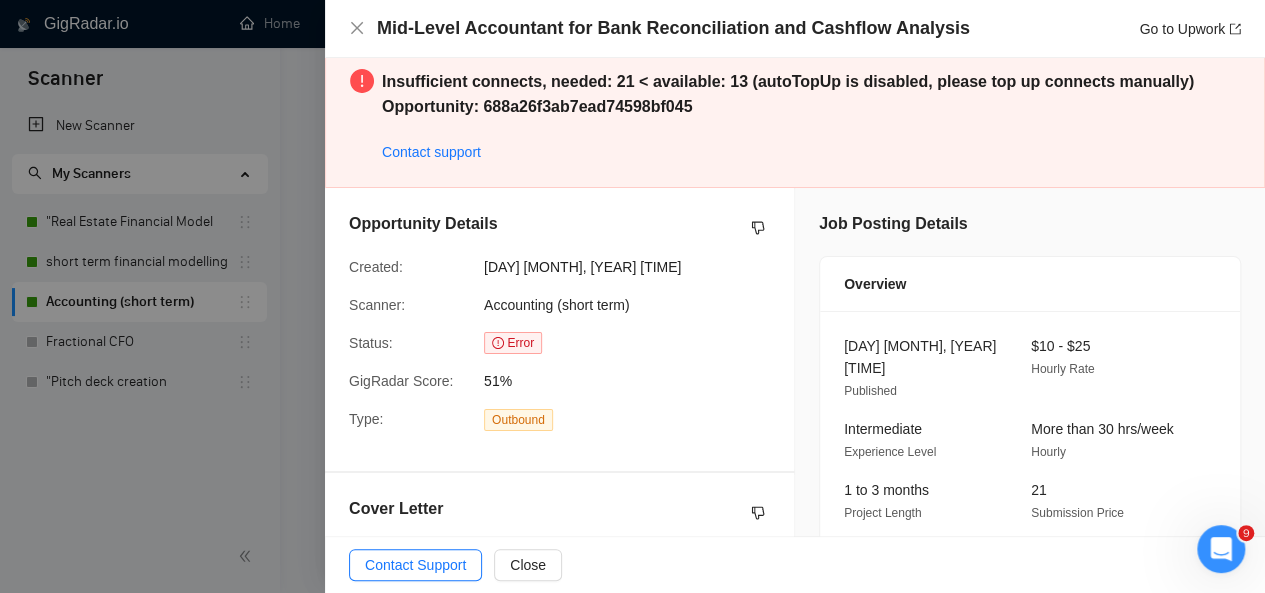 scroll, scrollTop: 11, scrollLeft: 0, axis: vertical 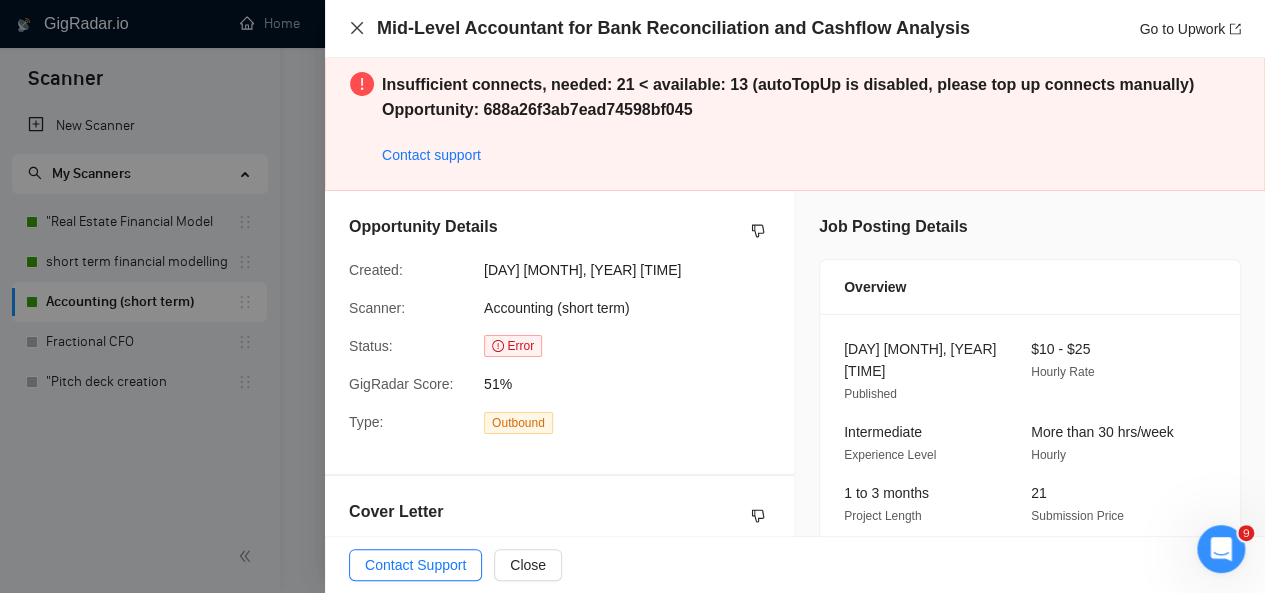 click 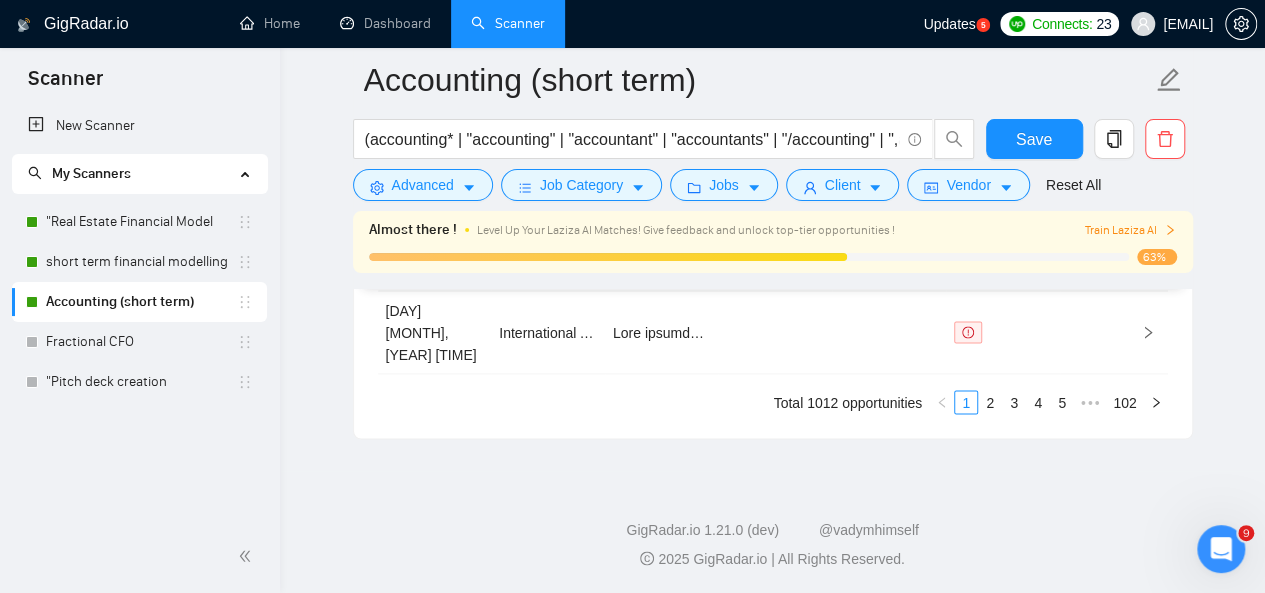 scroll, scrollTop: 5527, scrollLeft: 0, axis: vertical 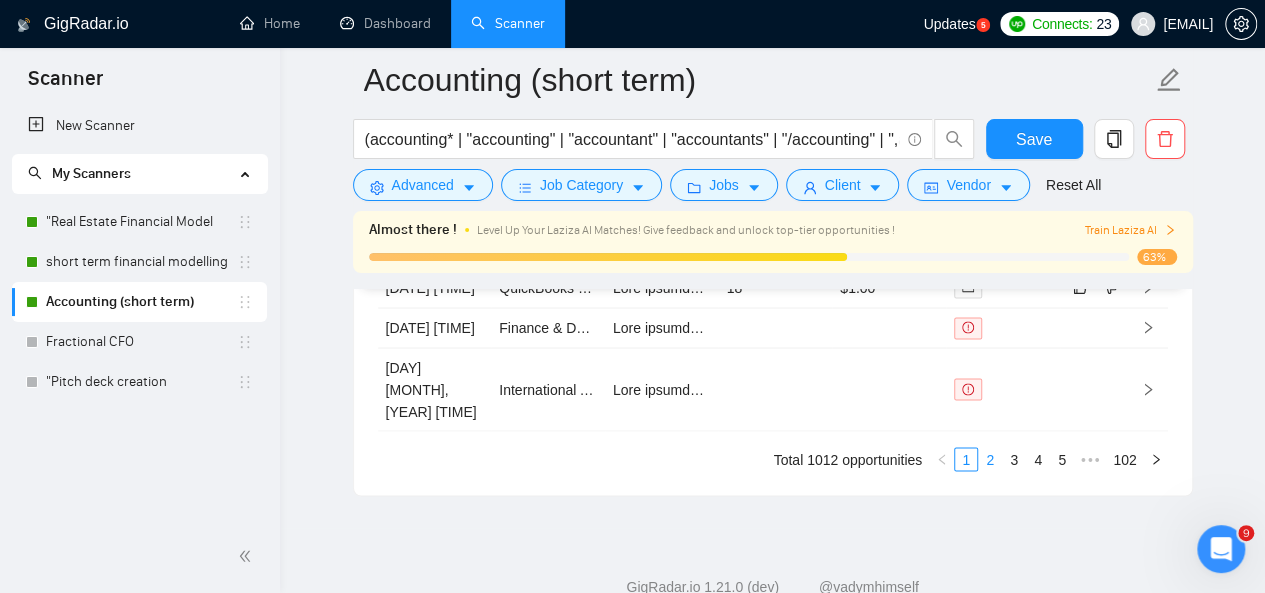 click on "2" at bounding box center (990, 459) 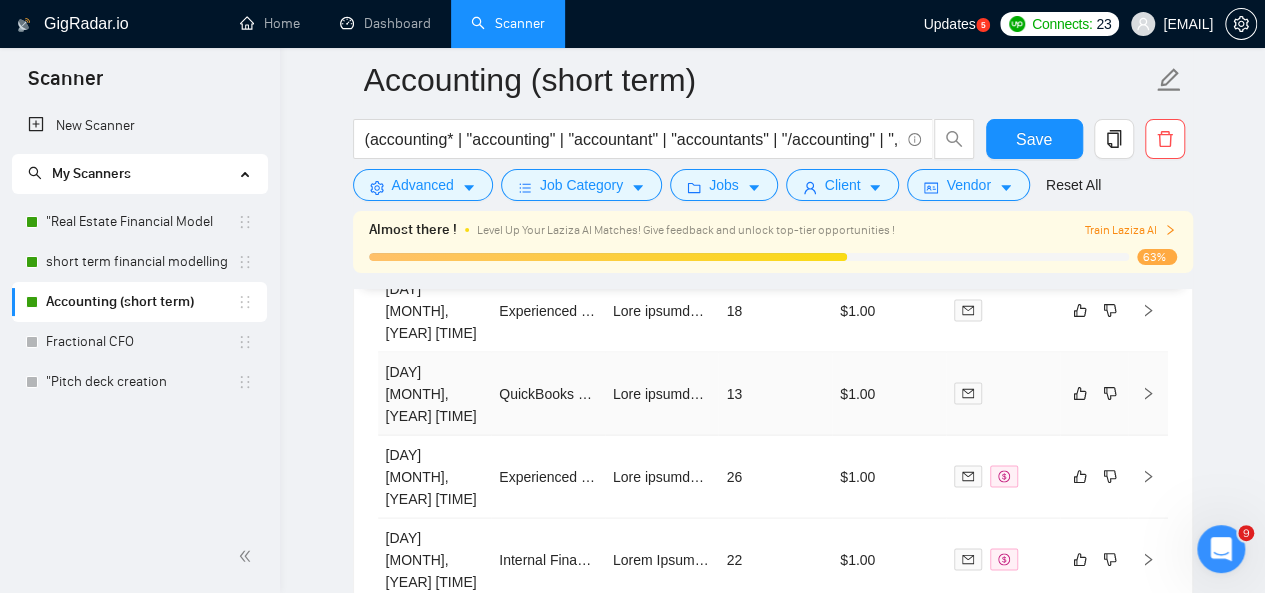 scroll, scrollTop: 5489, scrollLeft: 0, axis: vertical 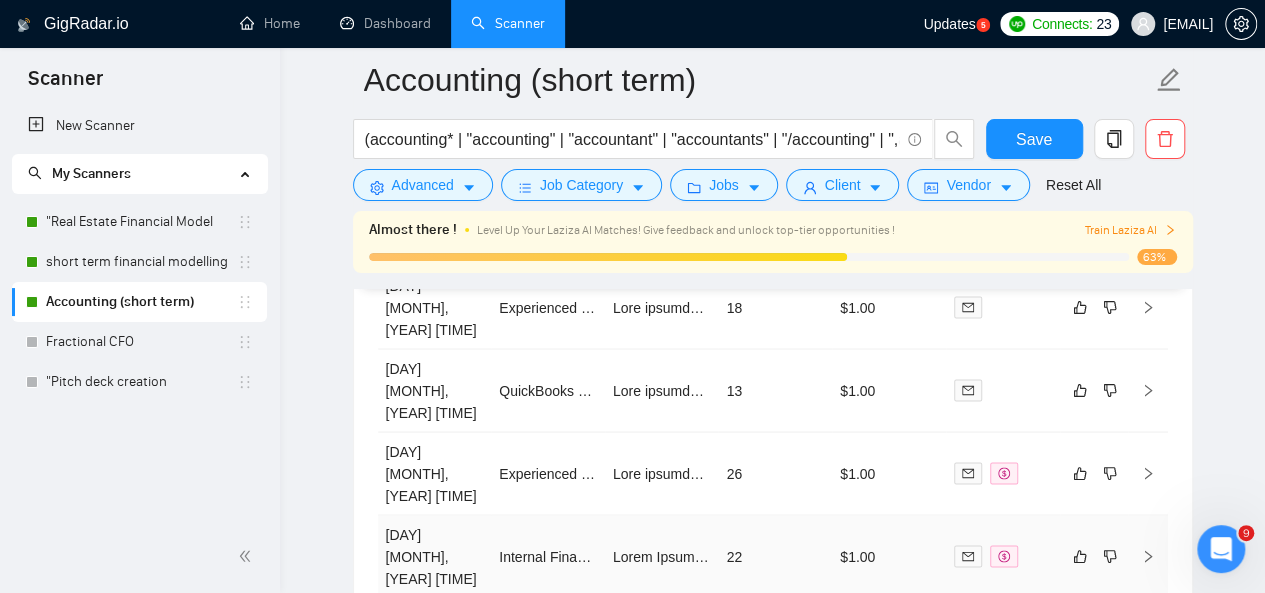 click on "22" at bounding box center (775, 556) 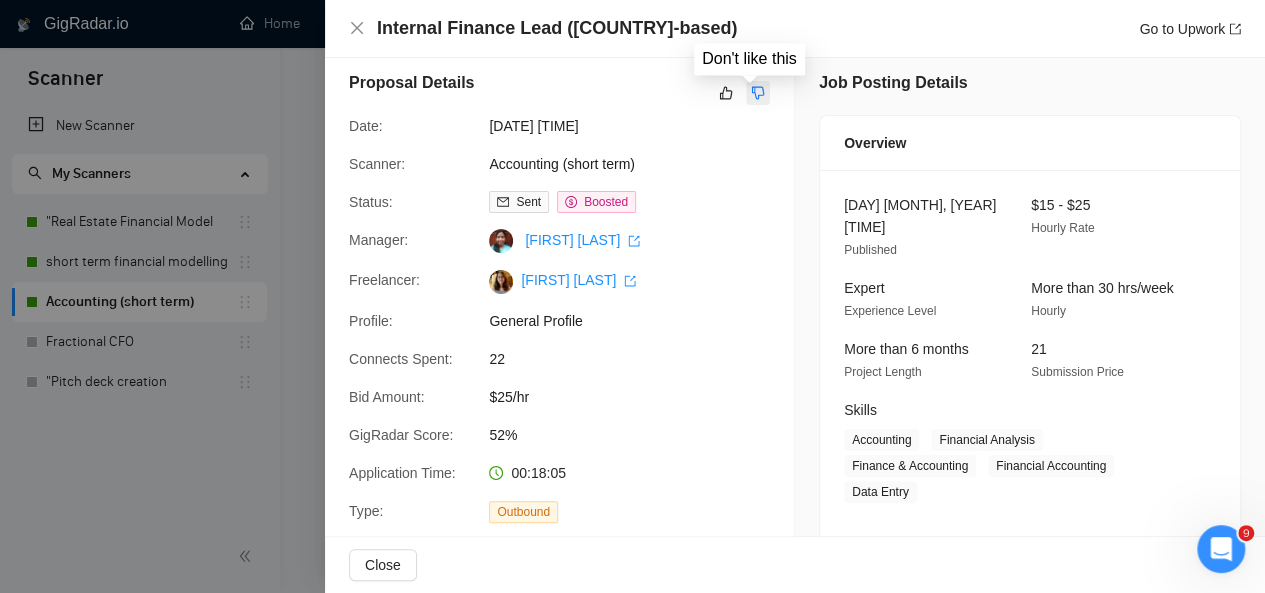 click 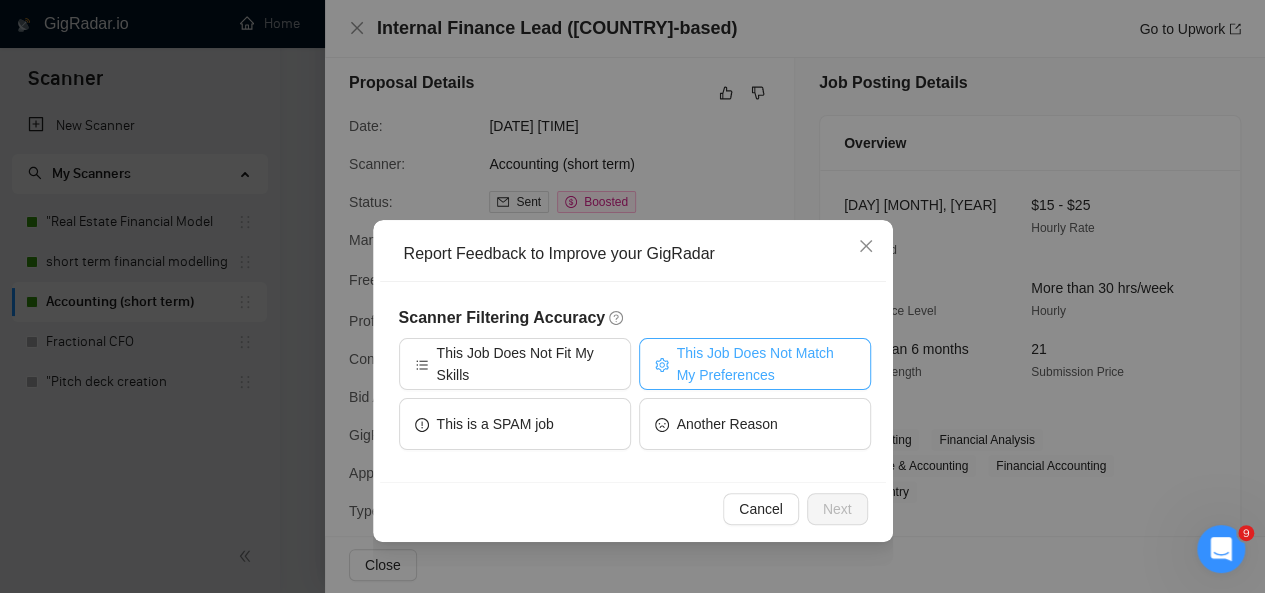 click on "This Job Does Not Match My Preferences" at bounding box center (766, 364) 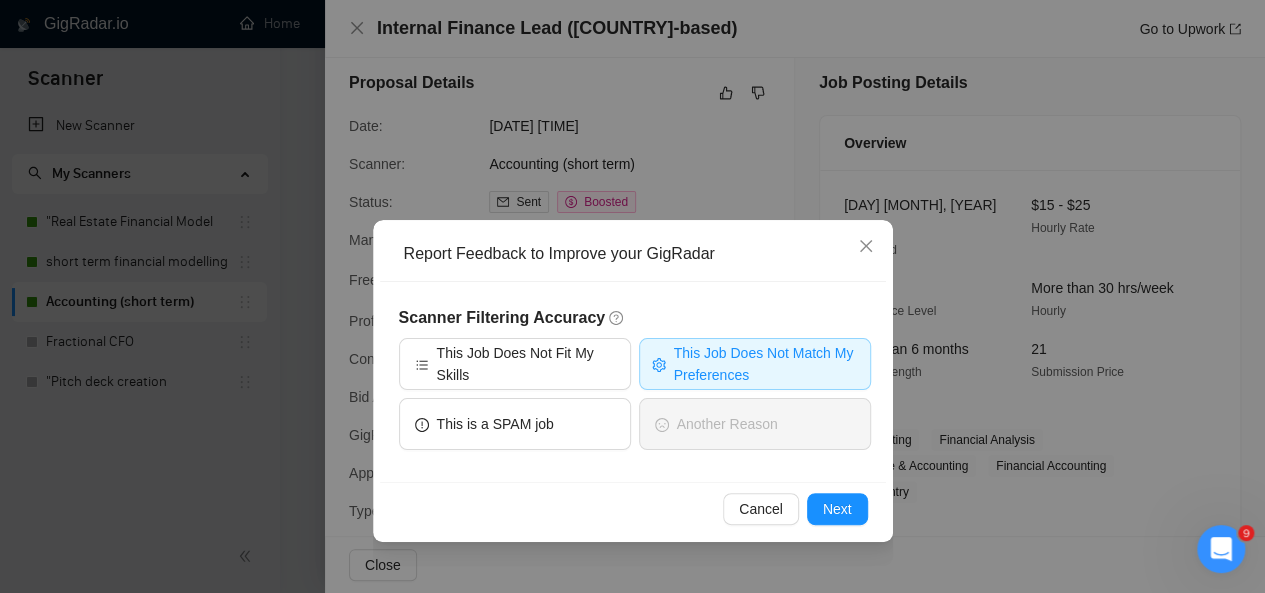 click on "Cancel Next" at bounding box center (633, 508) 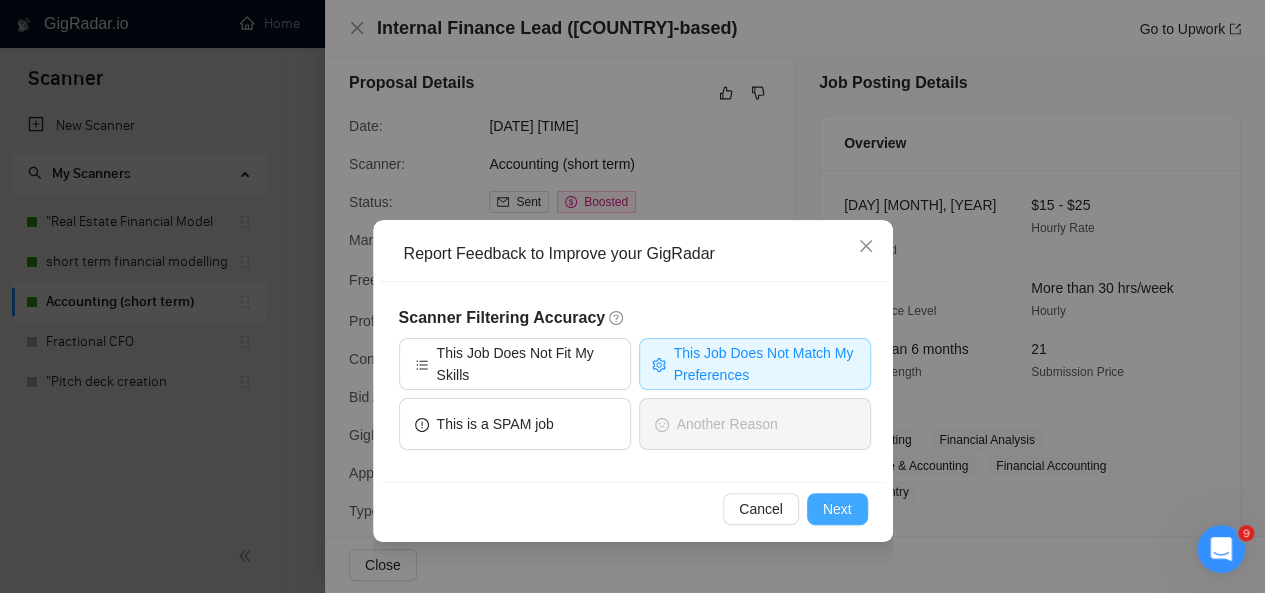 click on "Next" at bounding box center [837, 509] 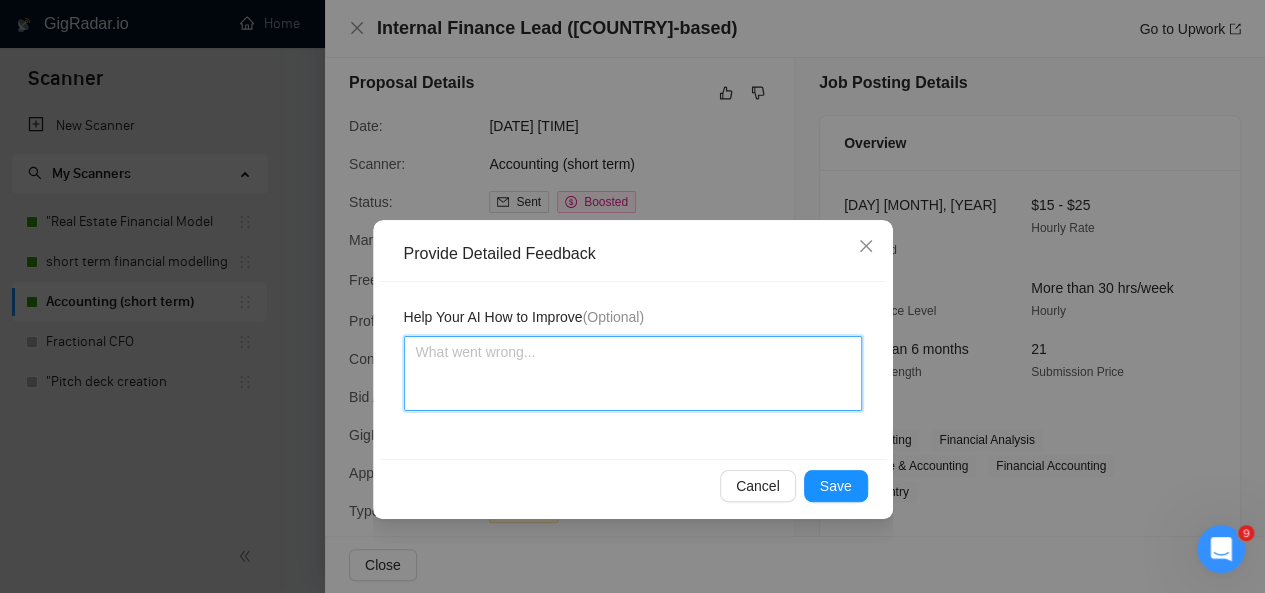 click at bounding box center (633, 373) 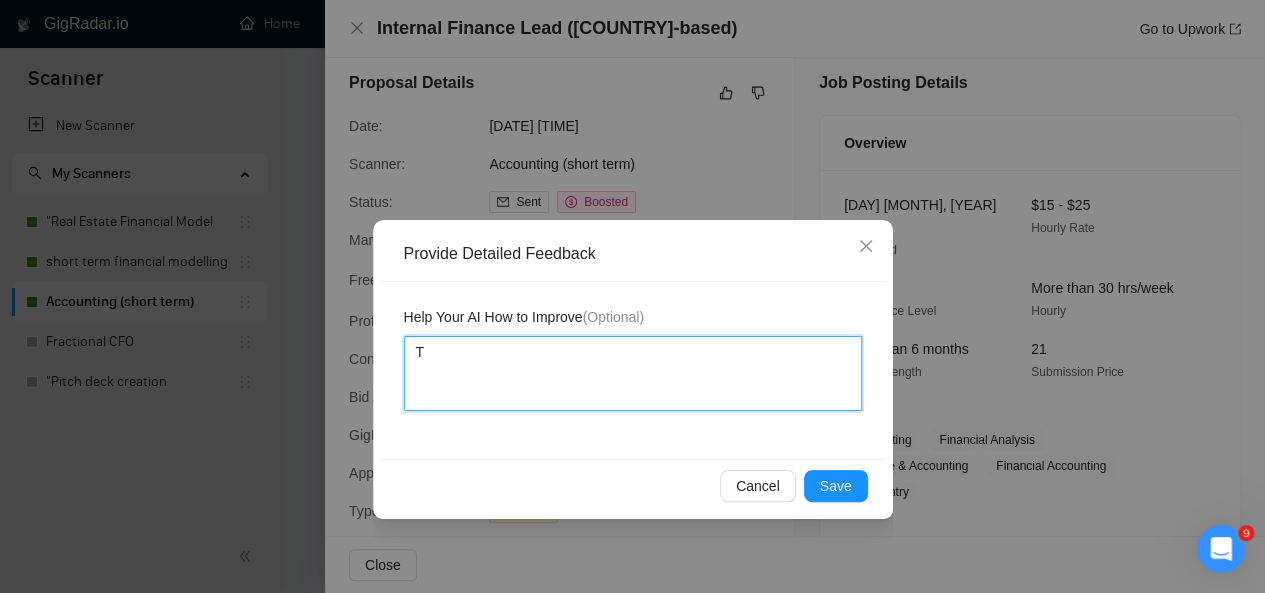 type on "Th" 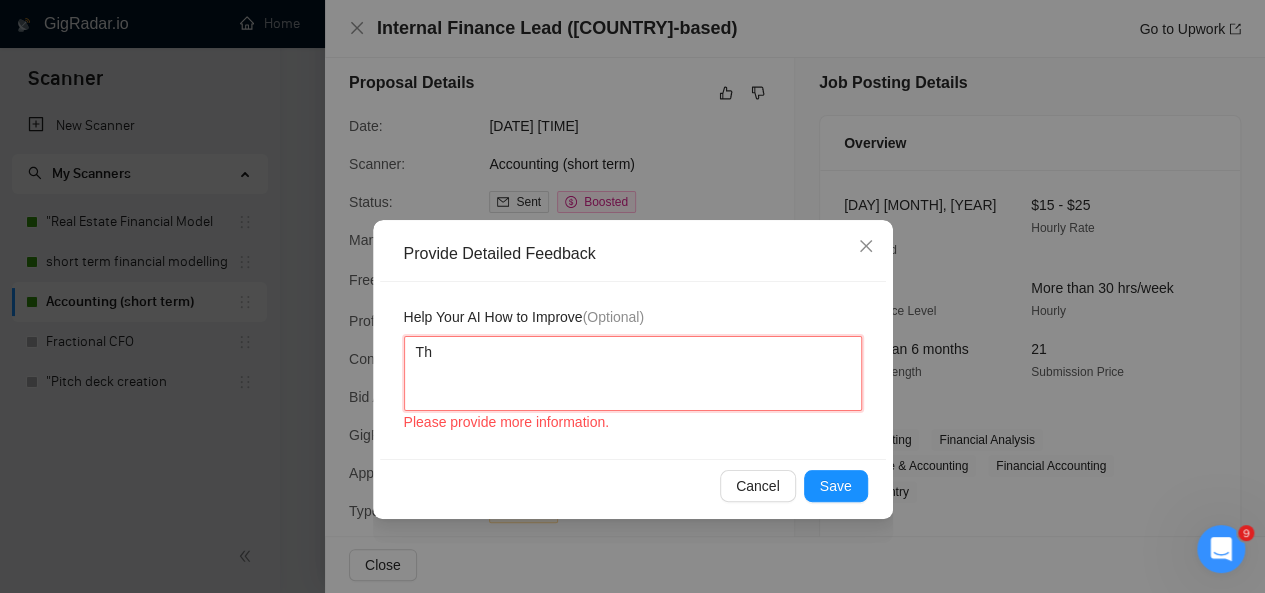type 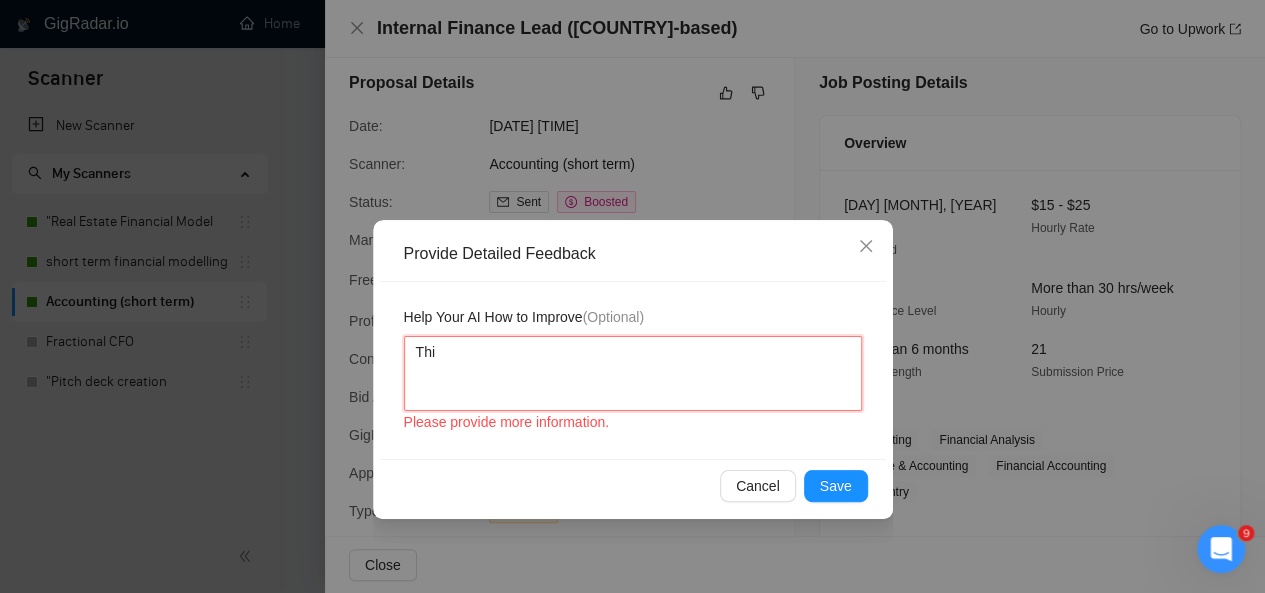 type 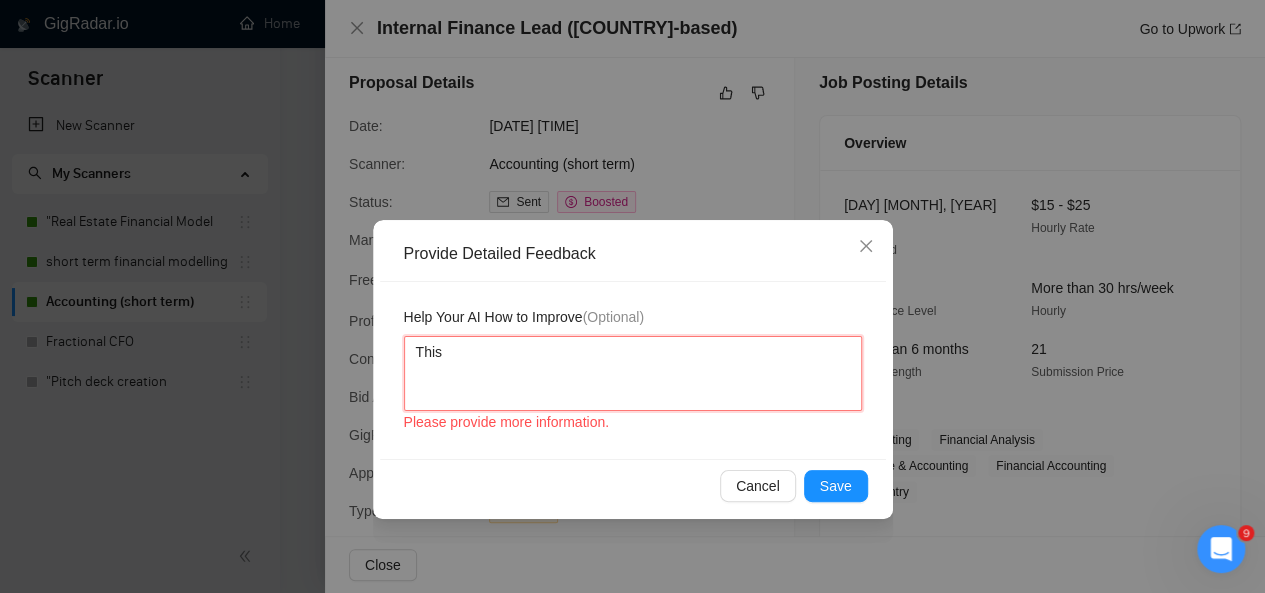 type 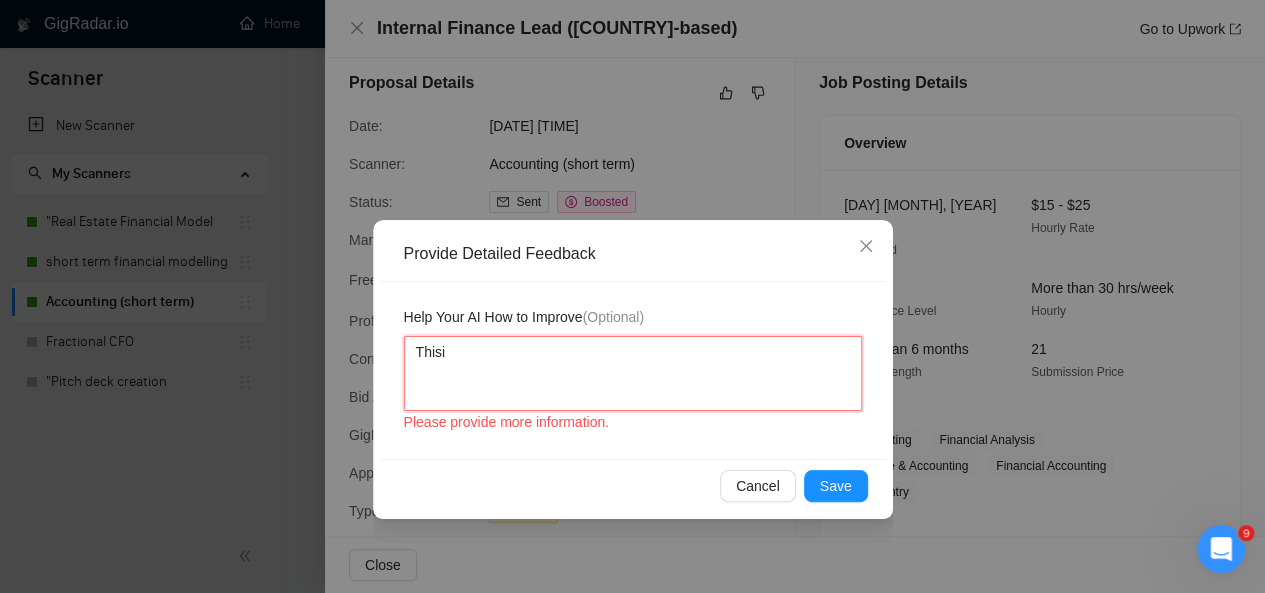 type 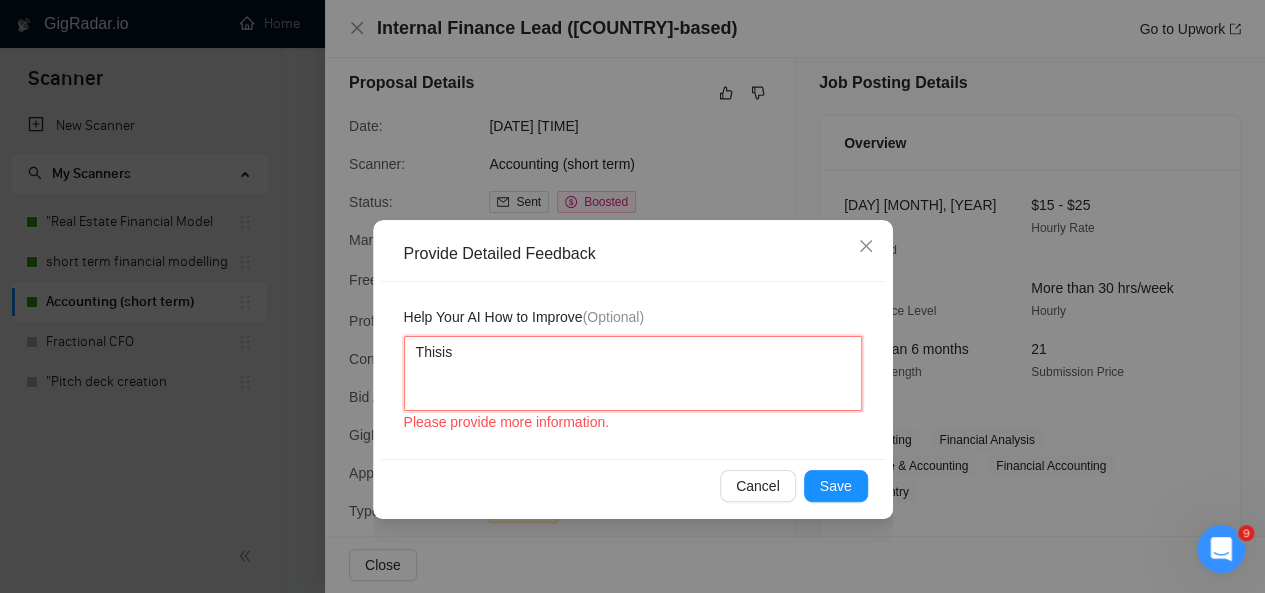 type on "Thisis" 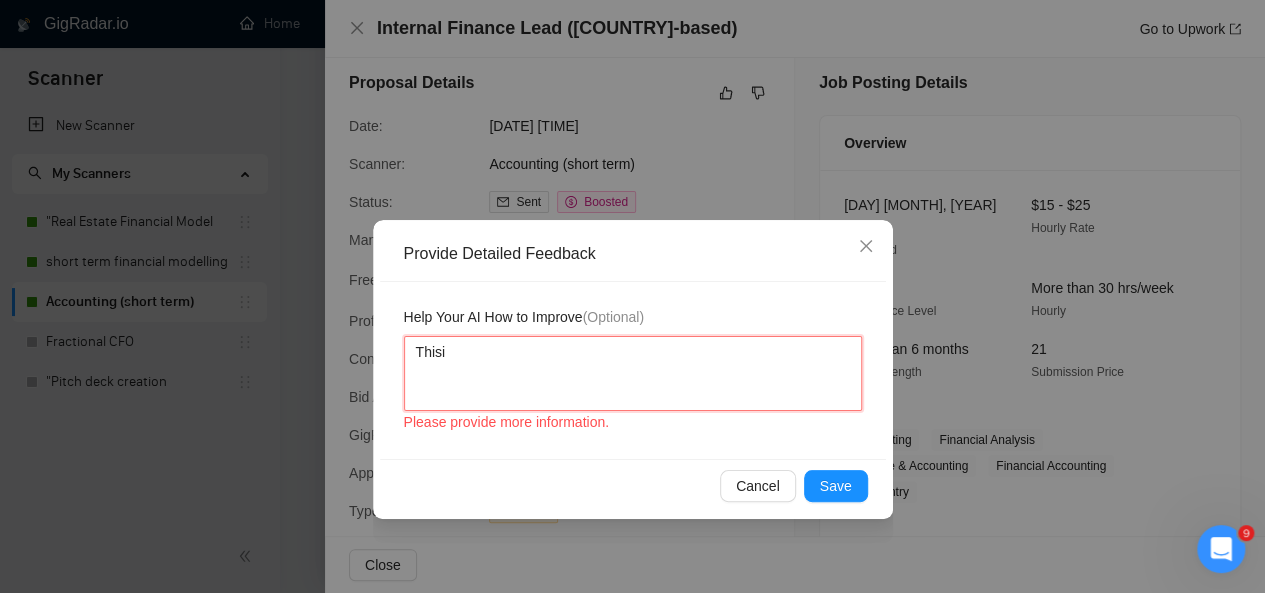 type 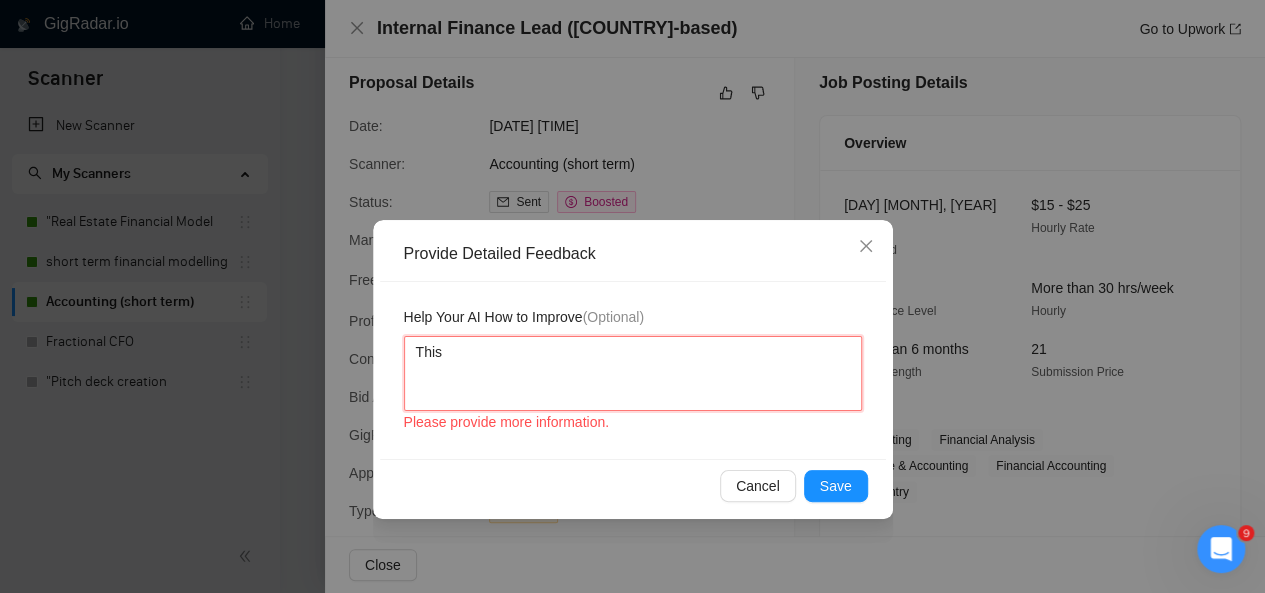 type 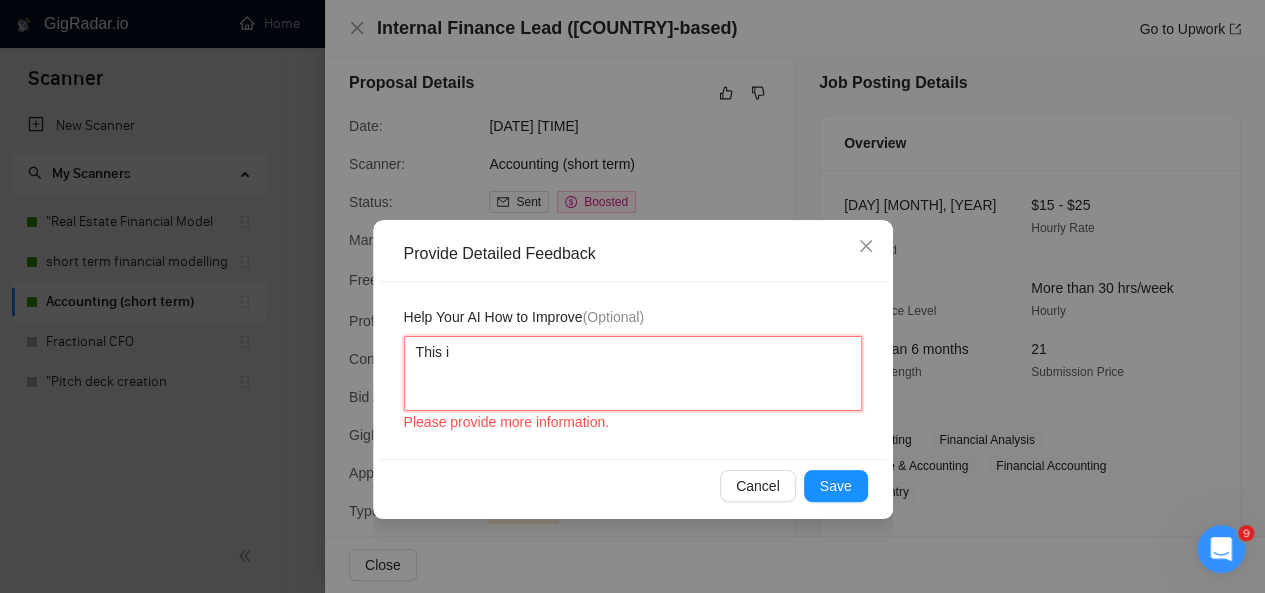 type 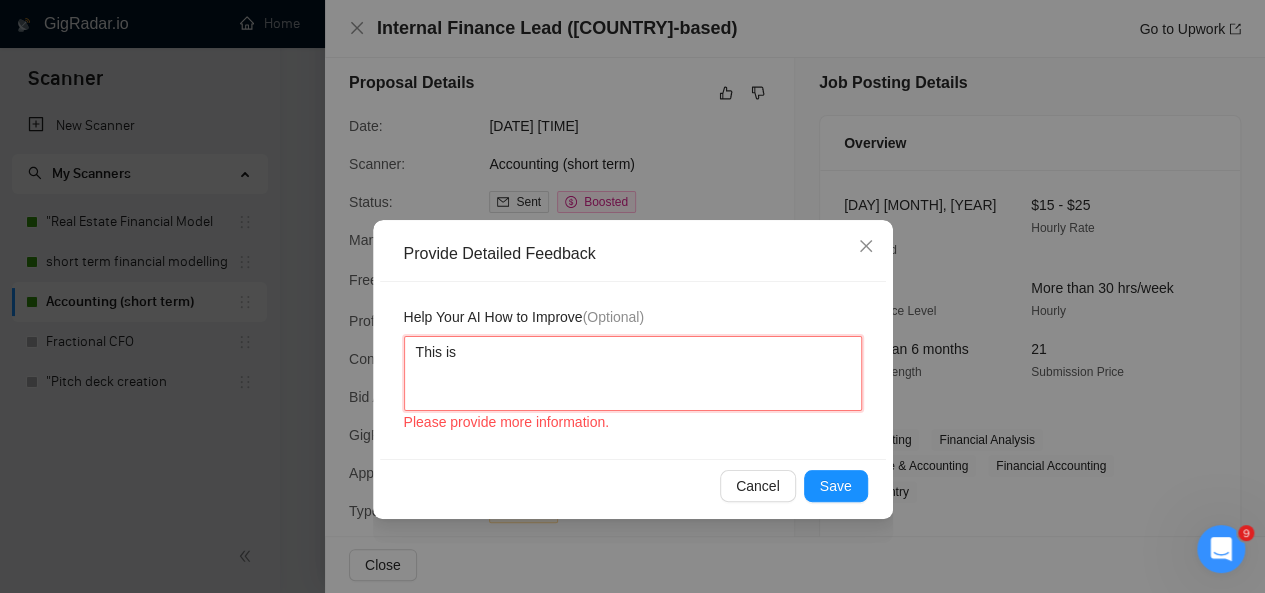 type on "This is" 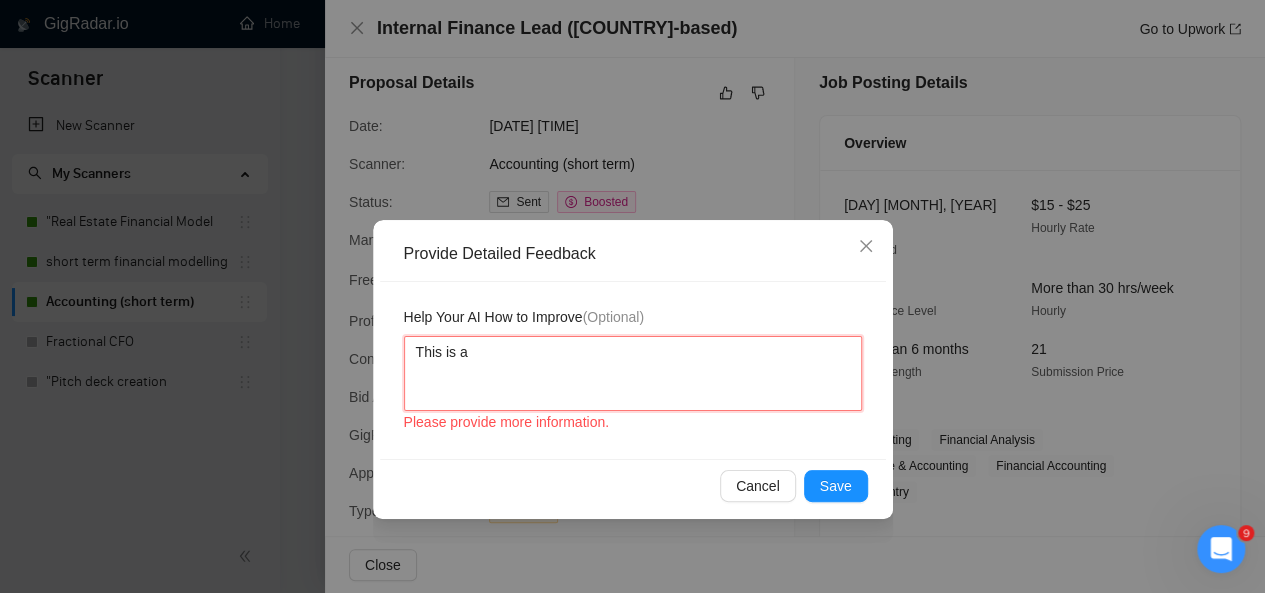 type on "This is a" 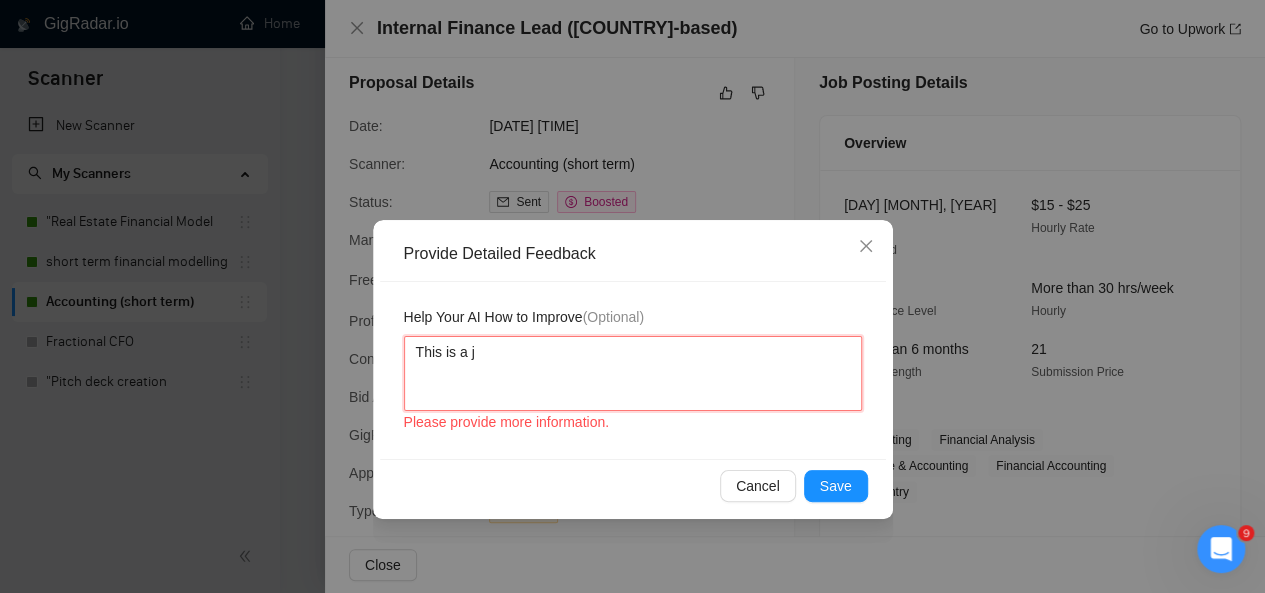 type 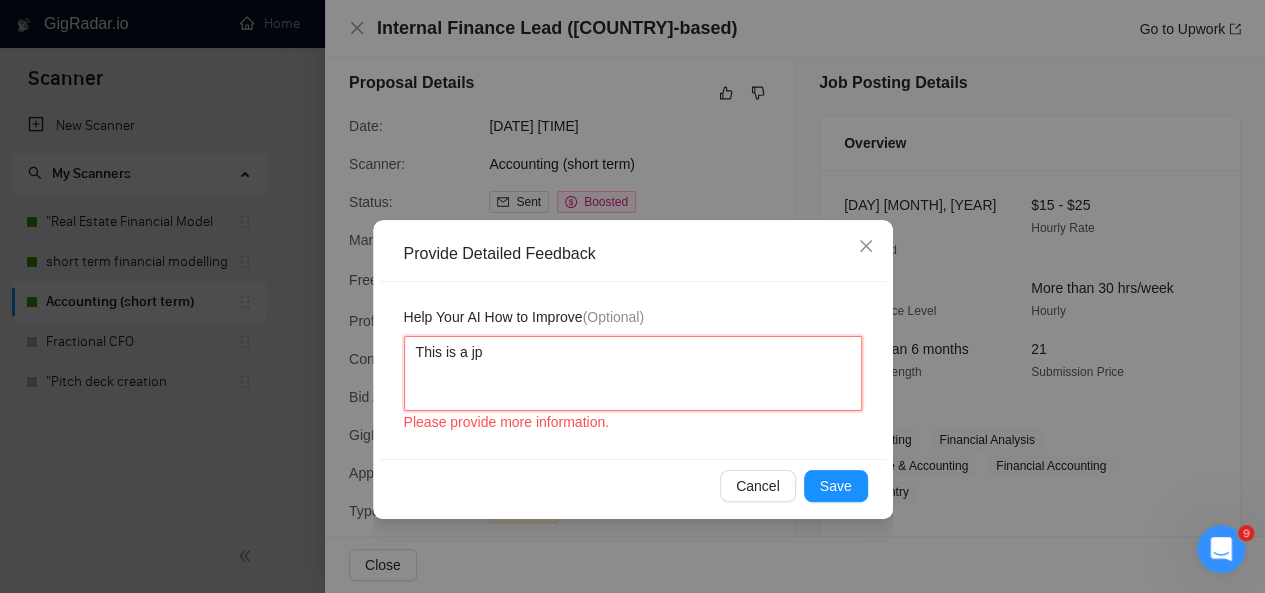 type 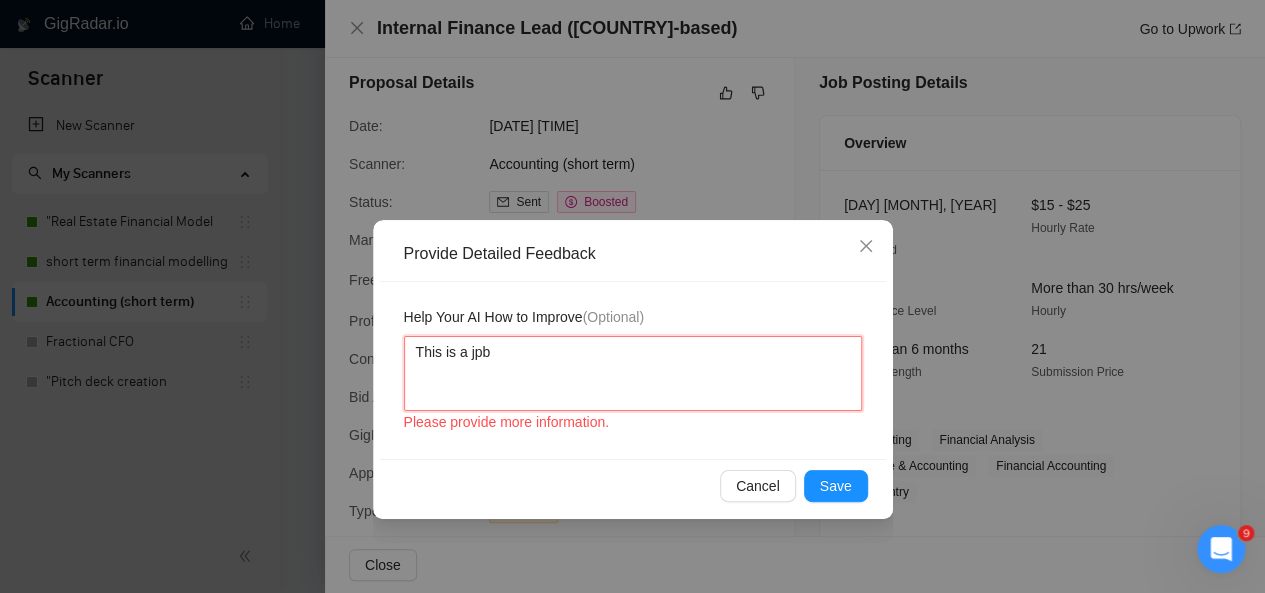 type 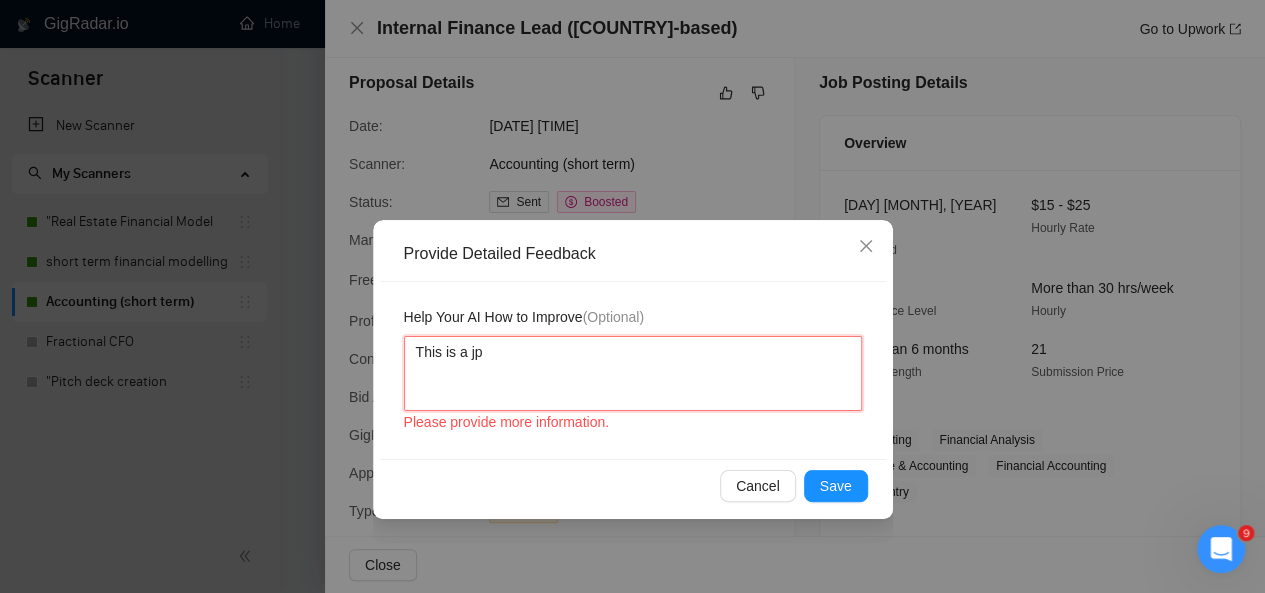 type 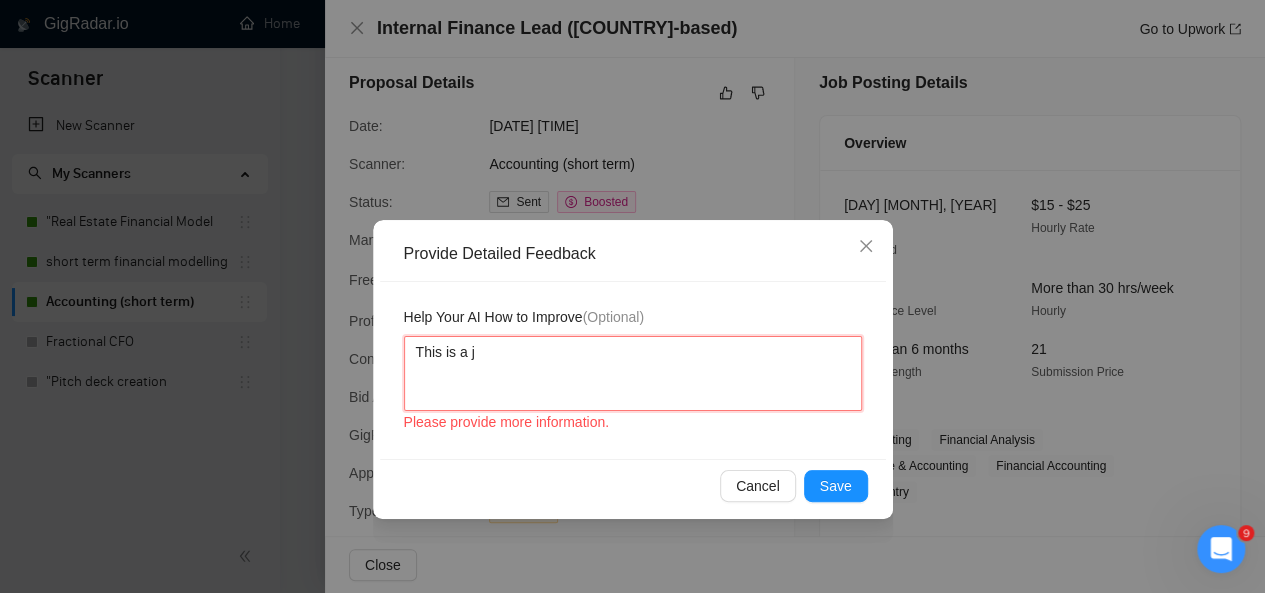 type 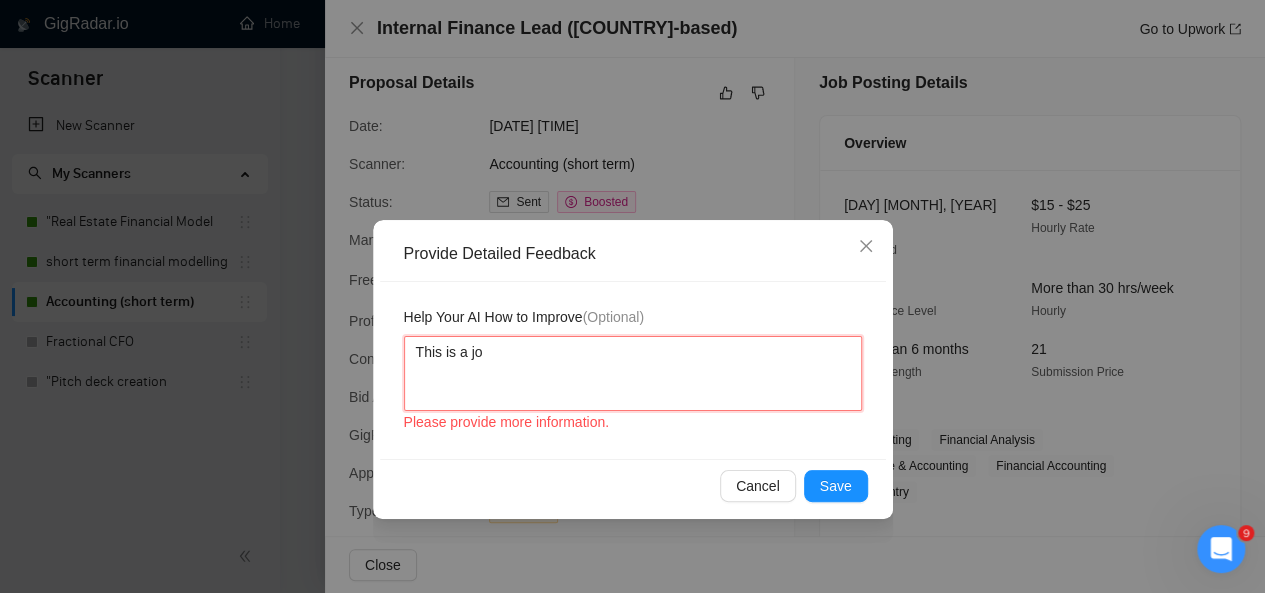 type 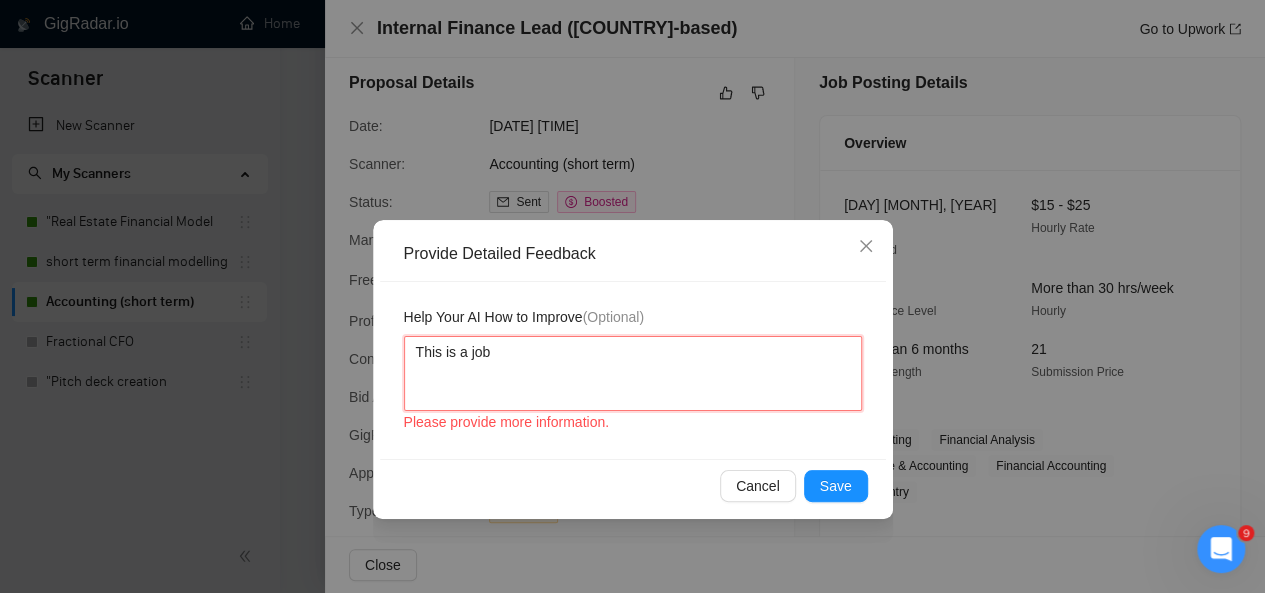 type 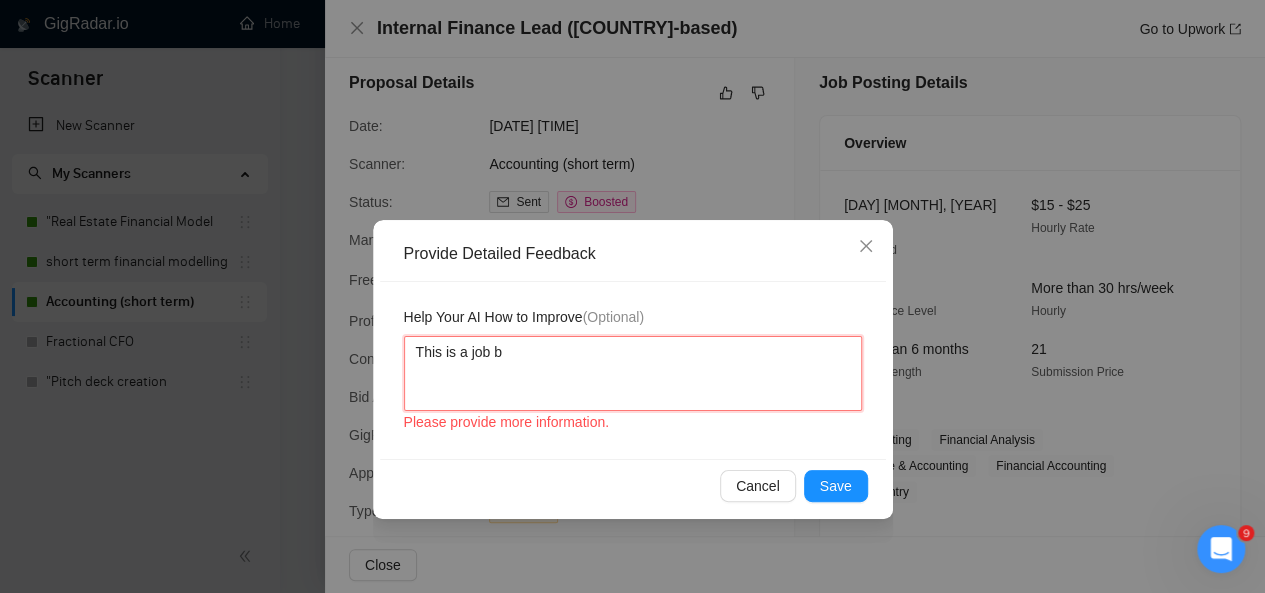 type 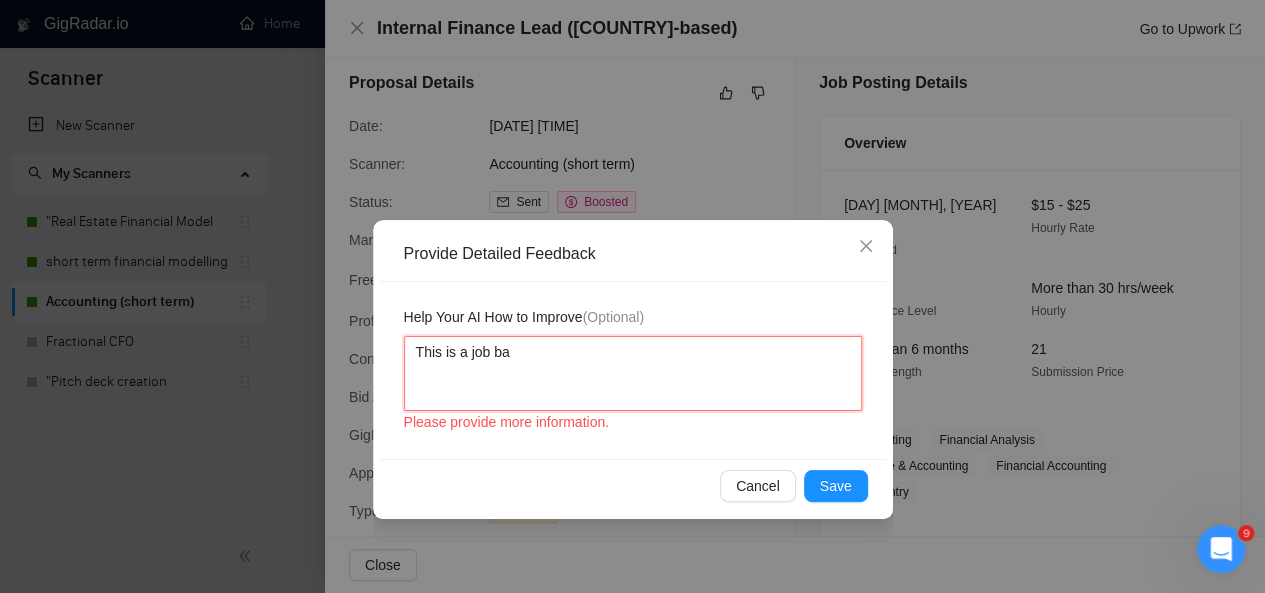 type 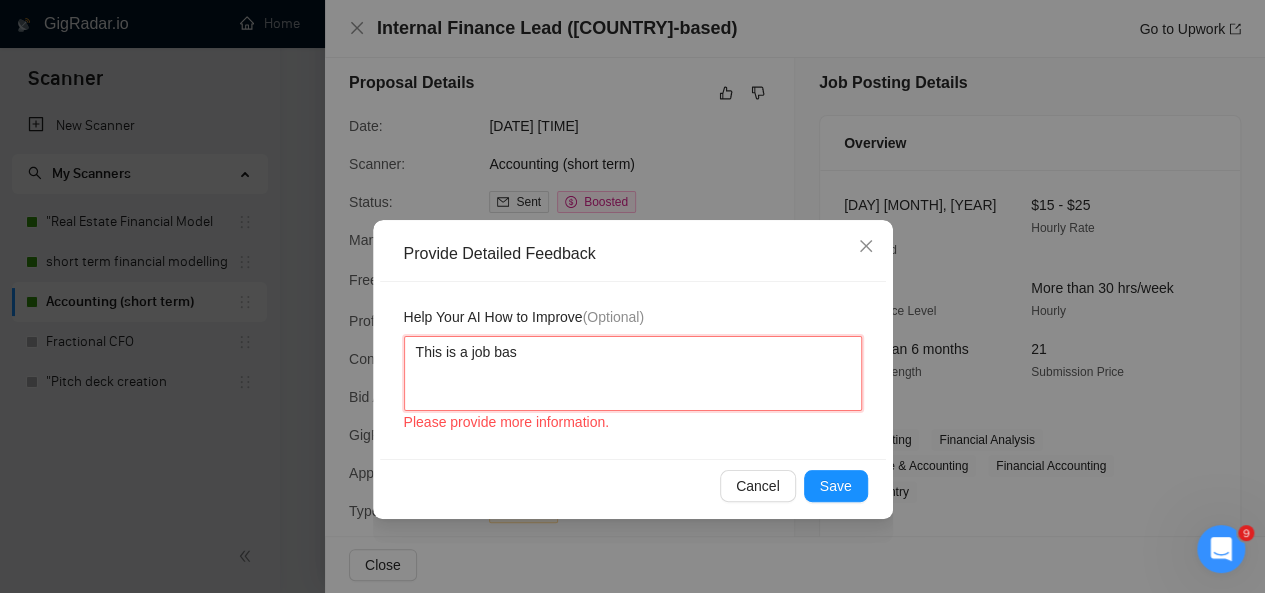 type 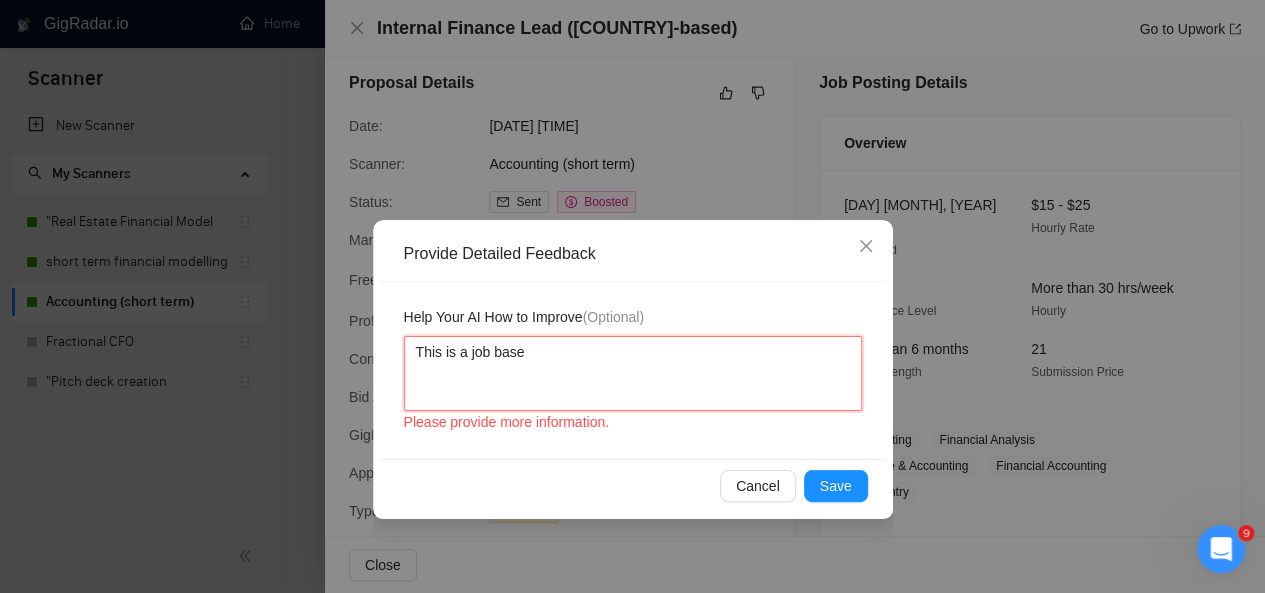 type 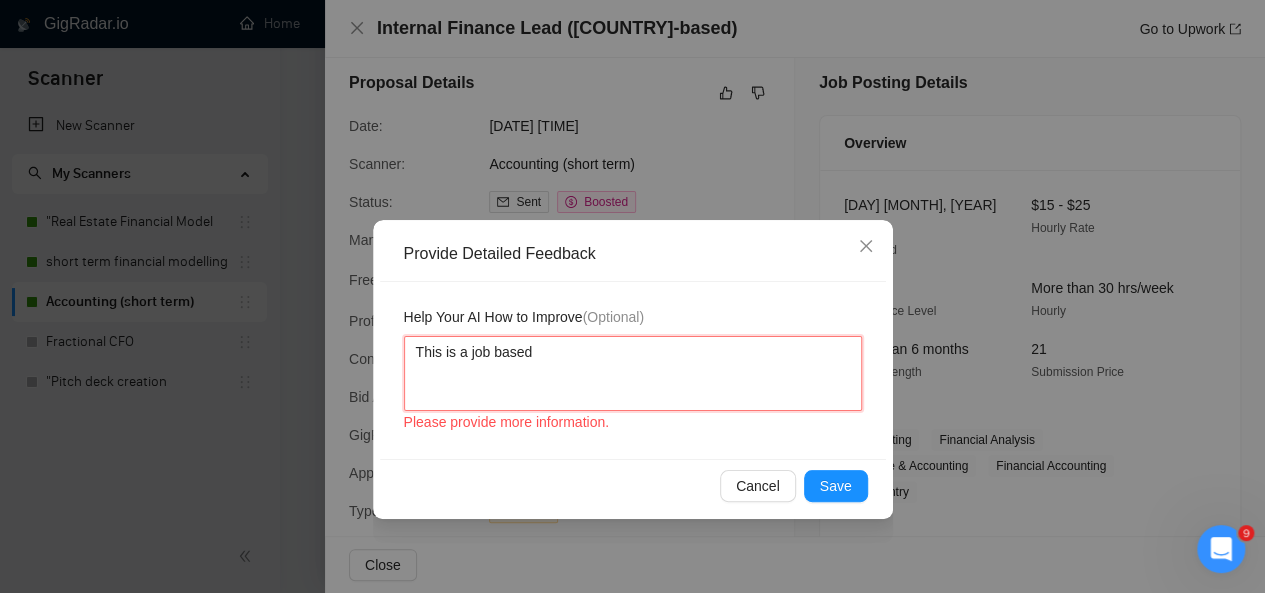 type 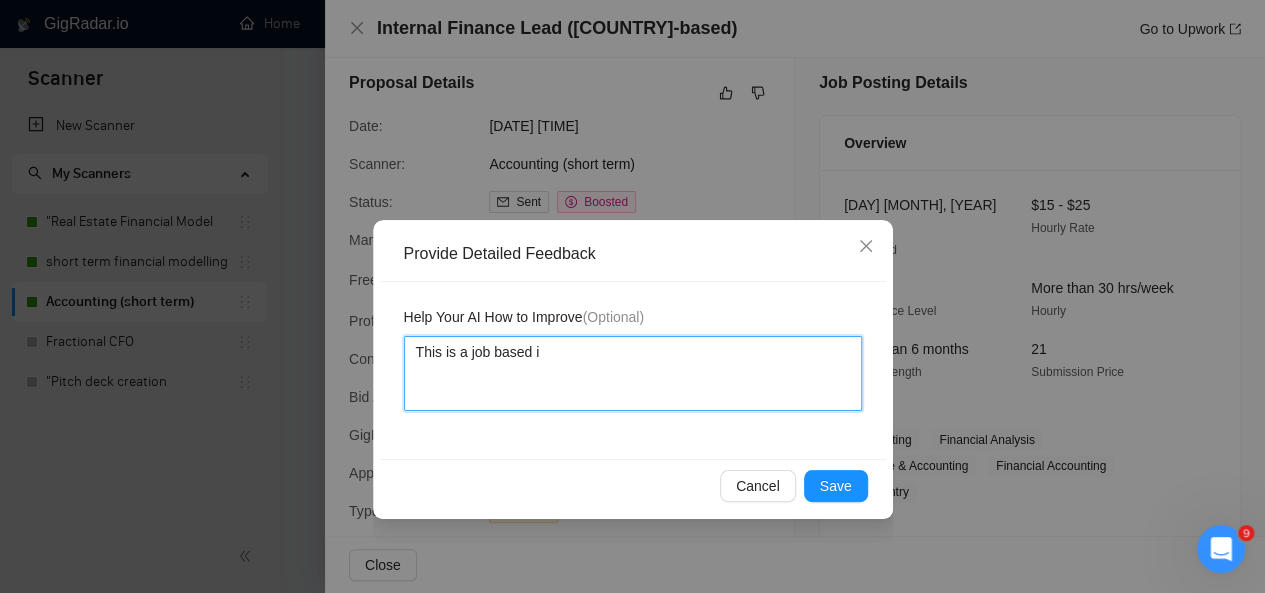 type 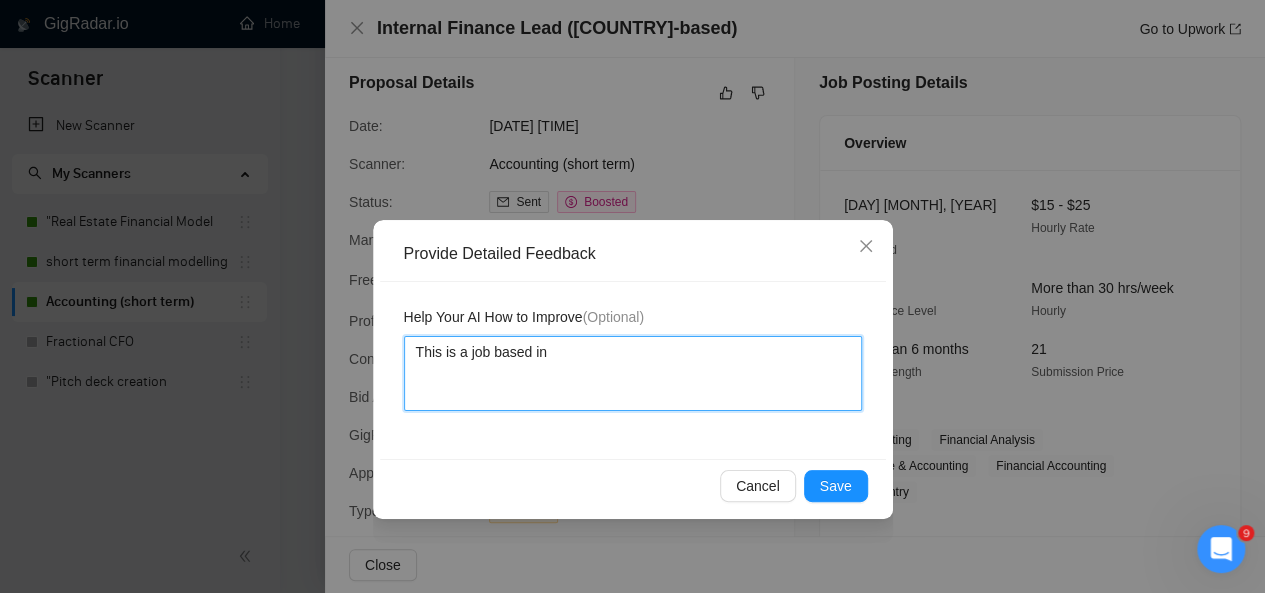 type 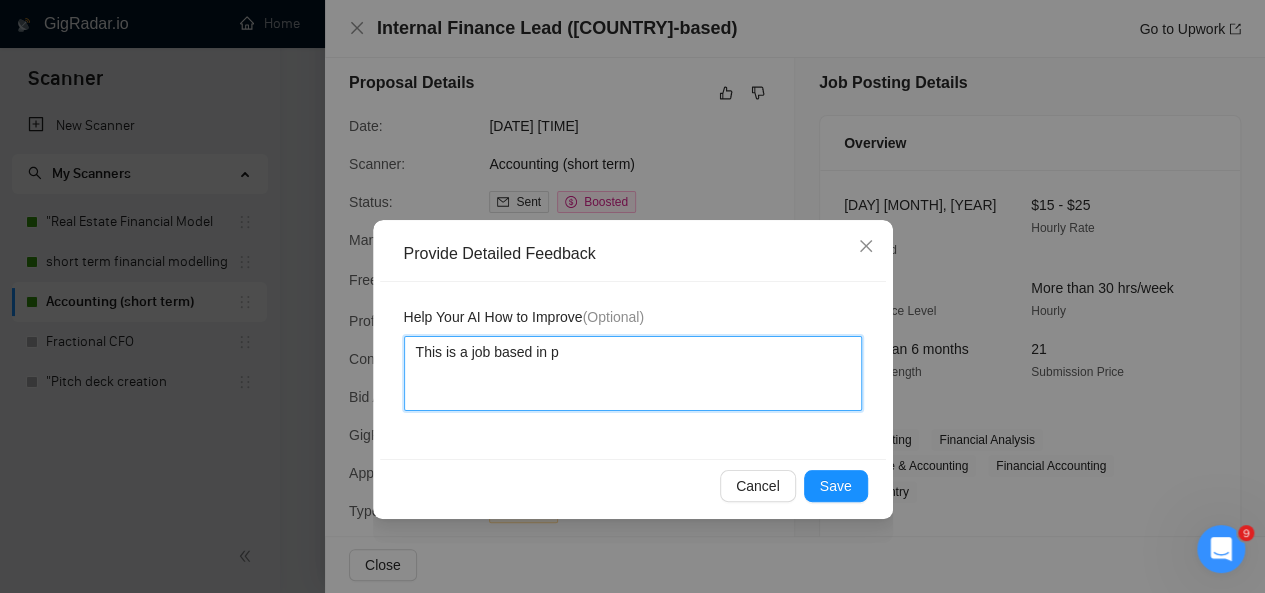 type 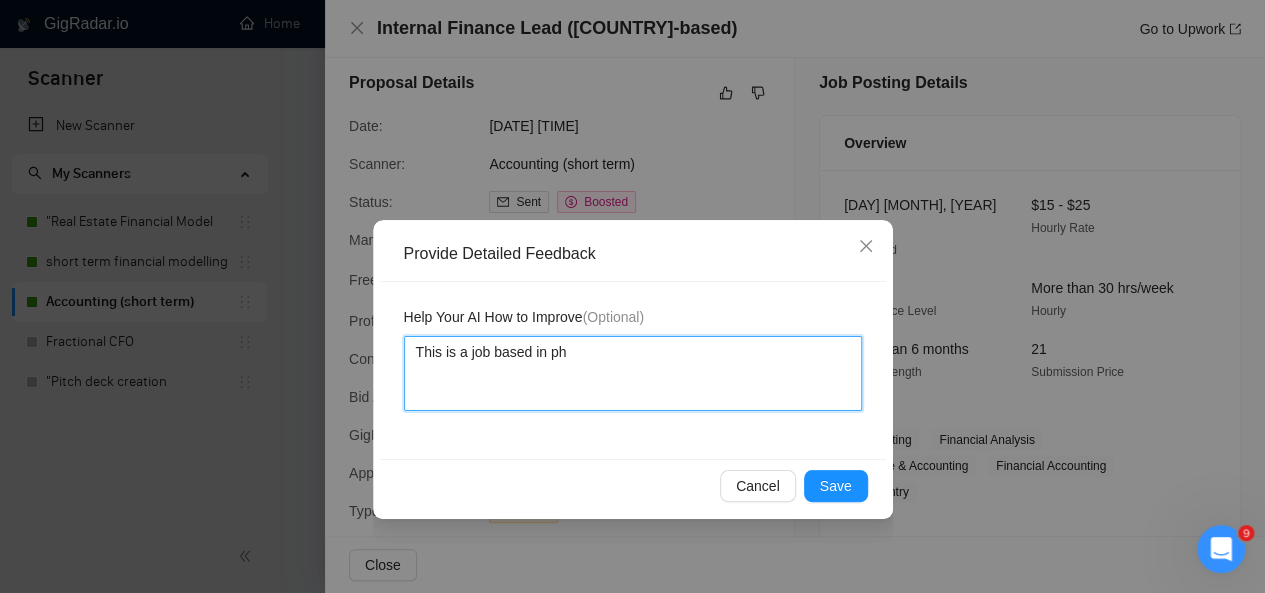 type 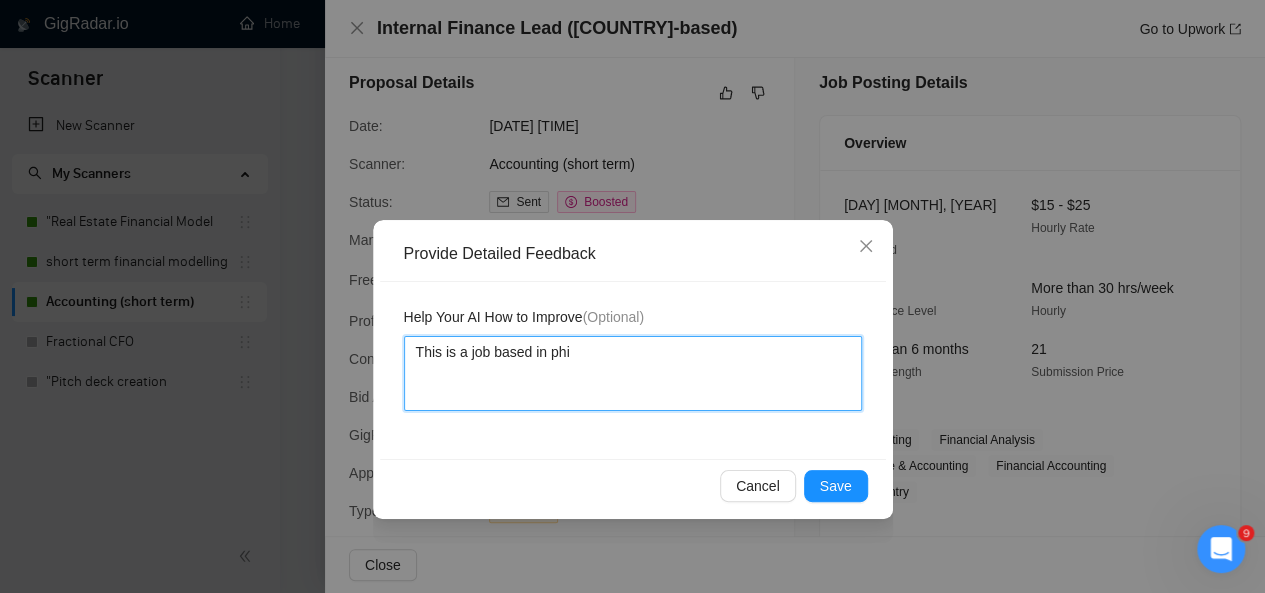 type 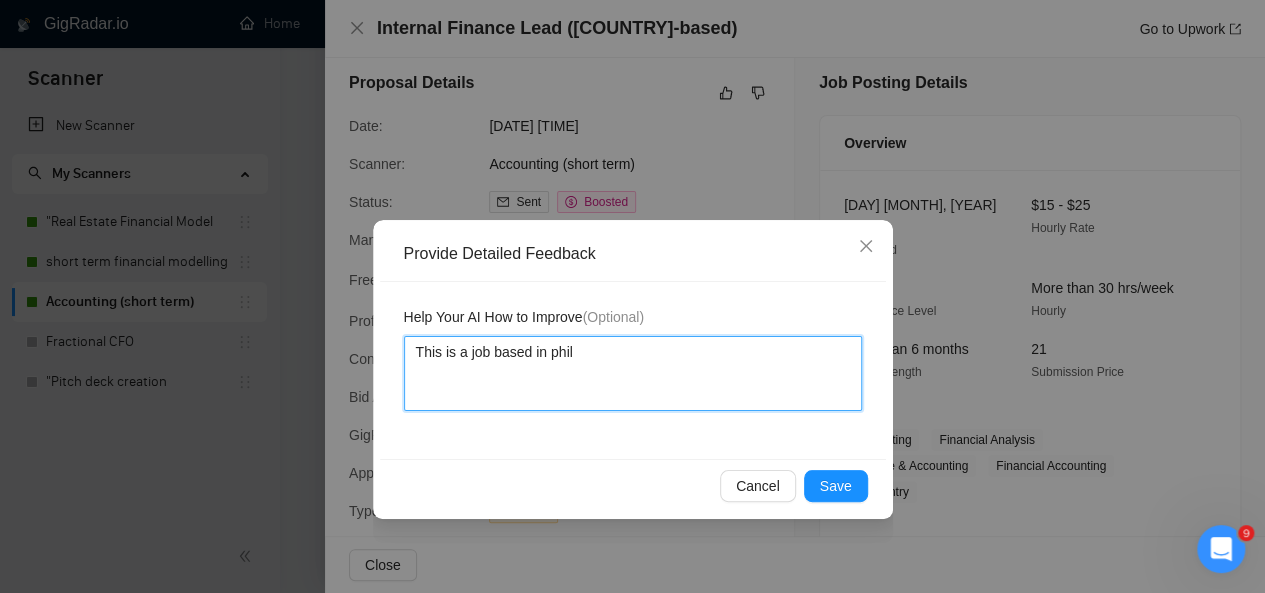 type 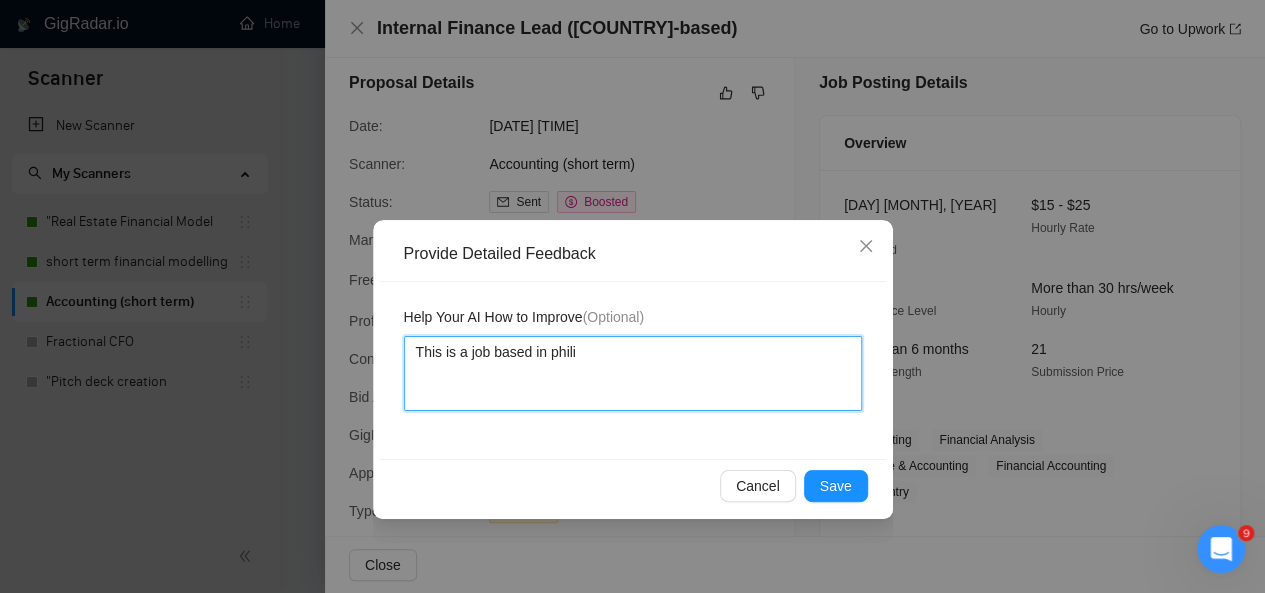type 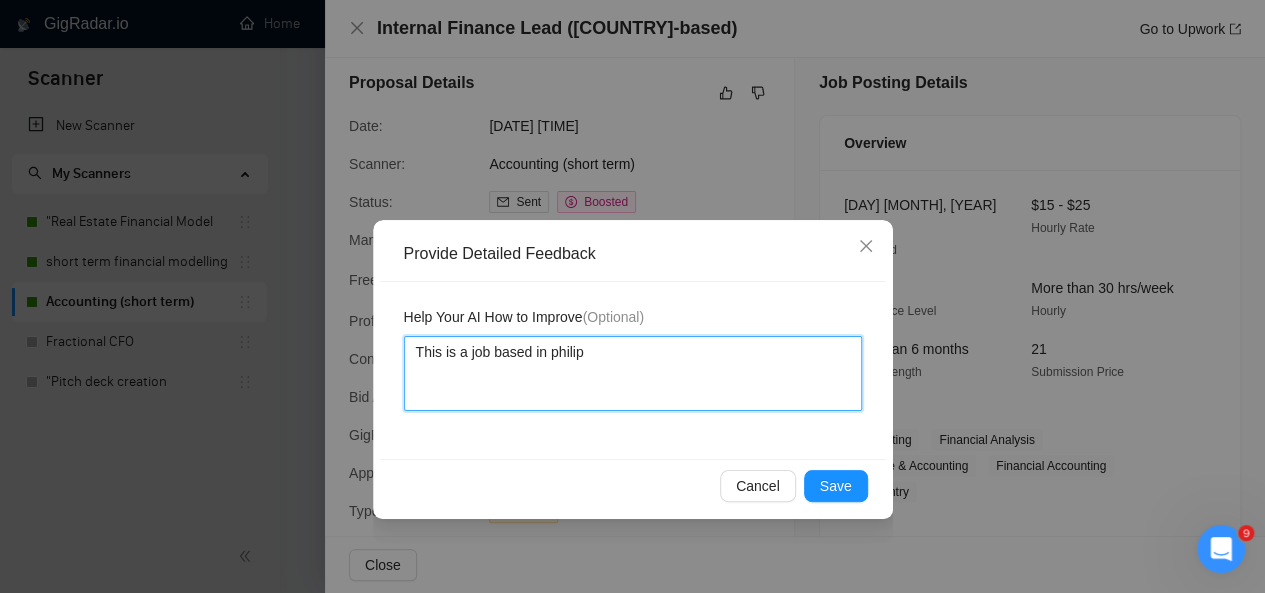 type 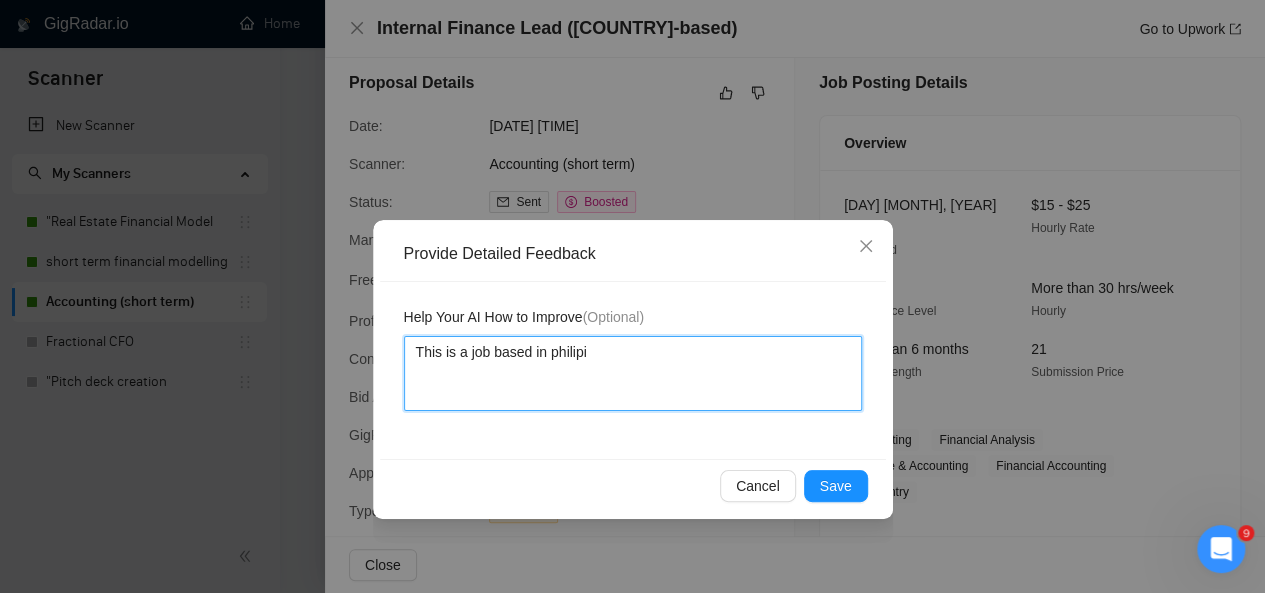 type 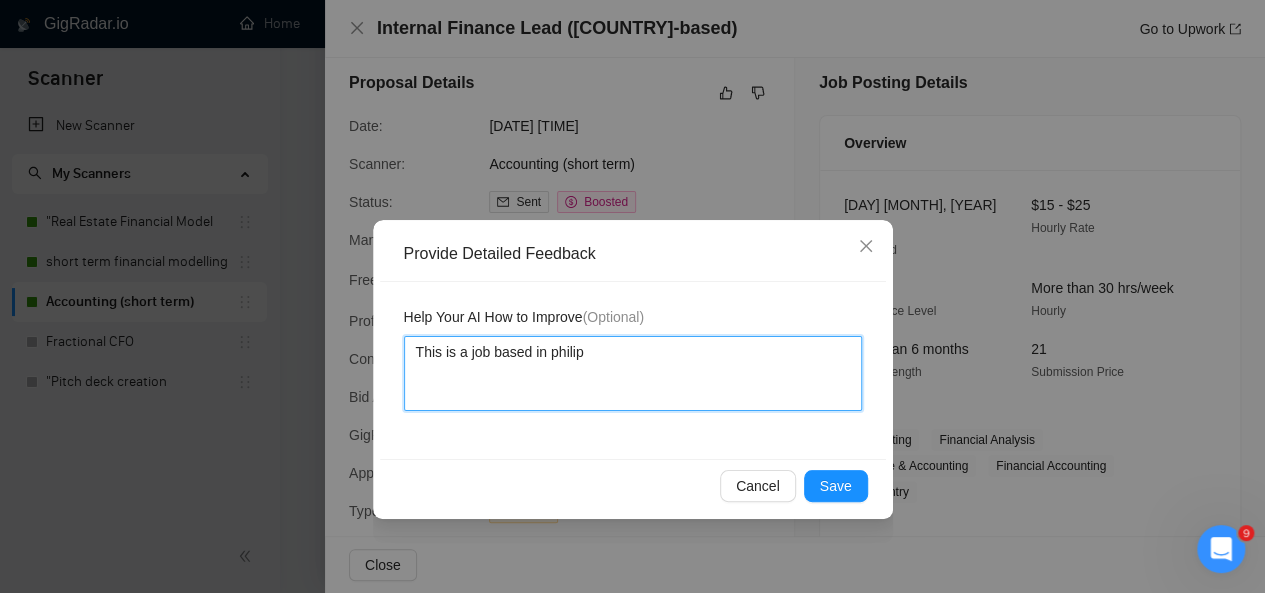 type 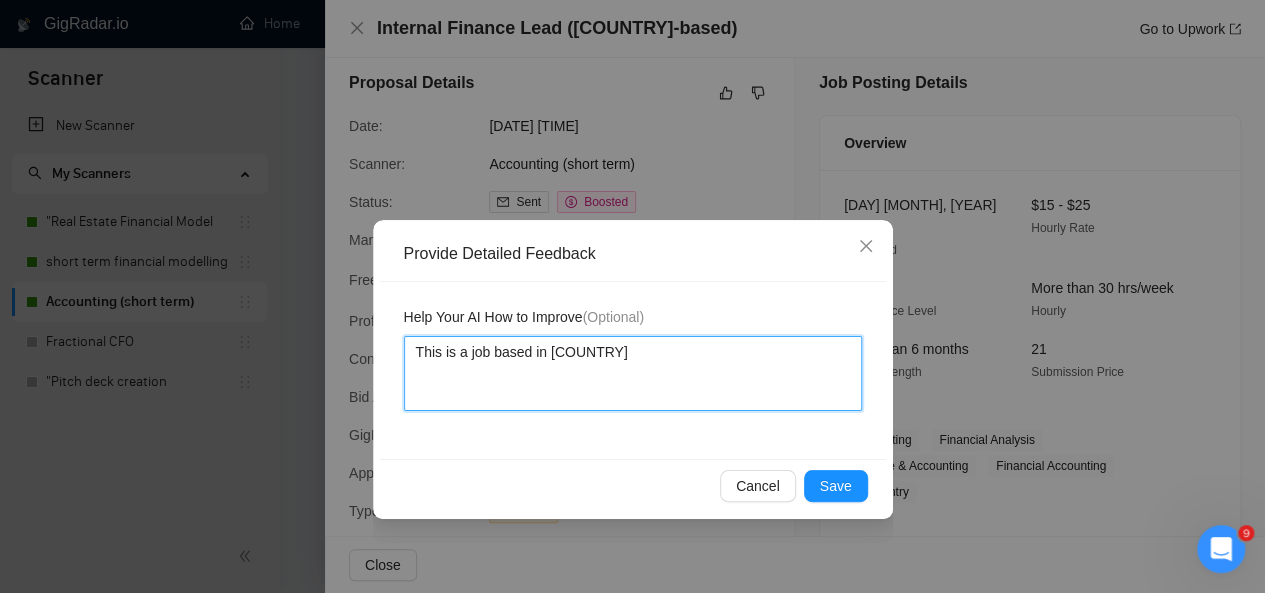 type 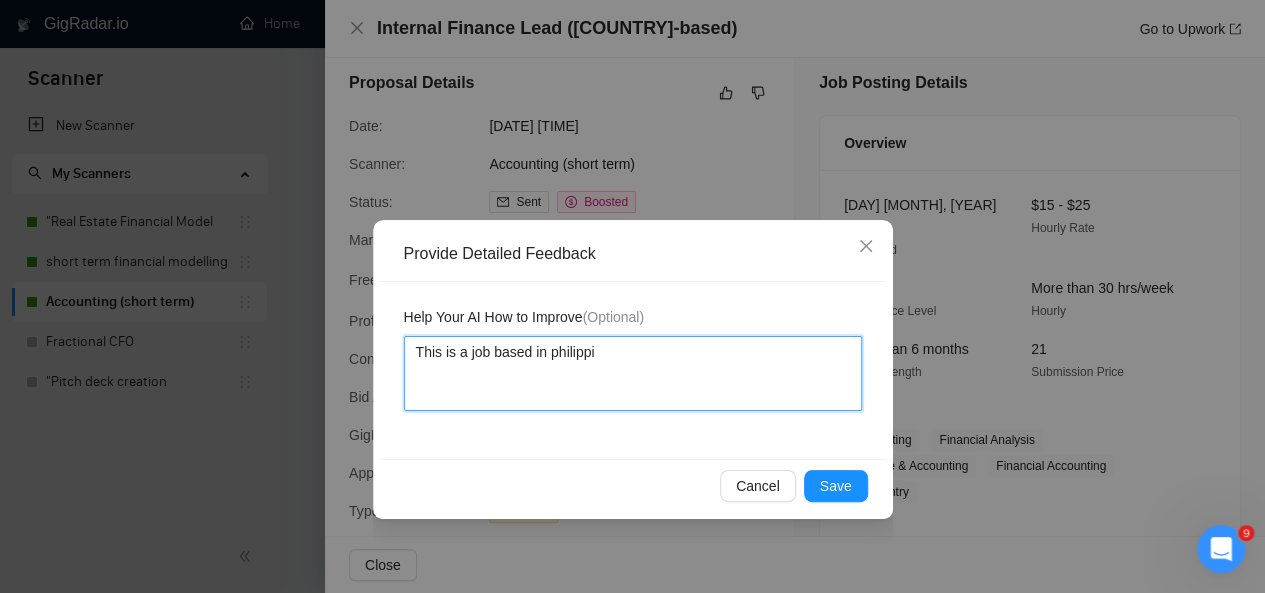 type 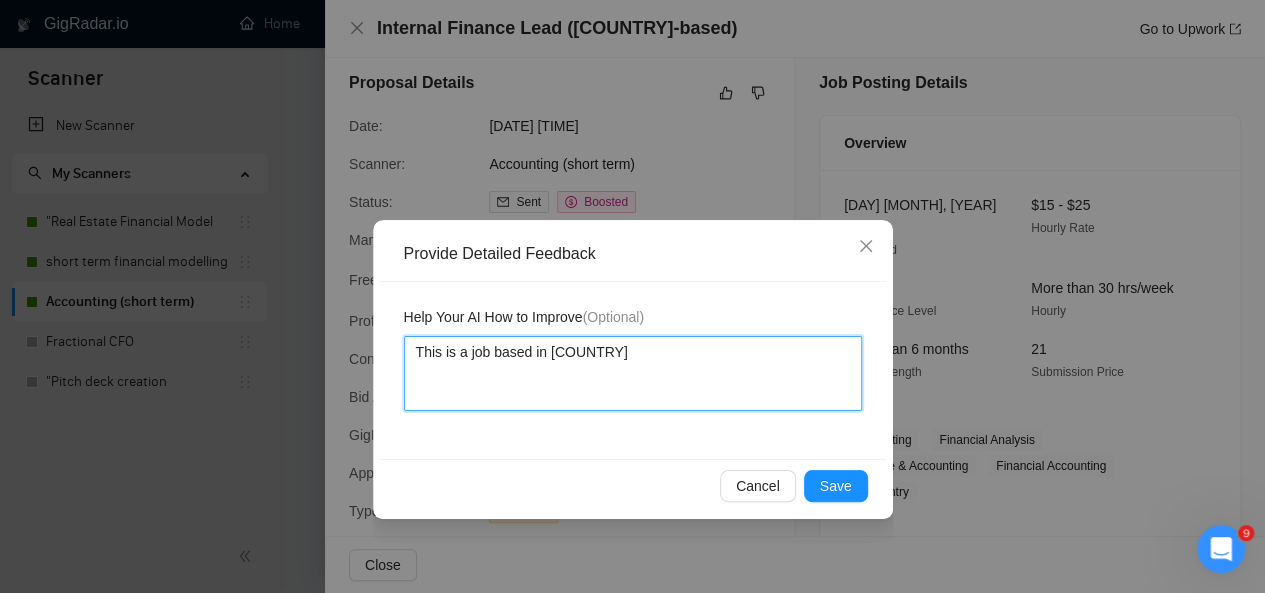 type 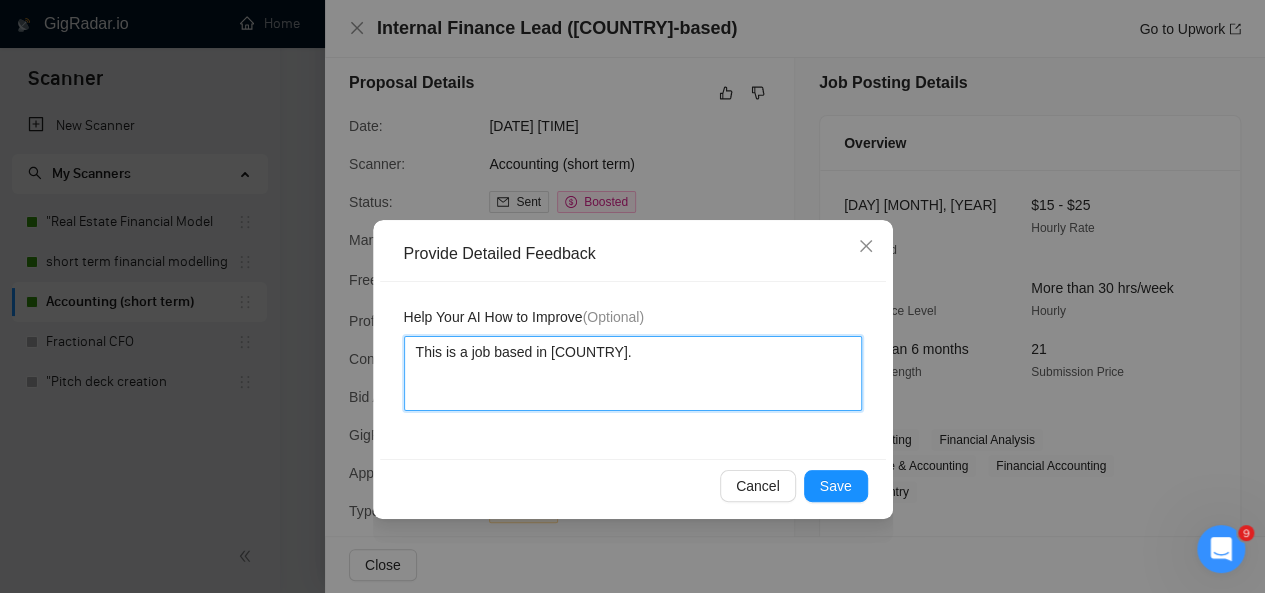 type 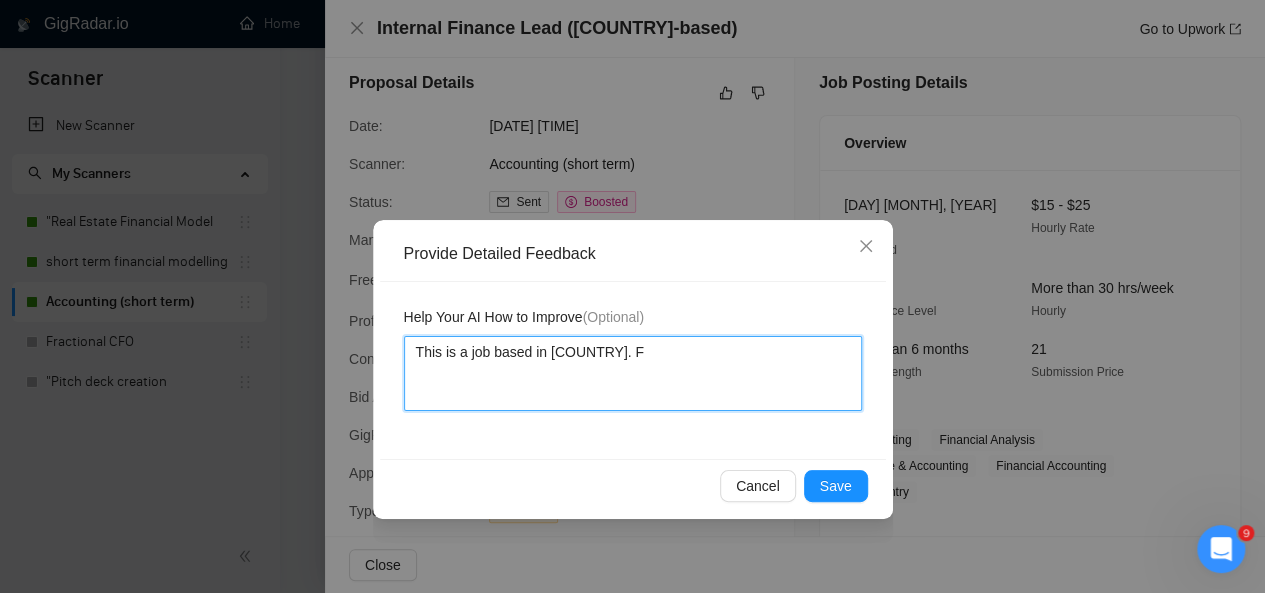 type 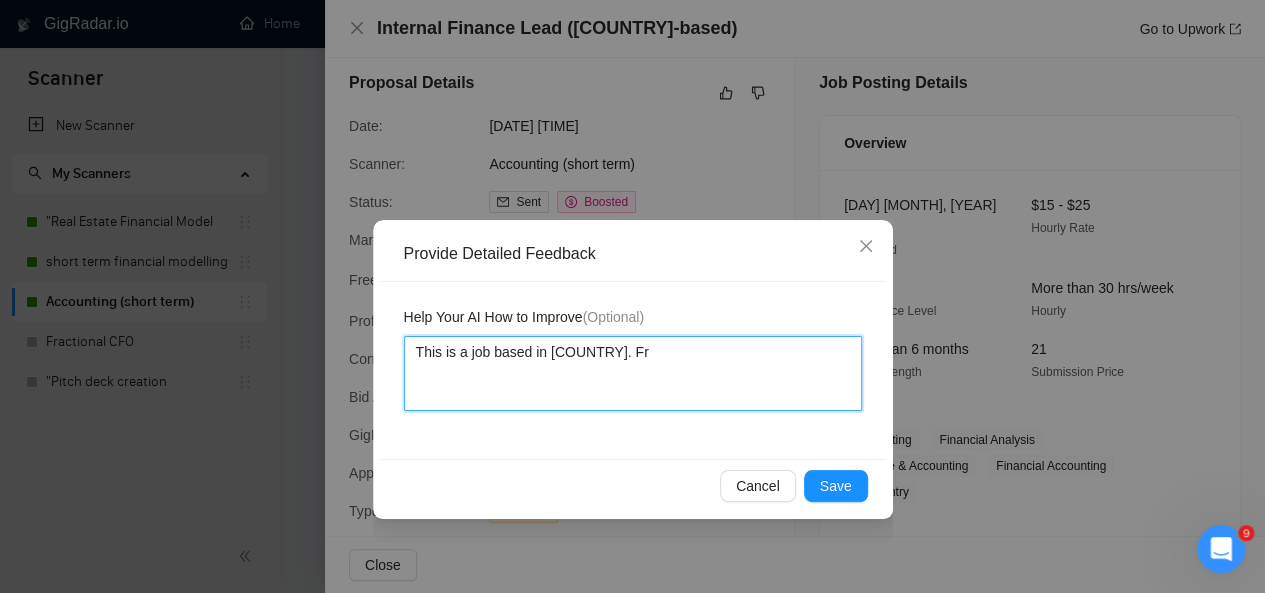 type 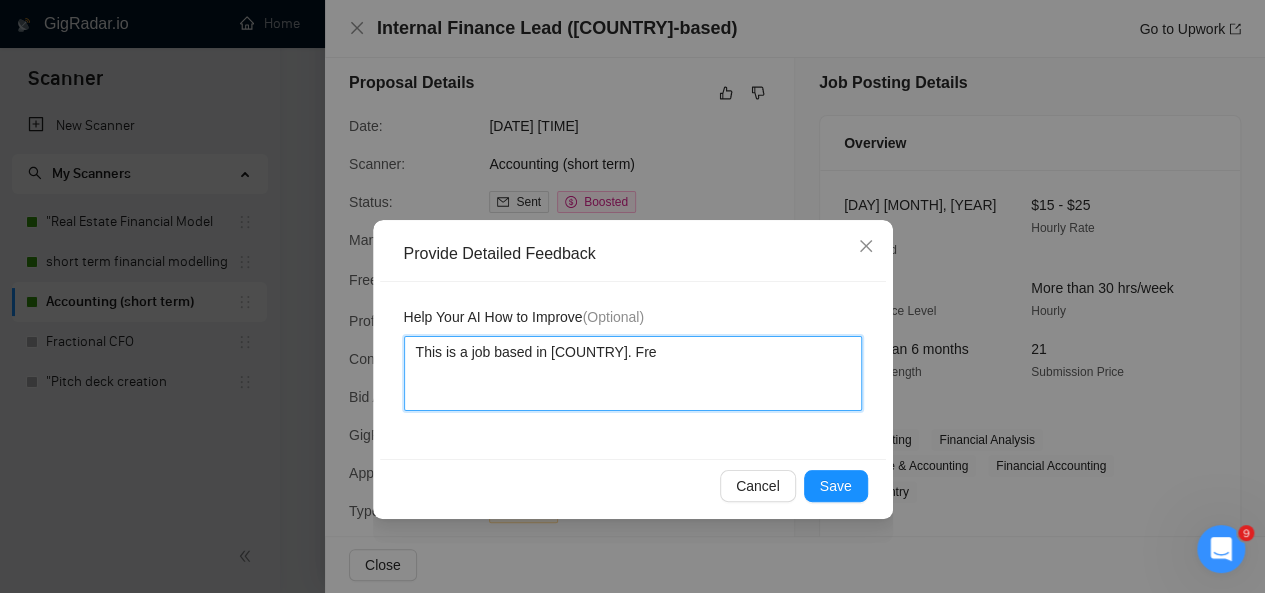type 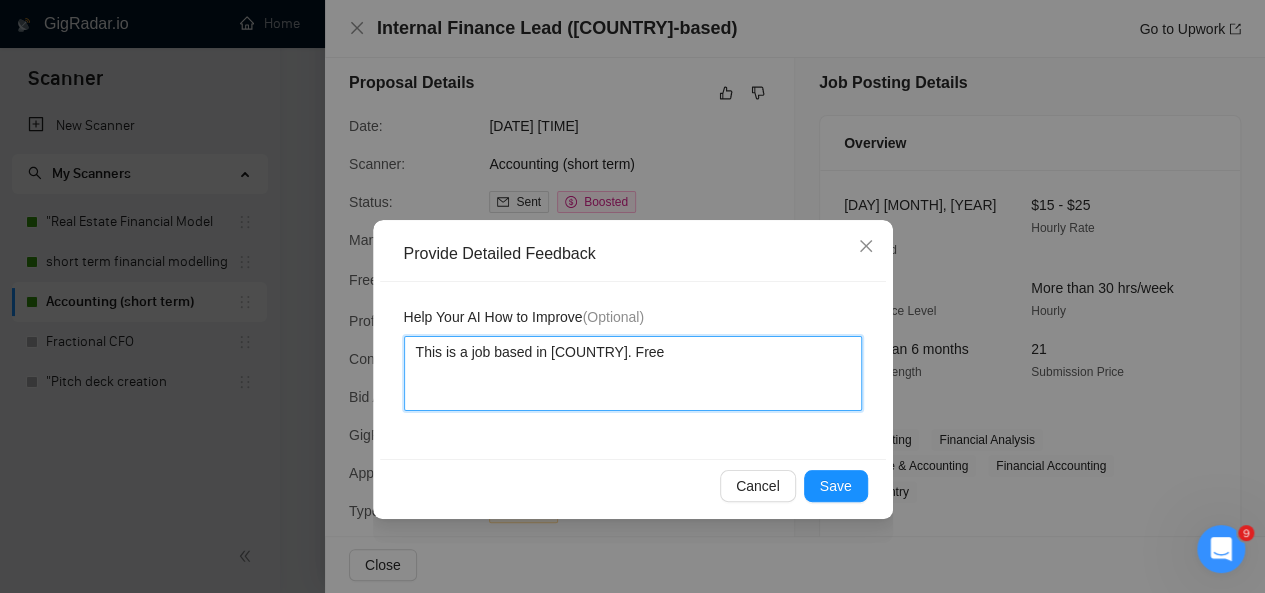 type 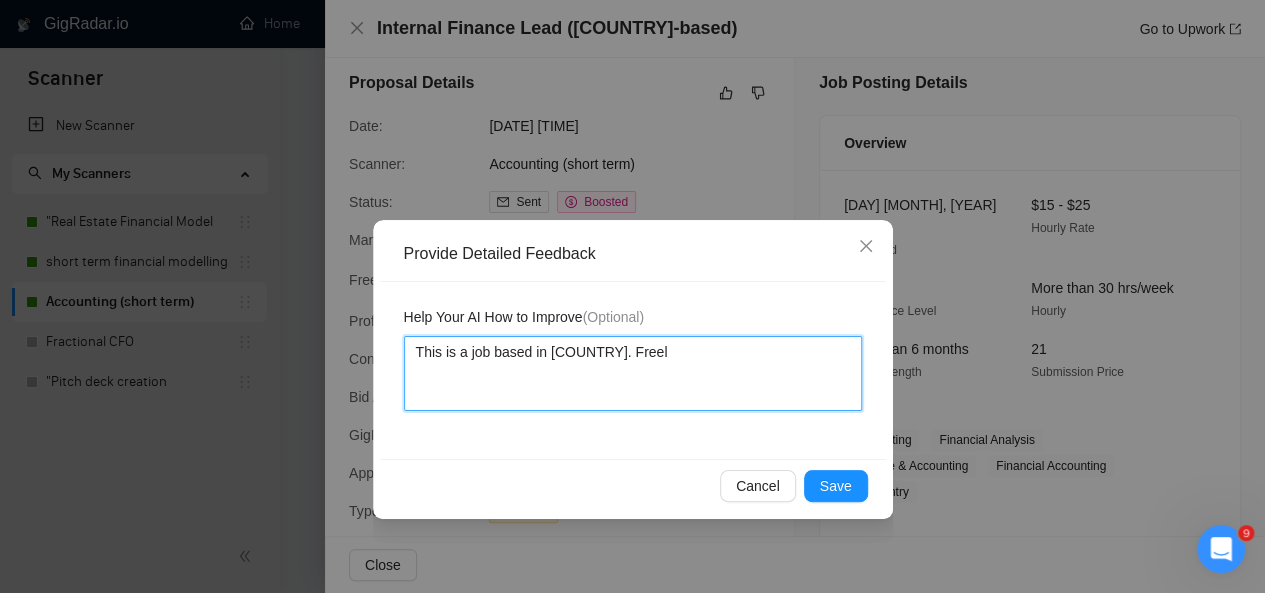 type 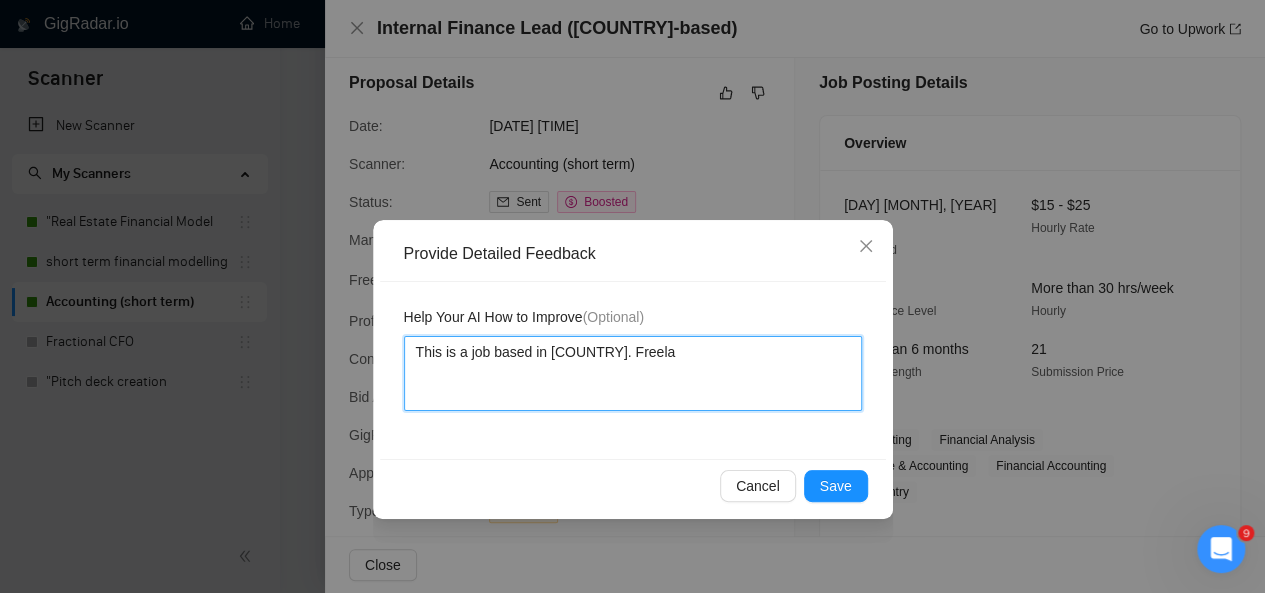 type 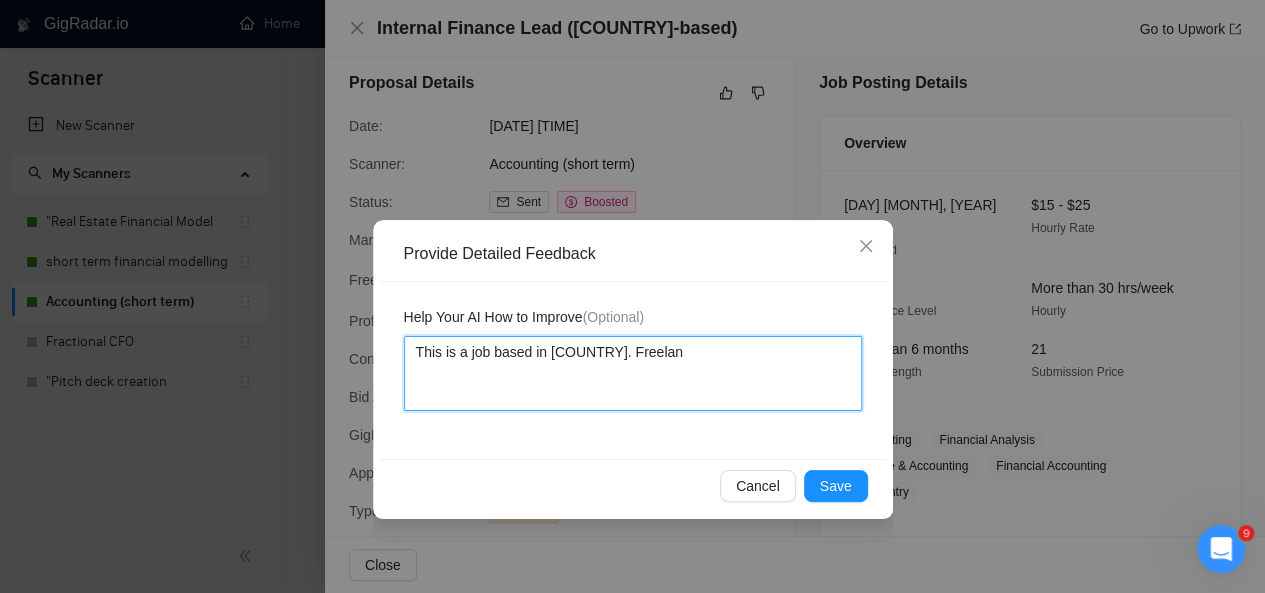 type 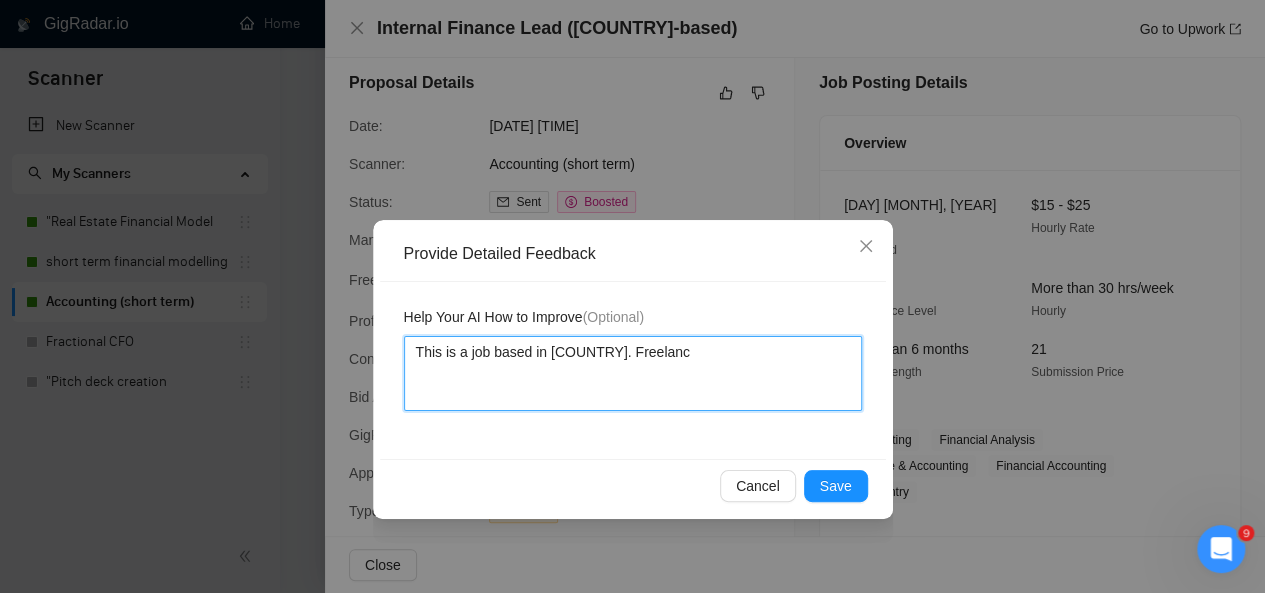 type 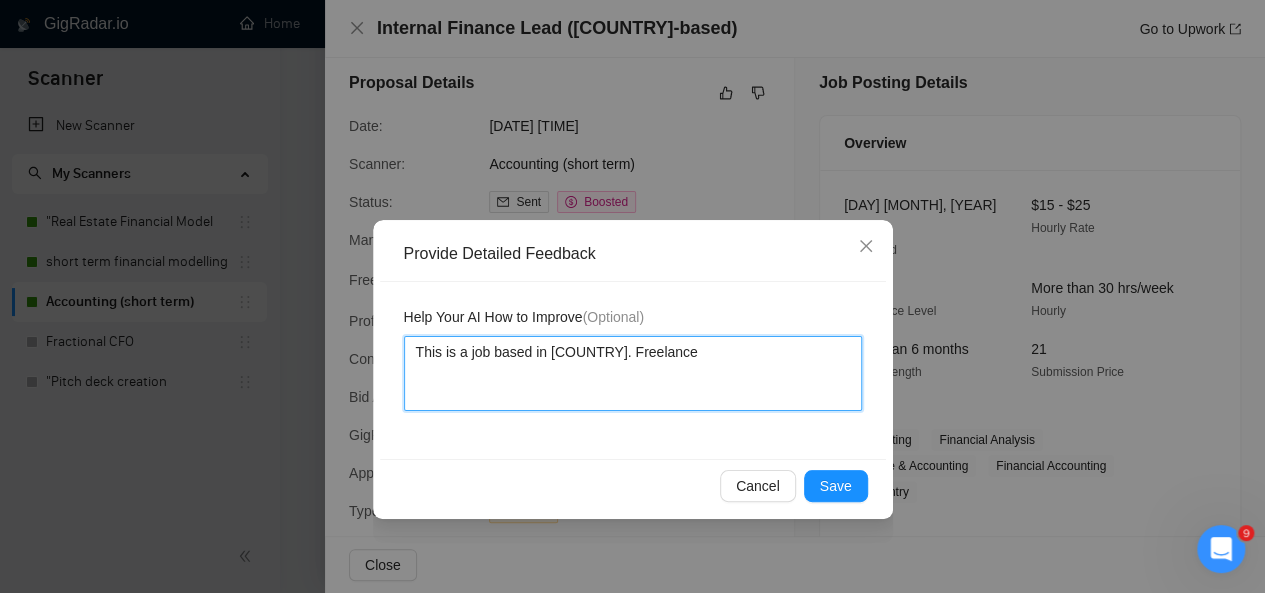 type on "This is a job based in [COUNTRY]. Freelancer" 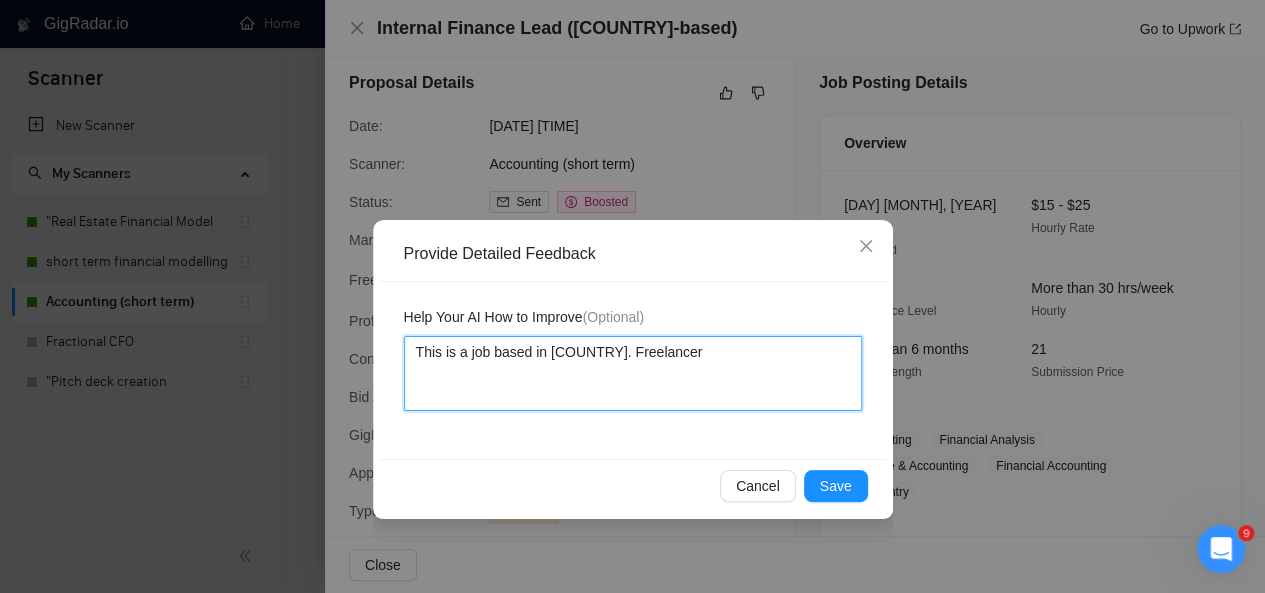 type 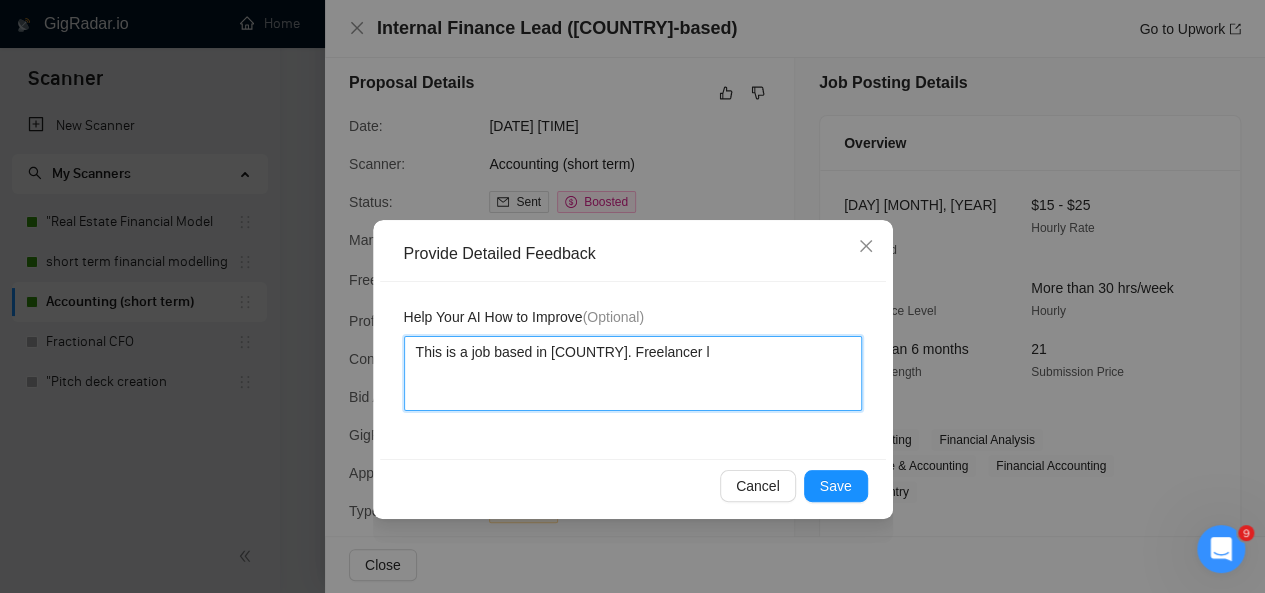 type 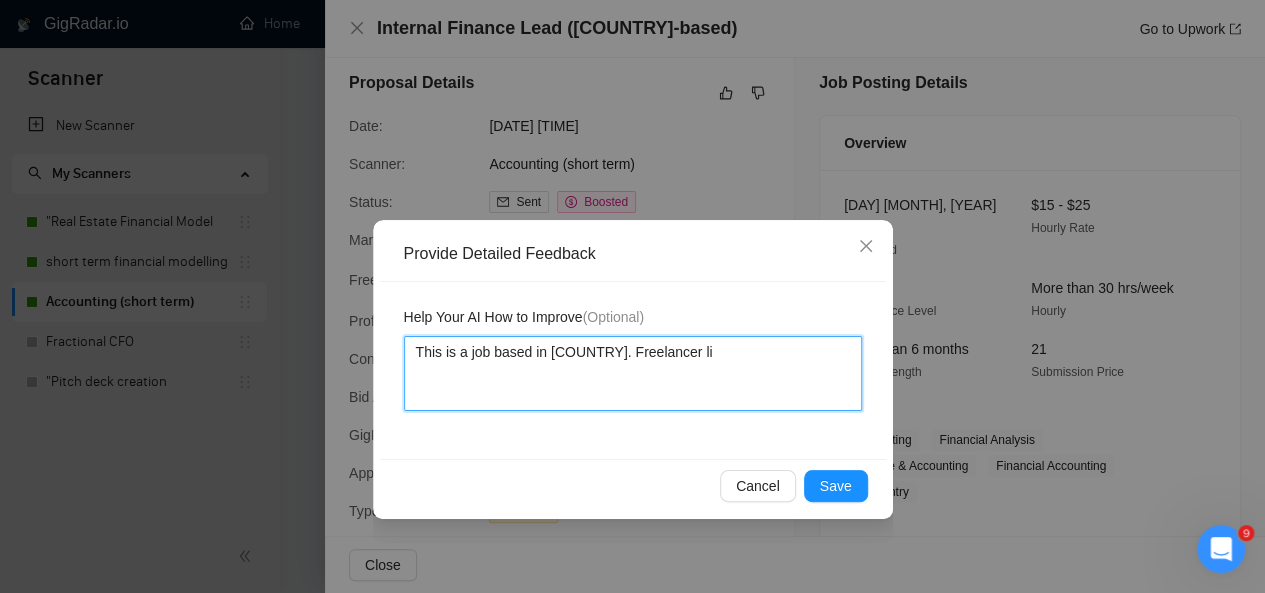 type 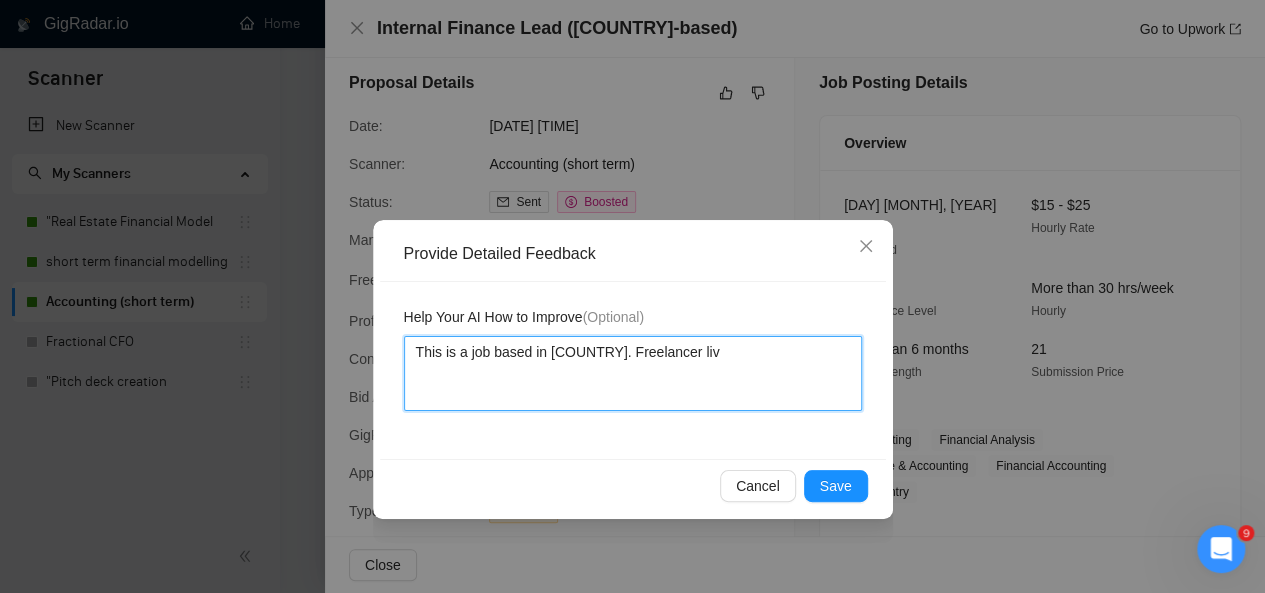 type 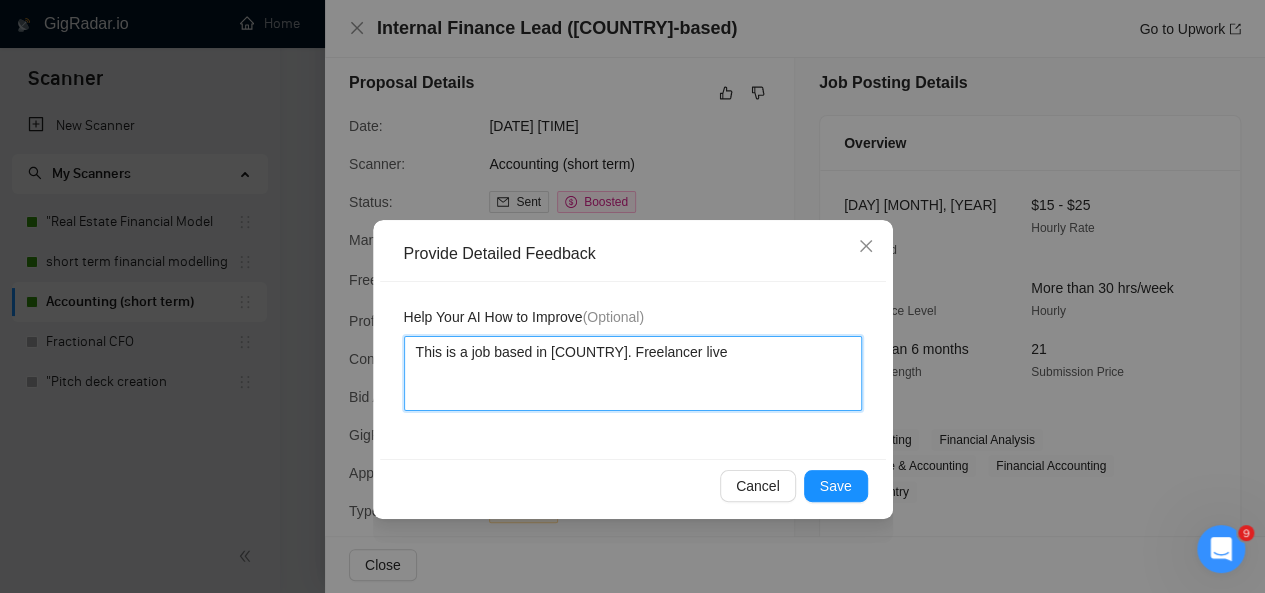 type 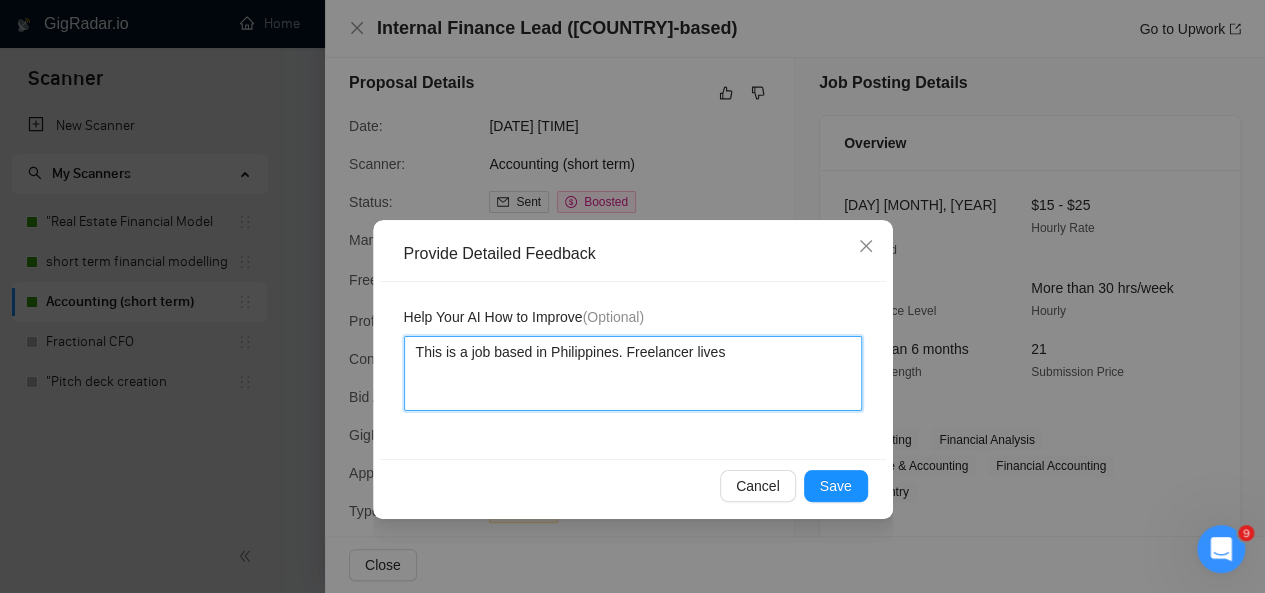 type 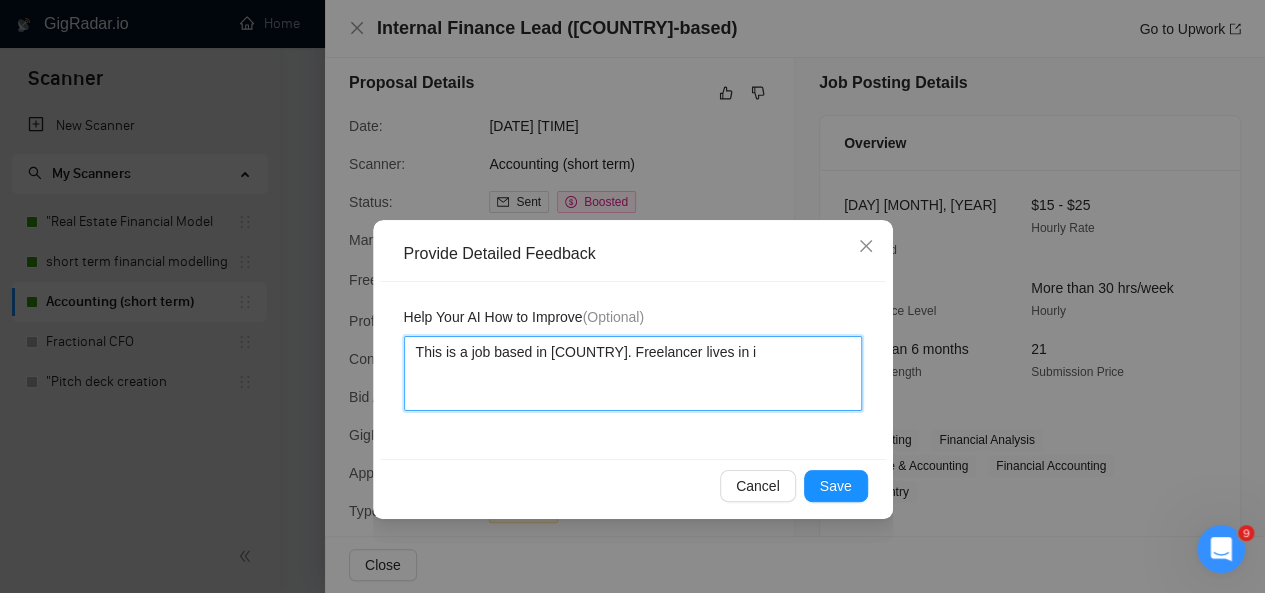 type 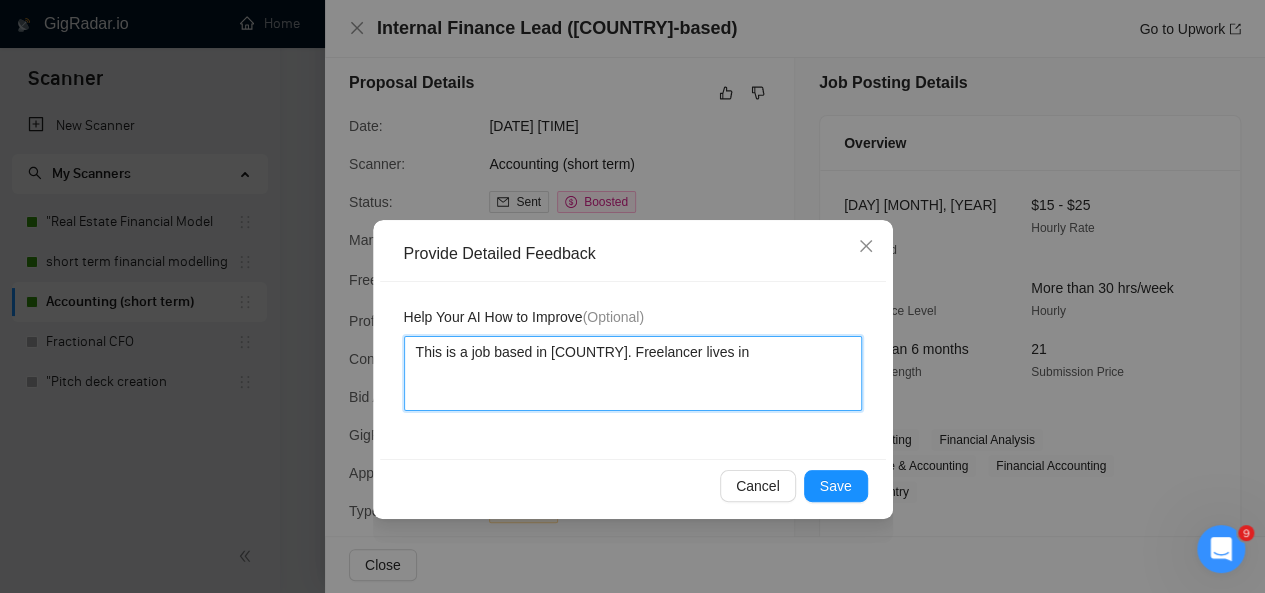 type on "This is a job based in [COUNTRY]. Freelancer lives in" 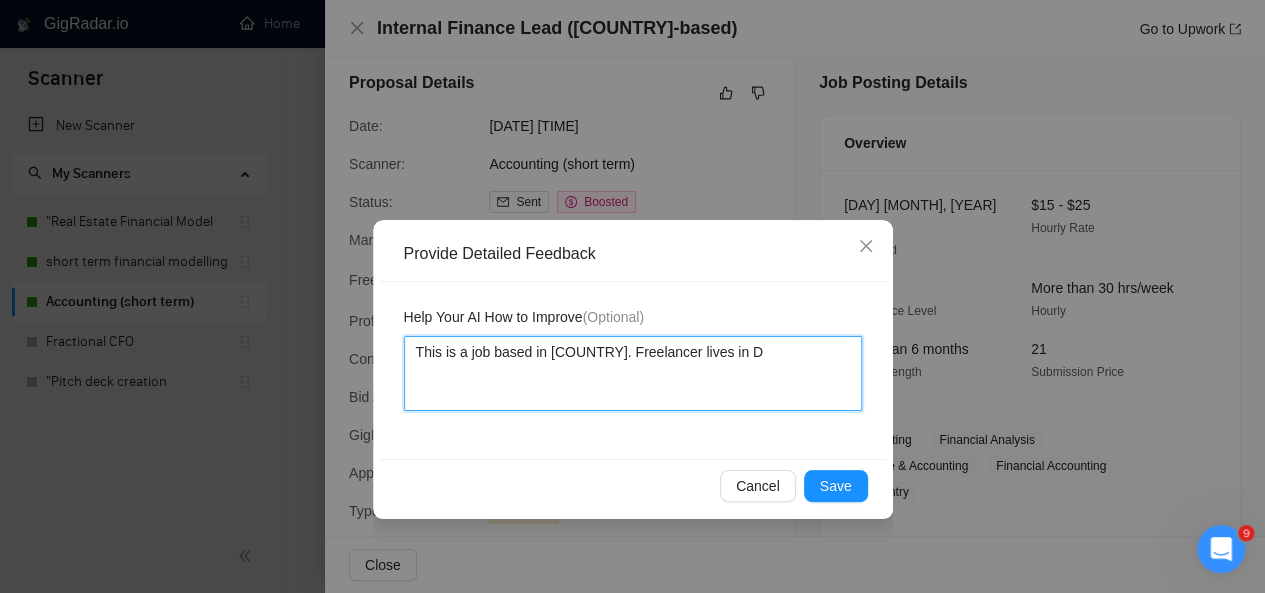 type 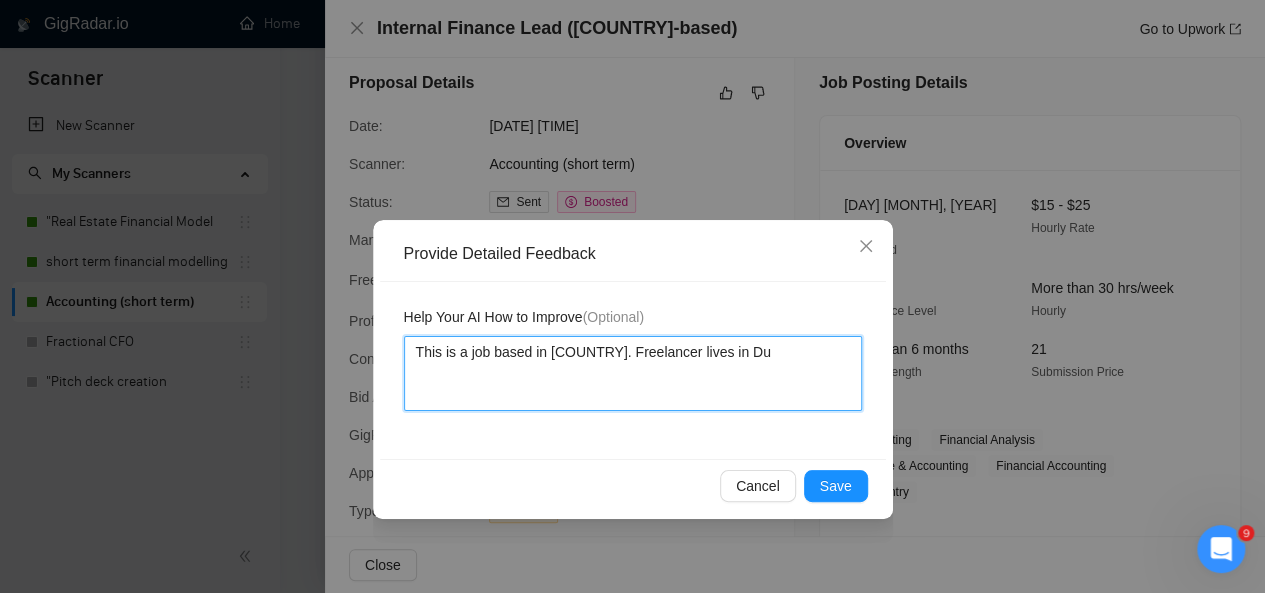 type 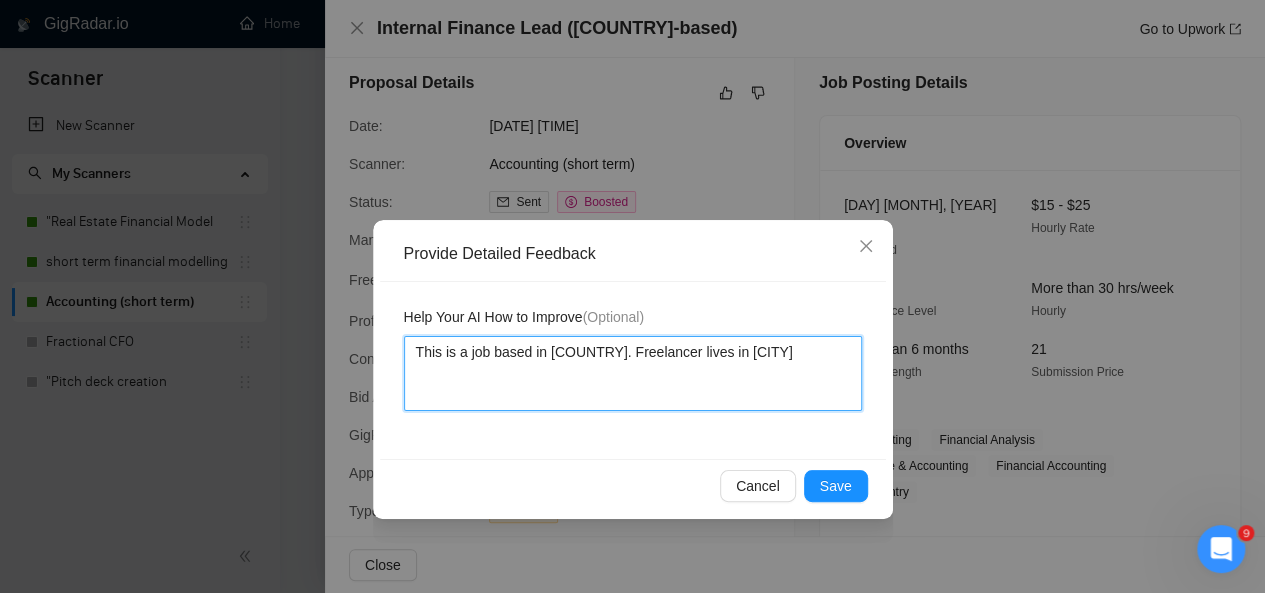 type 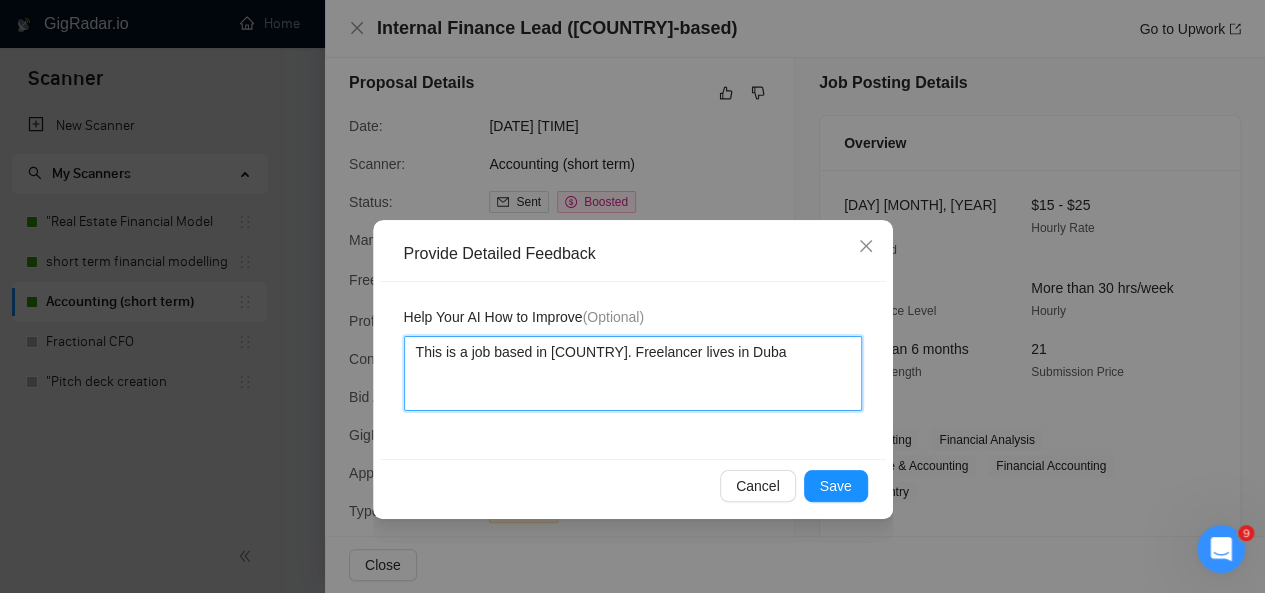 type on "This is a job based in [COUNTRY]. Freelancer lives in Dubai" 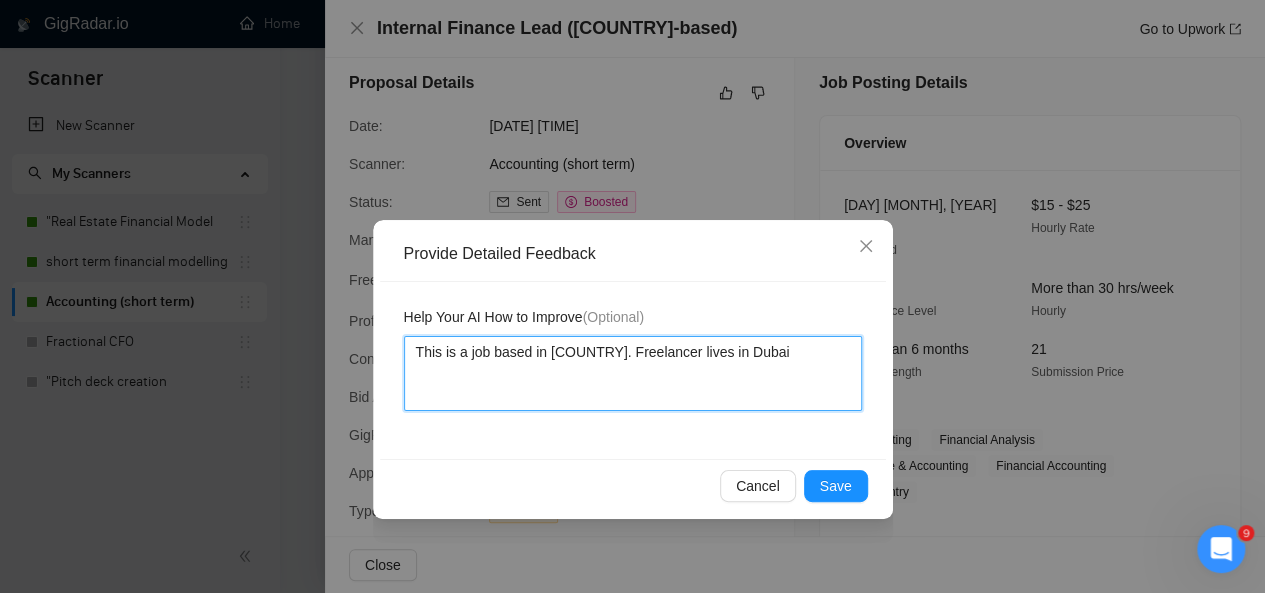 type 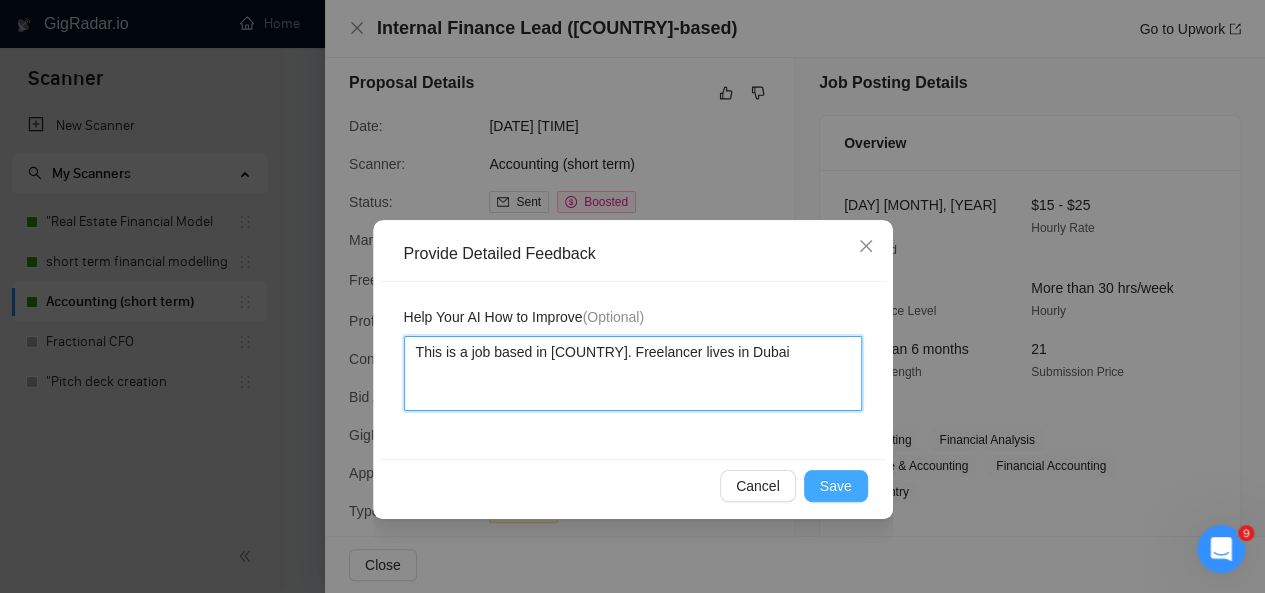 type on "This is a job based in [COUNTRY]. Freelancer lives in Dubai" 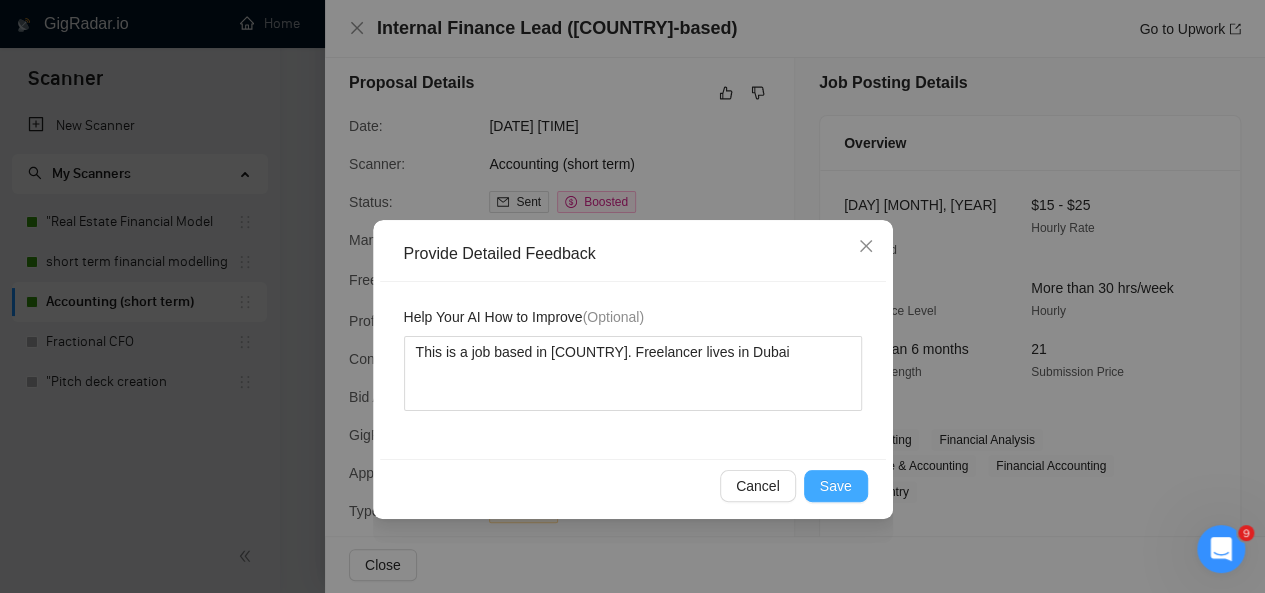 click on "Save" at bounding box center (836, 486) 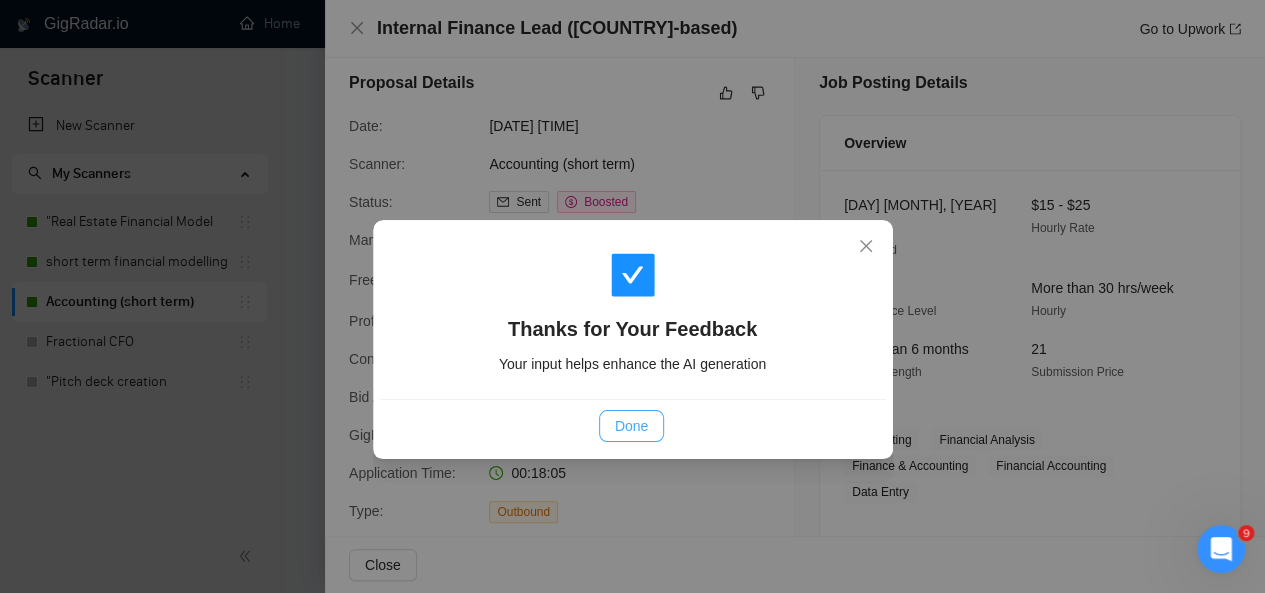click on "Done" at bounding box center (631, 426) 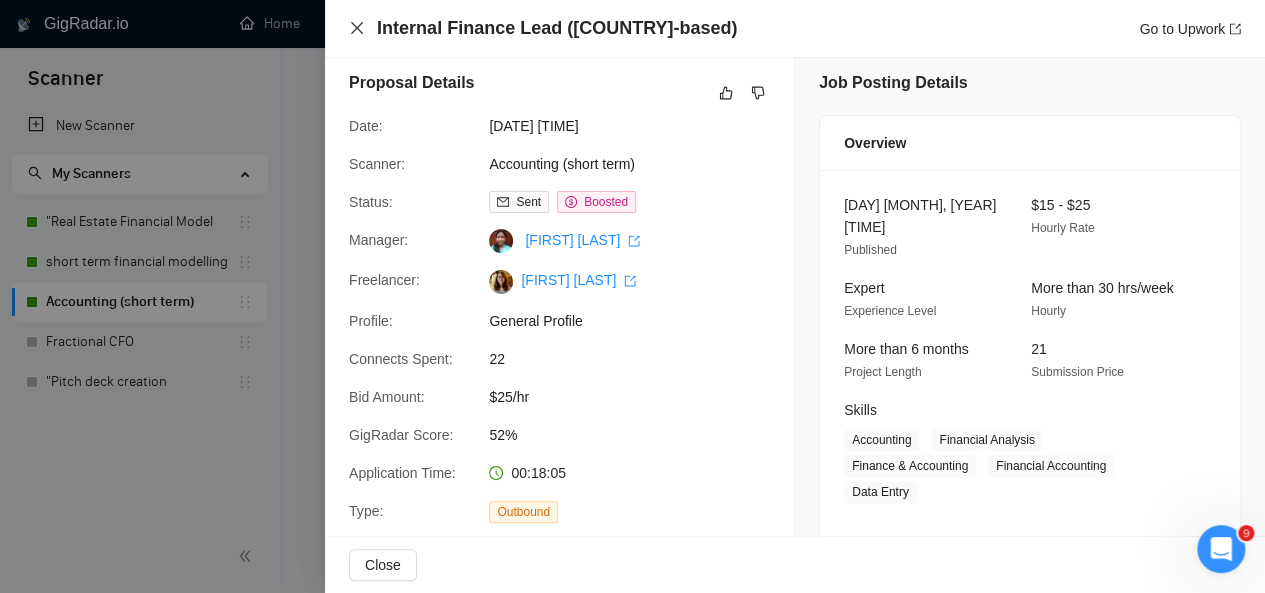 click 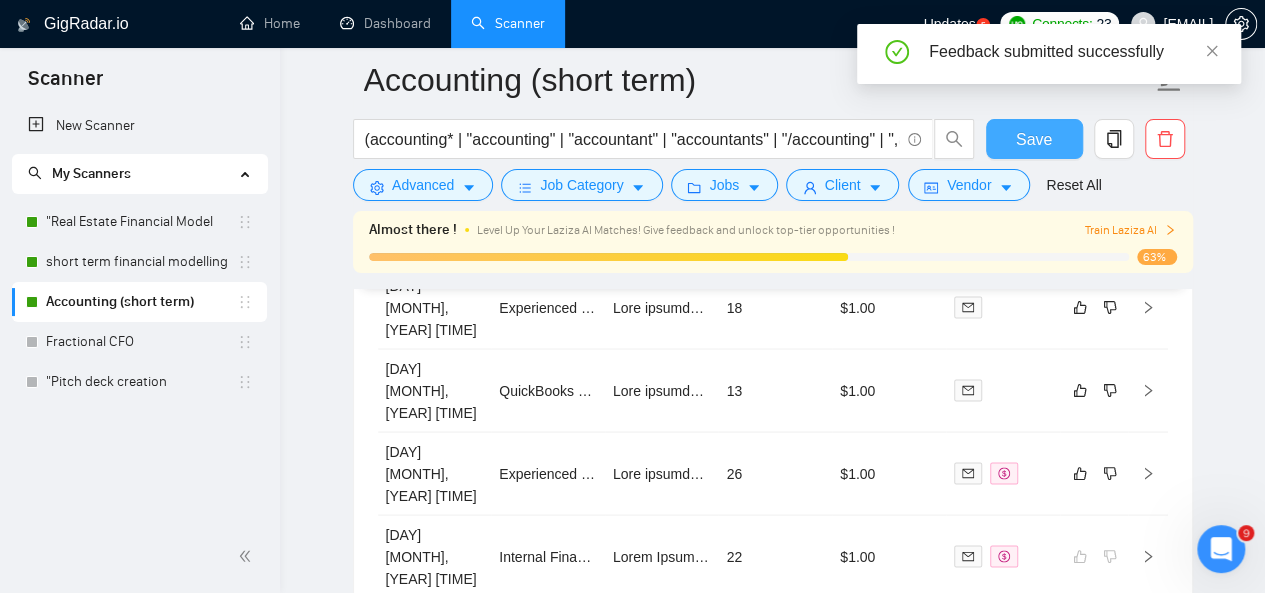 click on "Save" at bounding box center (1034, 139) 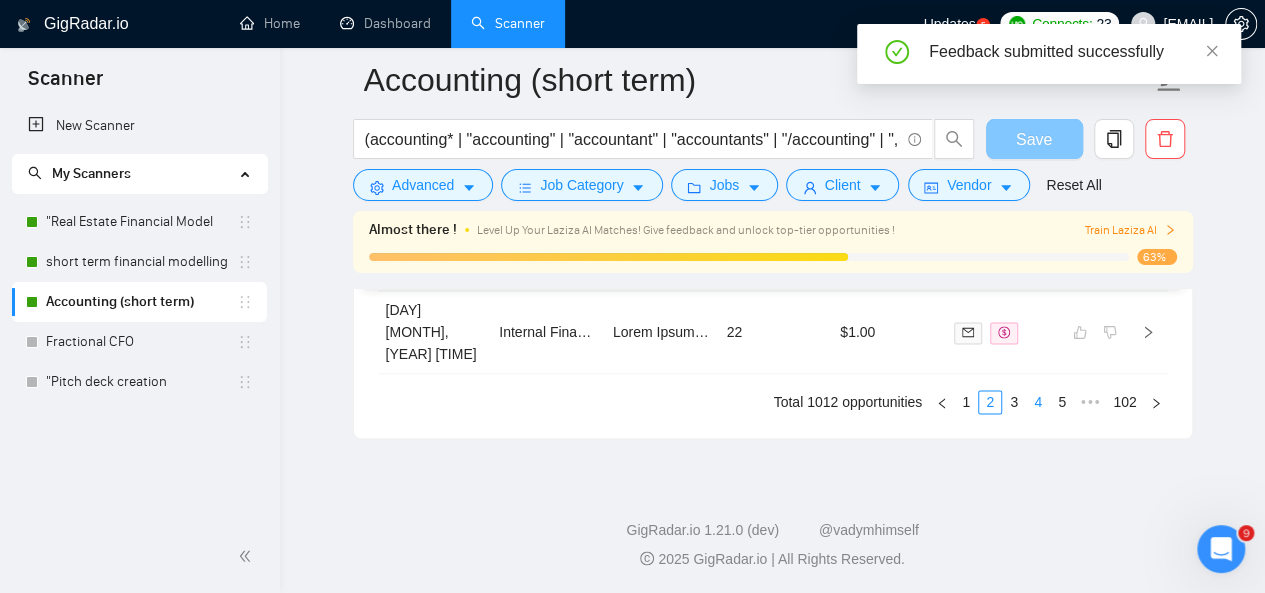 scroll, scrollTop: 5398, scrollLeft: 0, axis: vertical 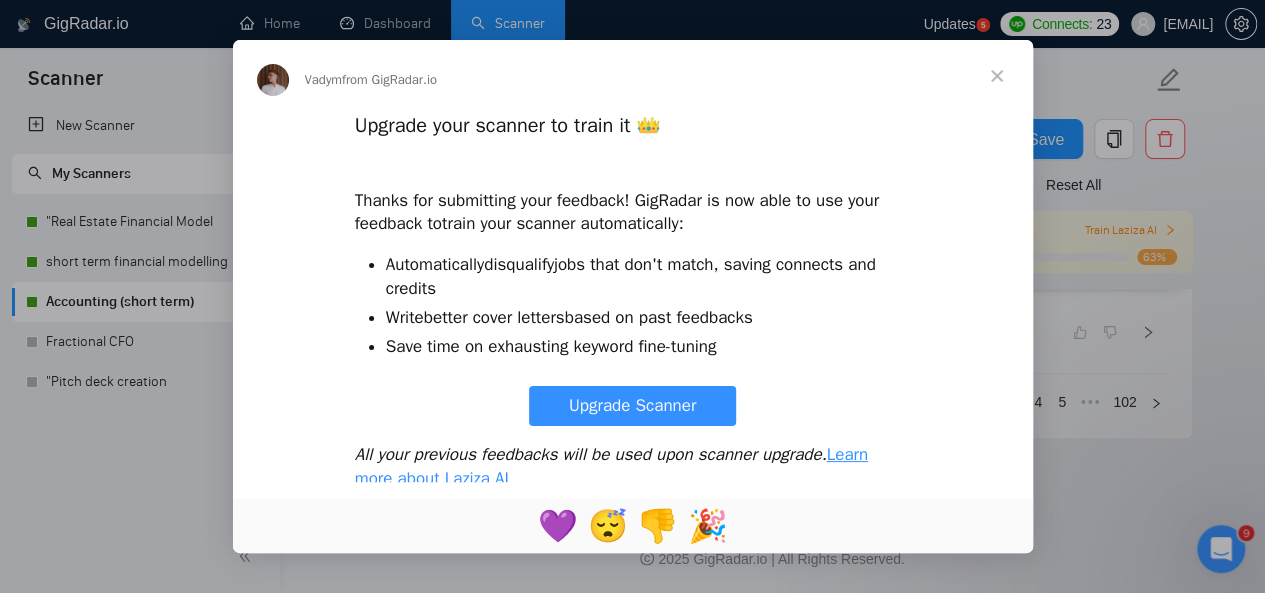 type 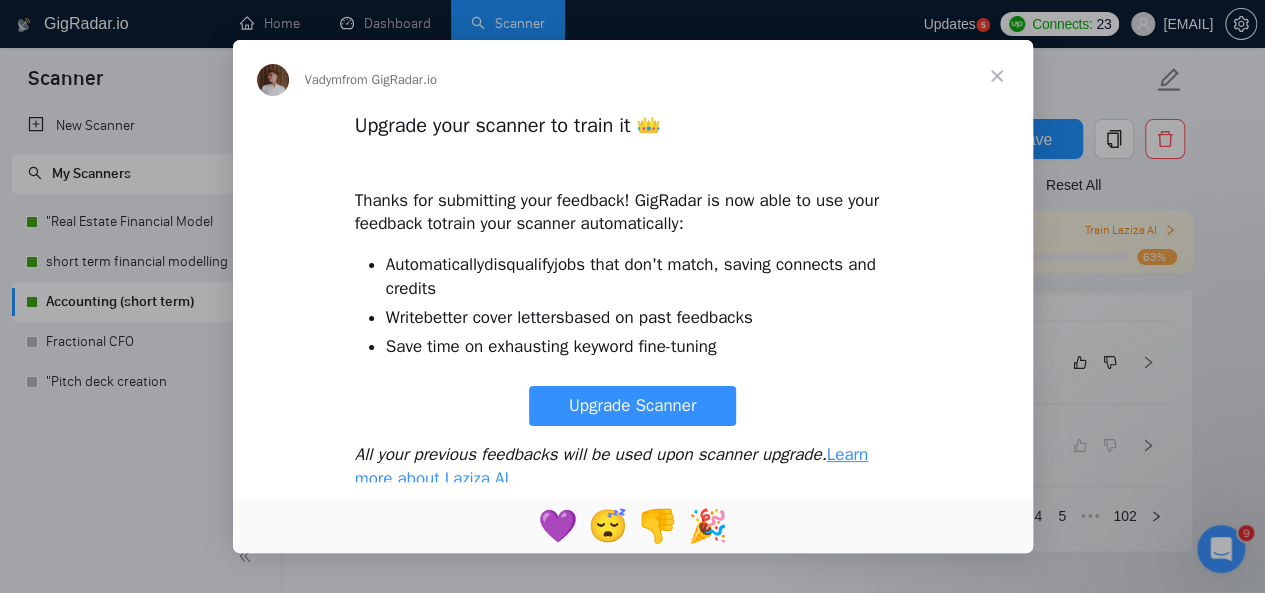 type 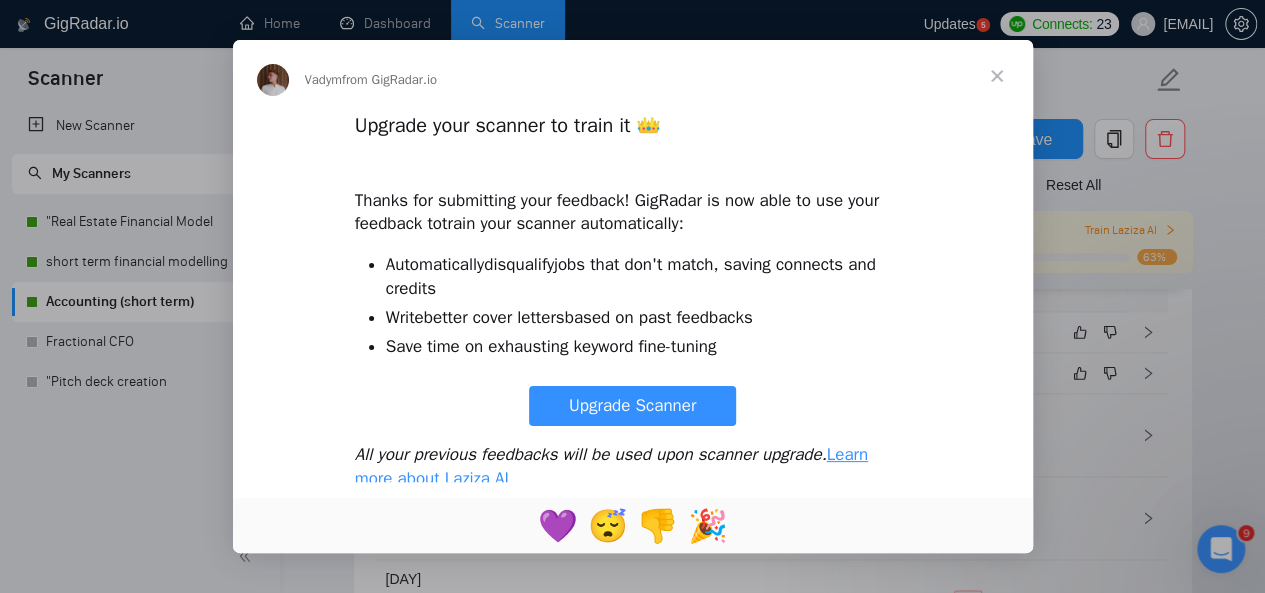 click on "Upgrade Scanner" at bounding box center (632, 405) 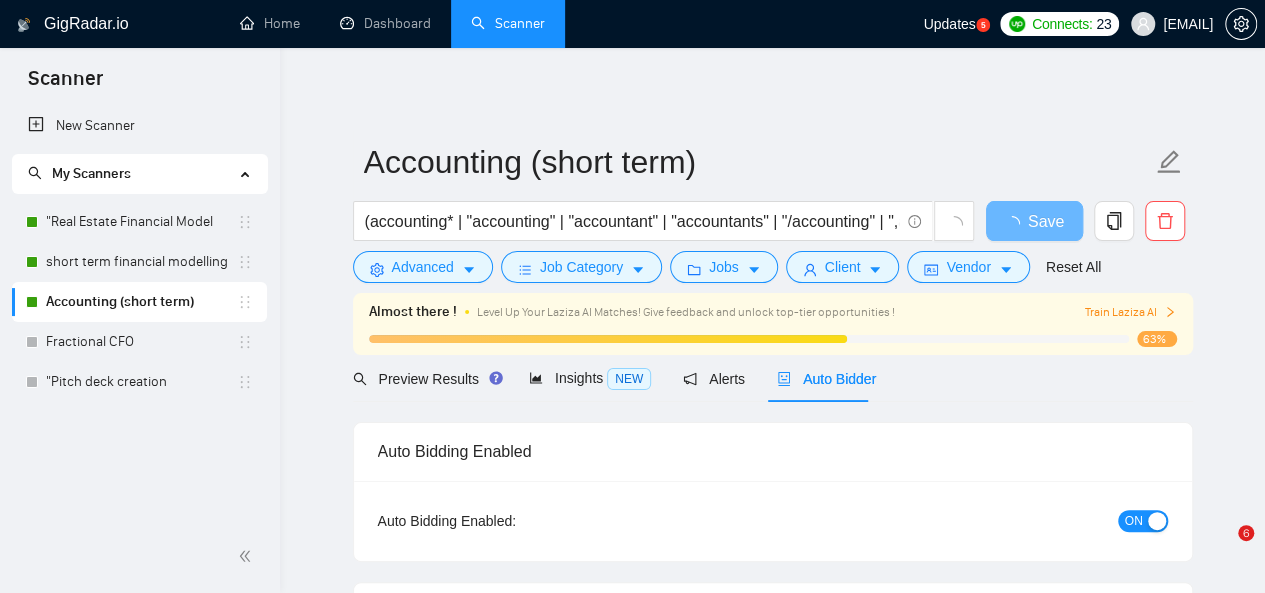 scroll, scrollTop: 21, scrollLeft: 0, axis: vertical 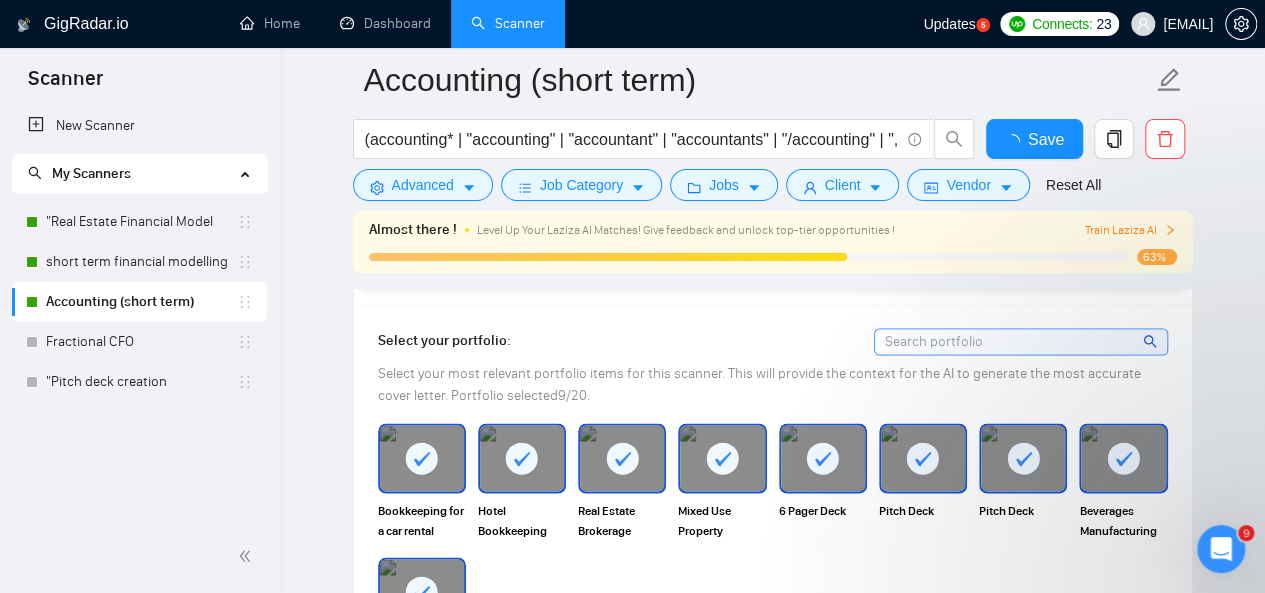 type 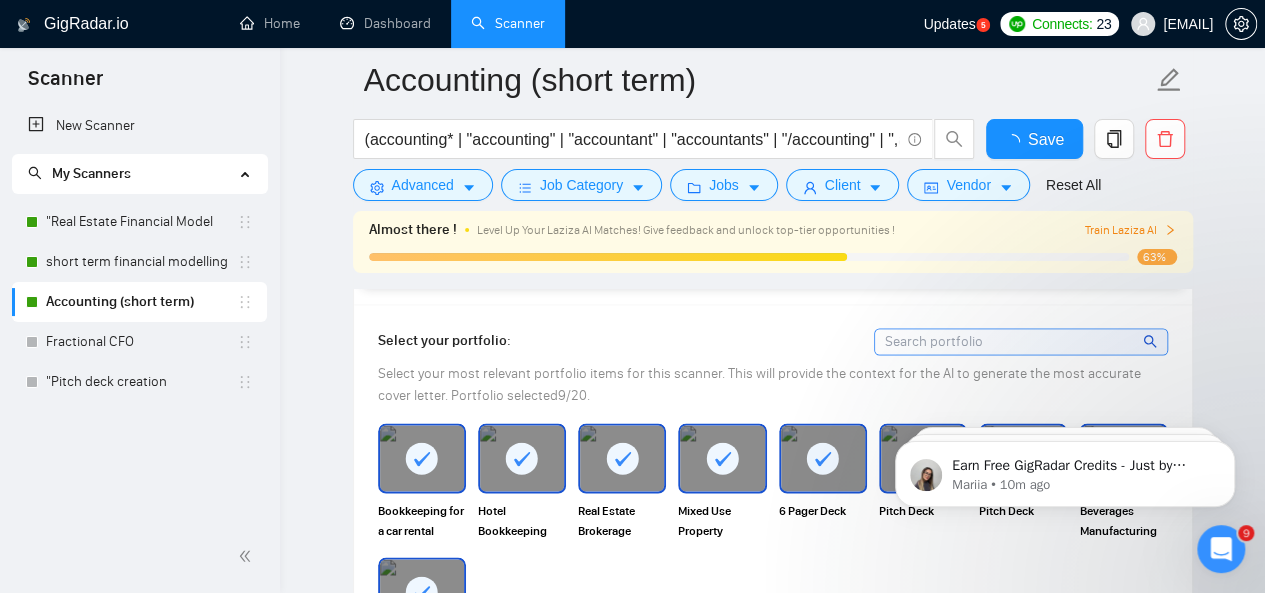 scroll, scrollTop: 0, scrollLeft: 0, axis: both 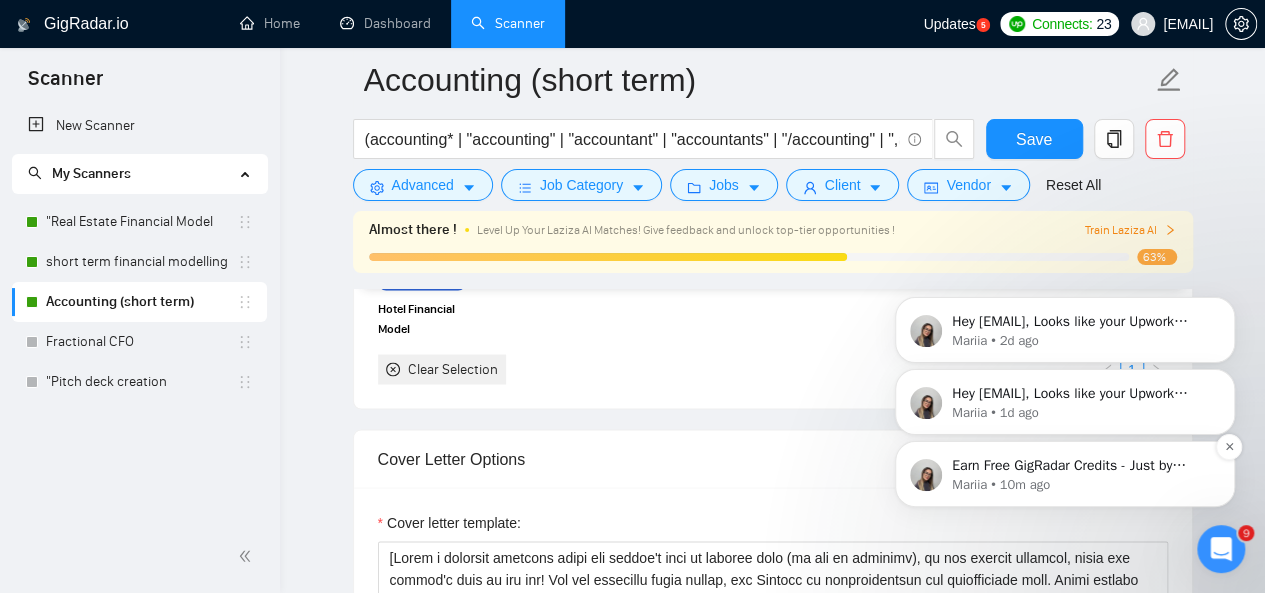 click on "Mariia • 10m ago" at bounding box center (1081, 485) 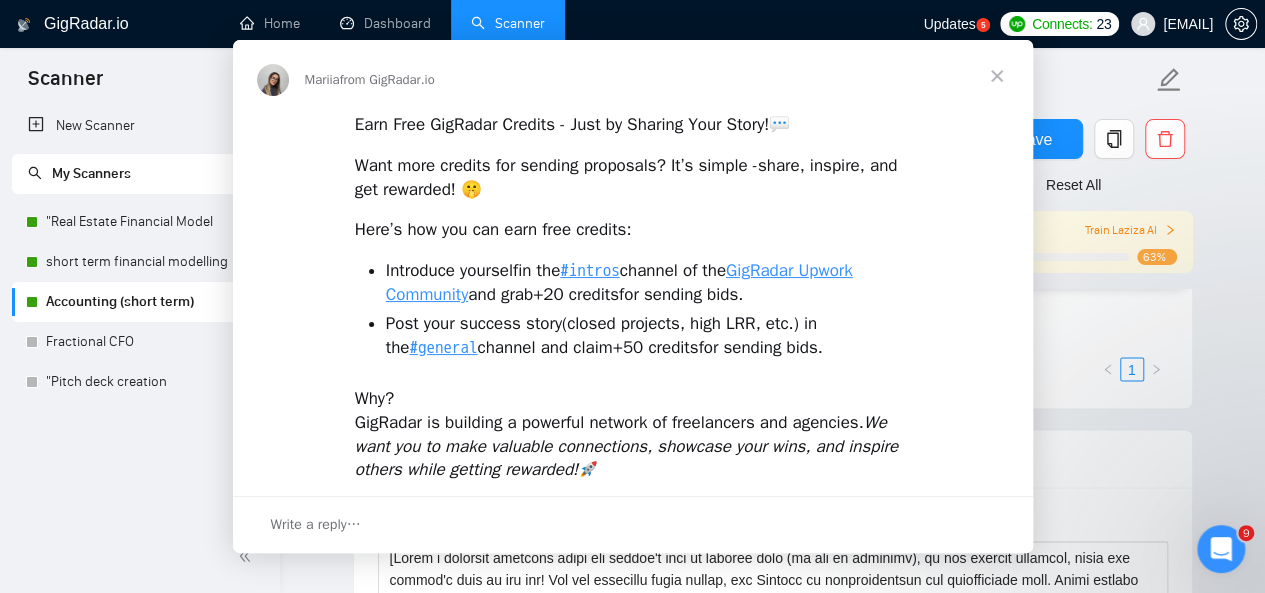 scroll, scrollTop: 0, scrollLeft: 0, axis: both 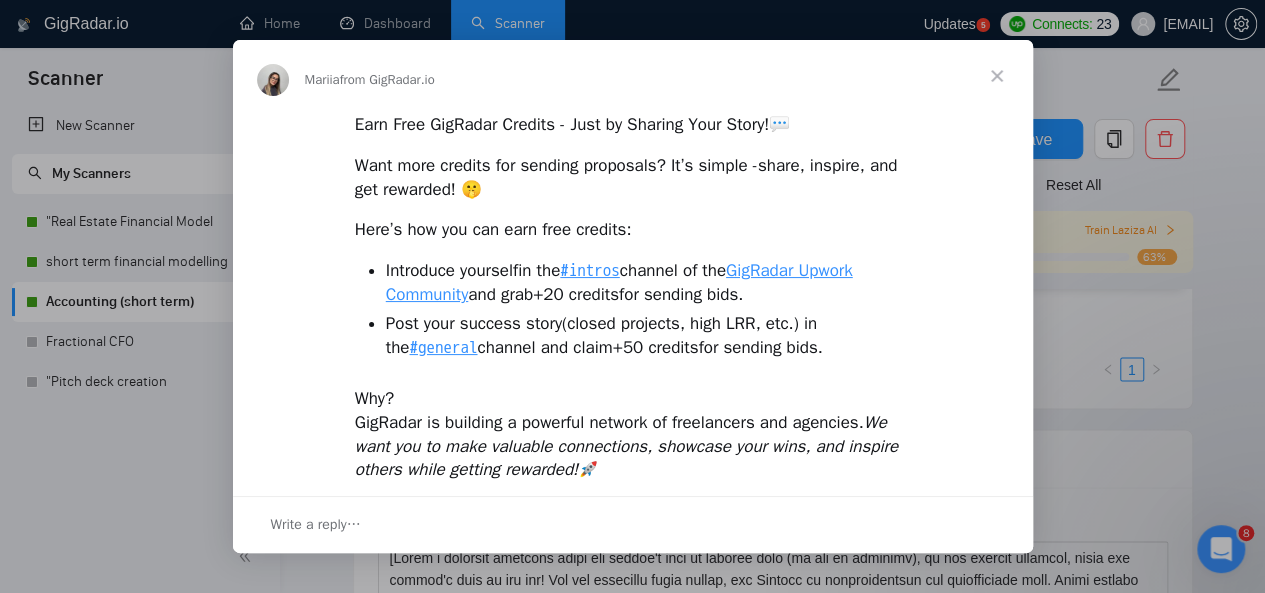 click at bounding box center [997, 76] 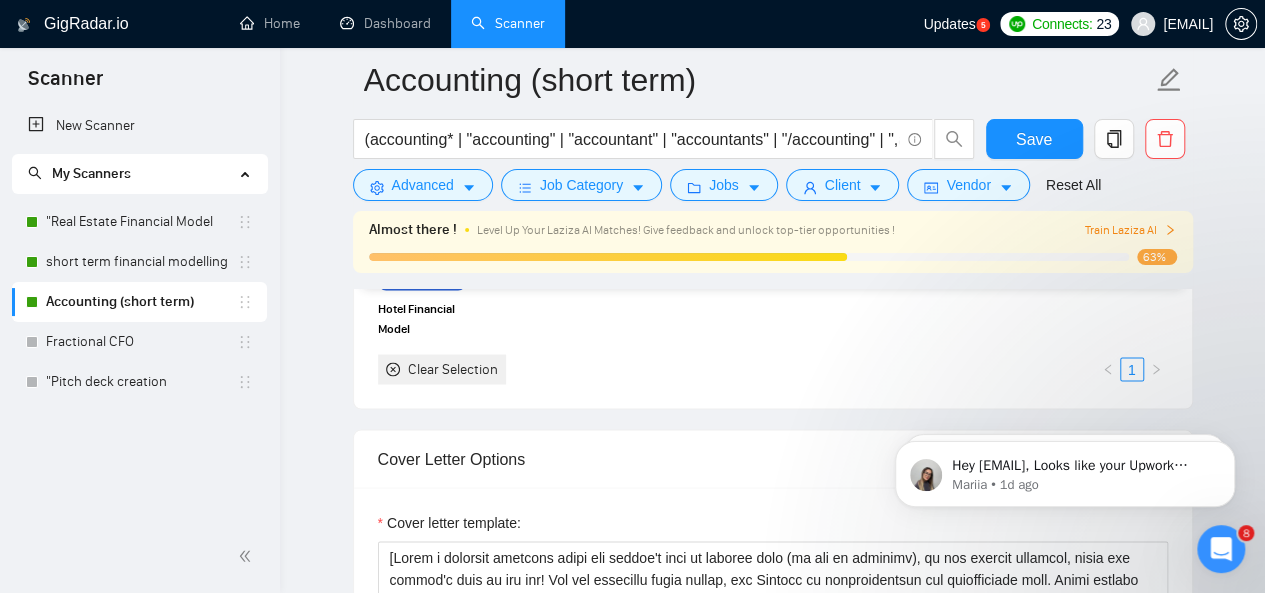 scroll, scrollTop: 0, scrollLeft: 0, axis: both 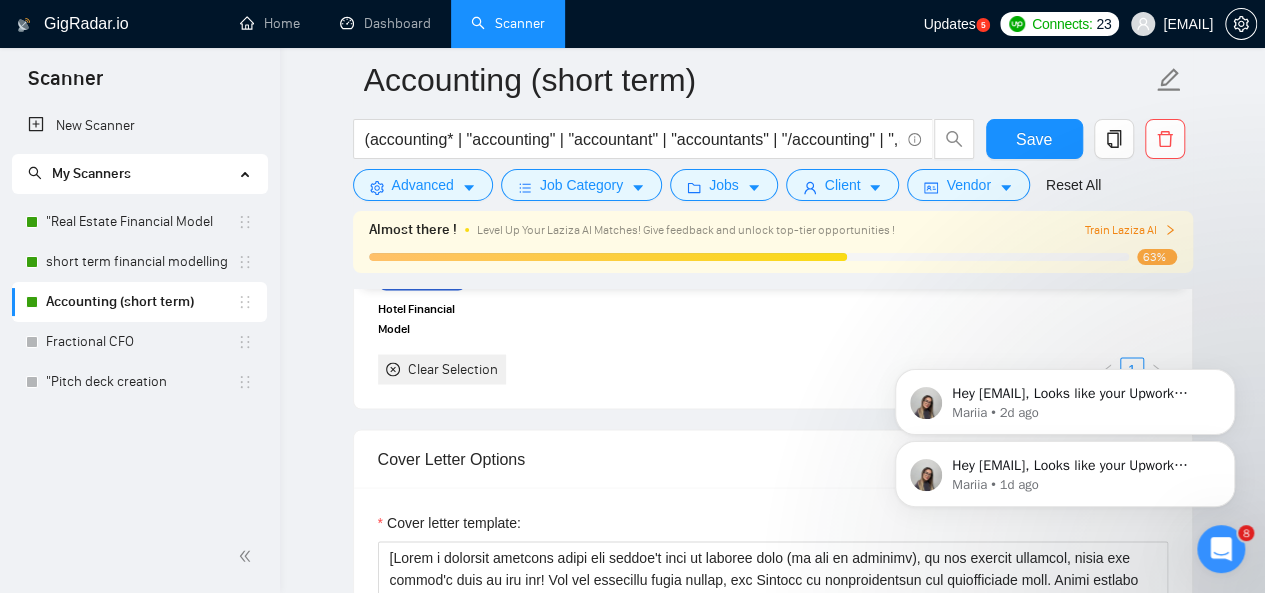 click 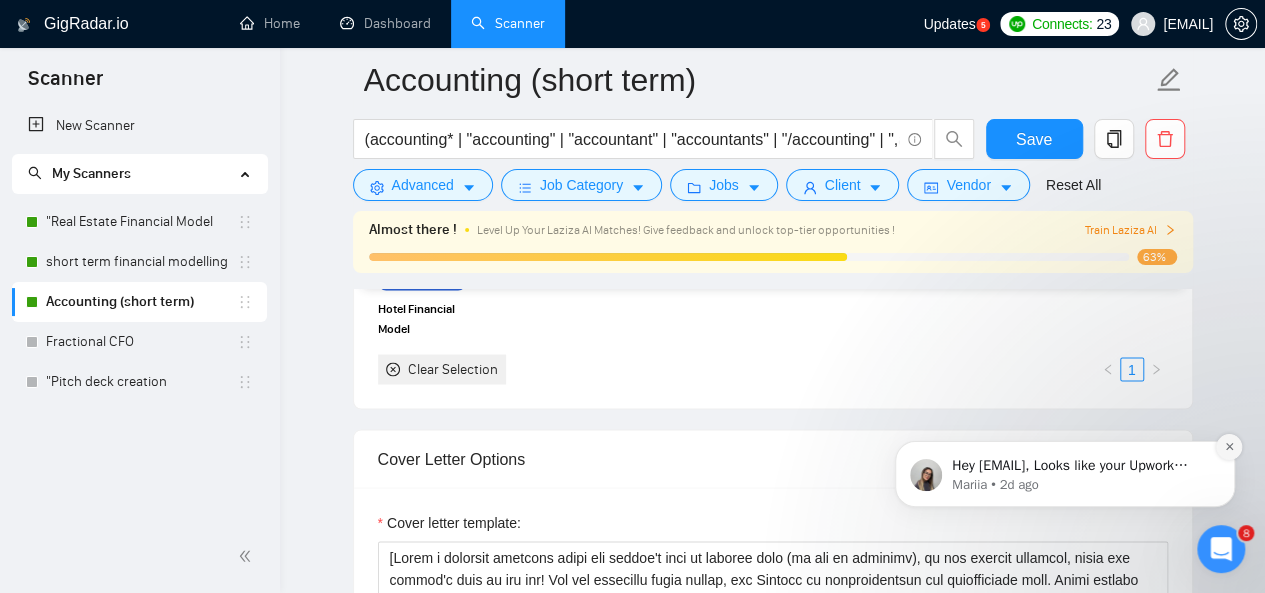 click 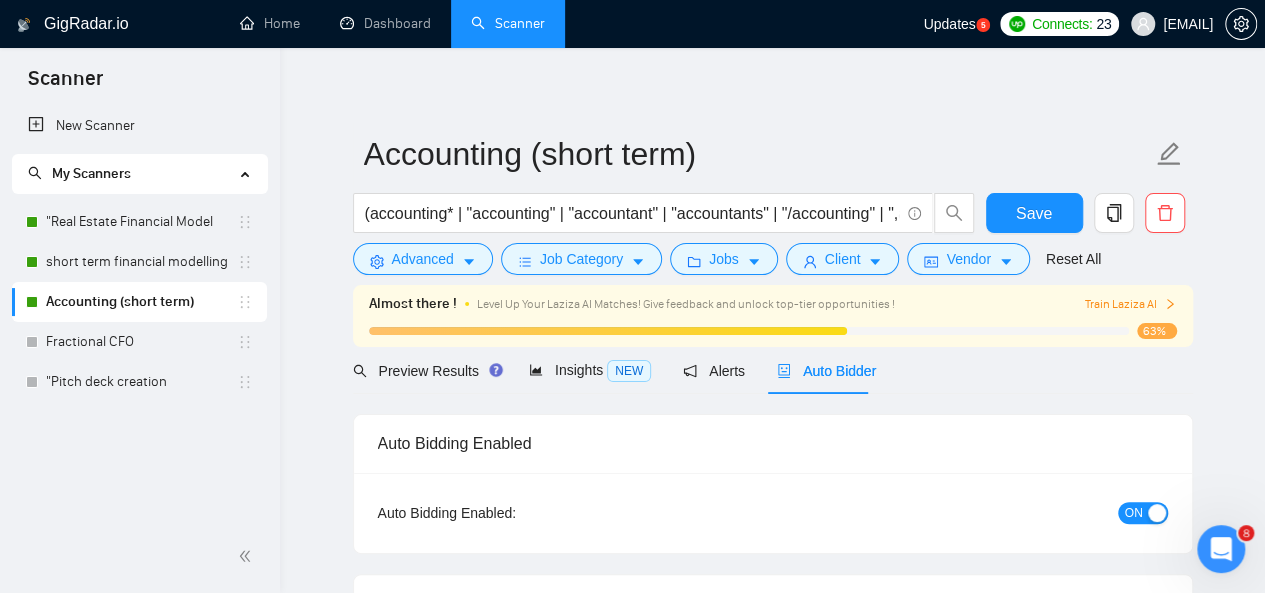 scroll, scrollTop: 0, scrollLeft: 0, axis: both 